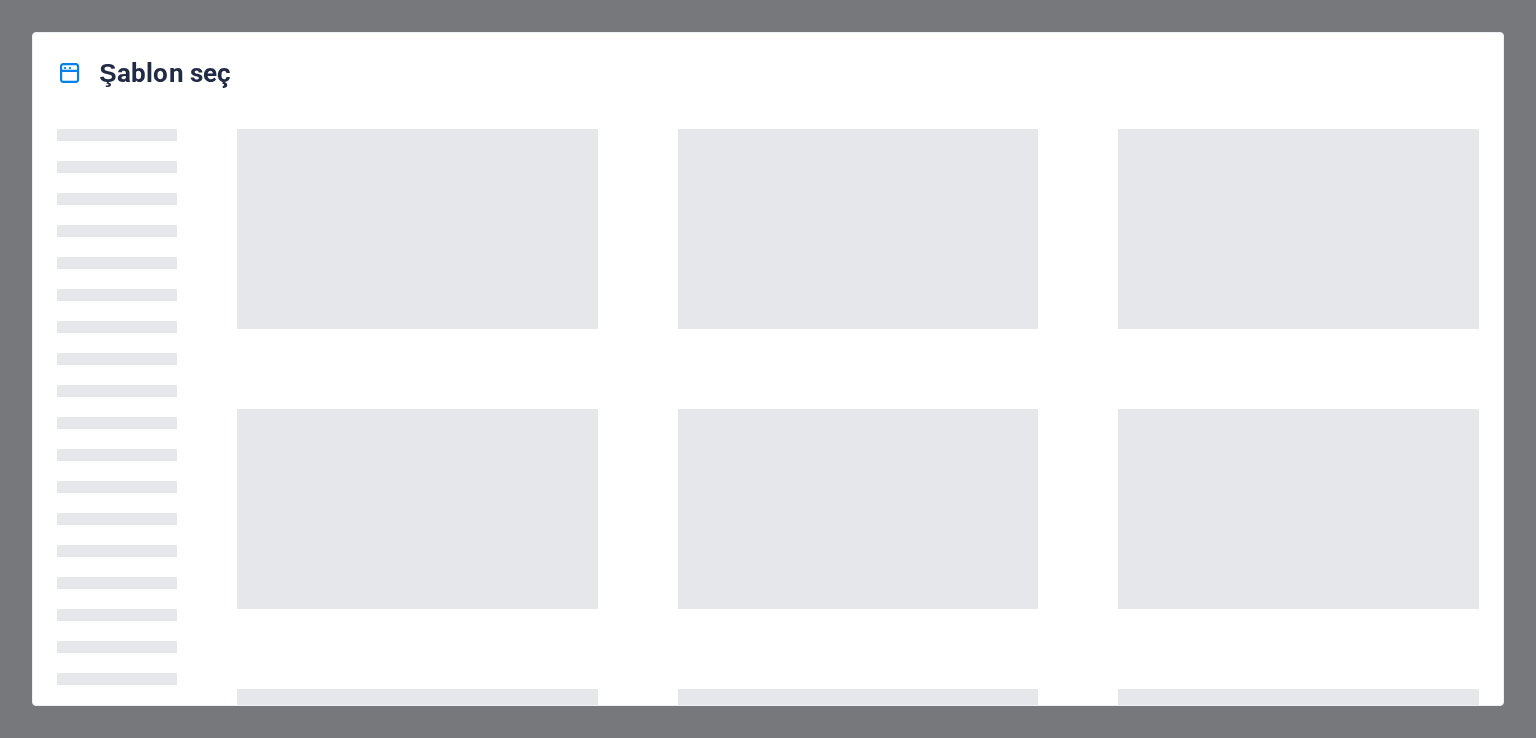 scroll, scrollTop: 0, scrollLeft: 0, axis: both 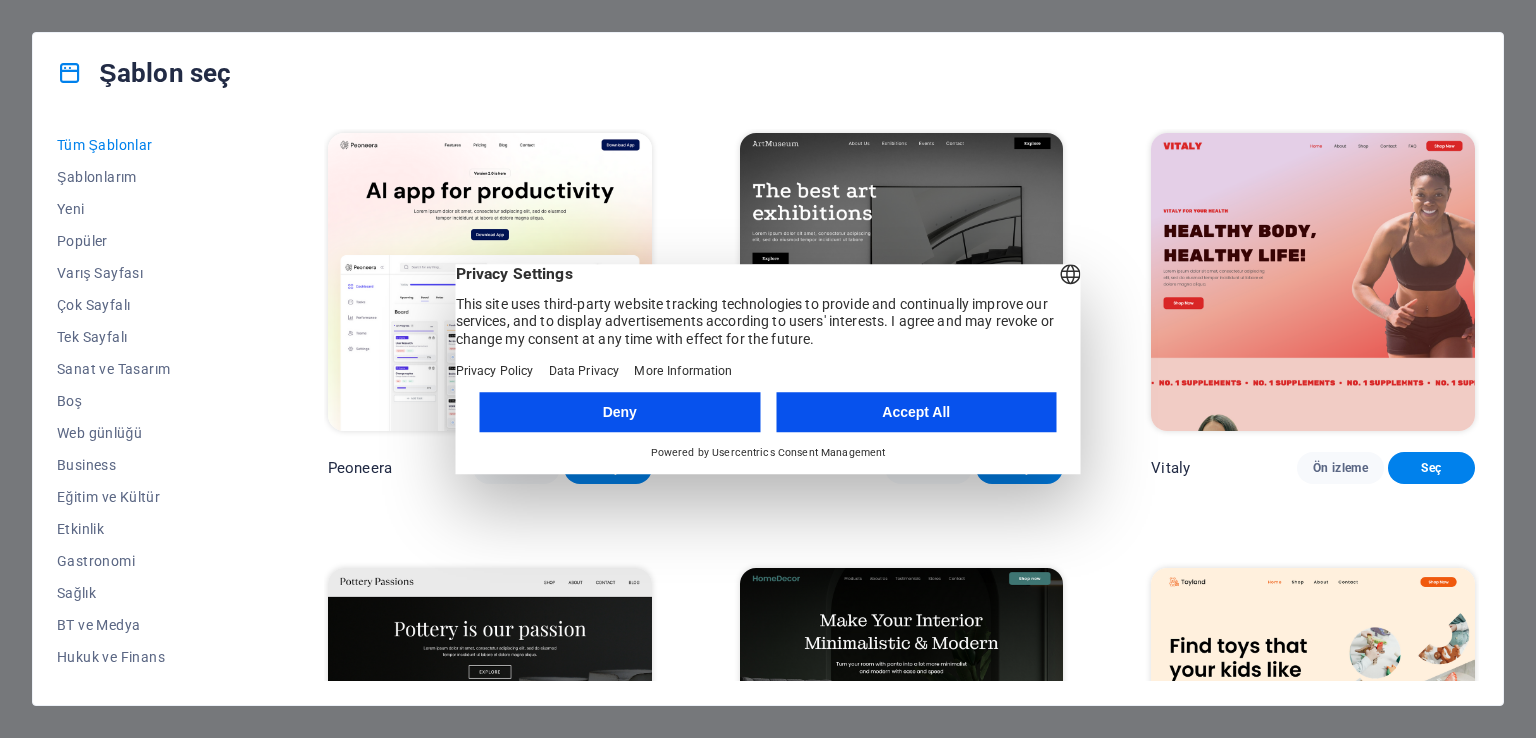 click on "Accept All" at bounding box center (916, 412) 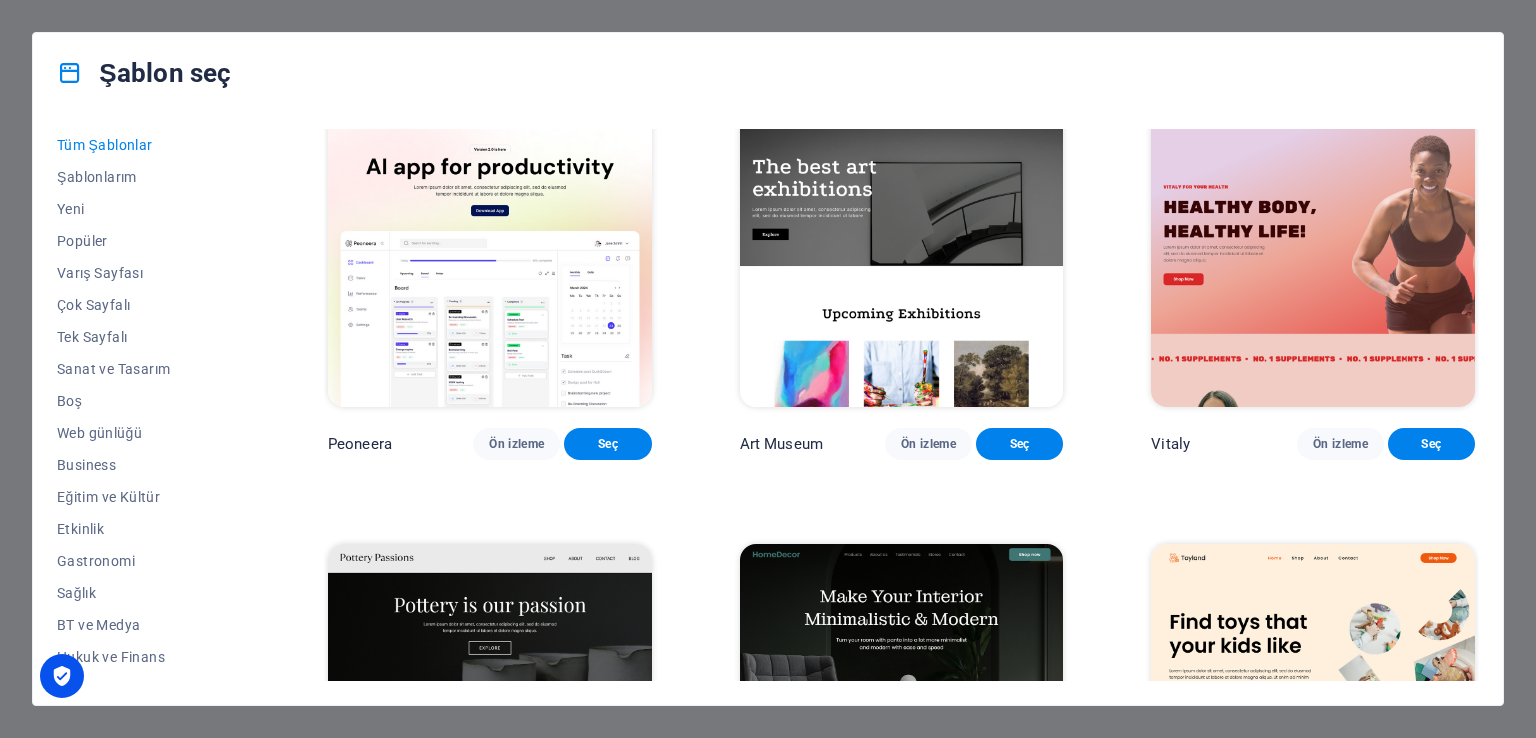 scroll, scrollTop: 0, scrollLeft: 0, axis: both 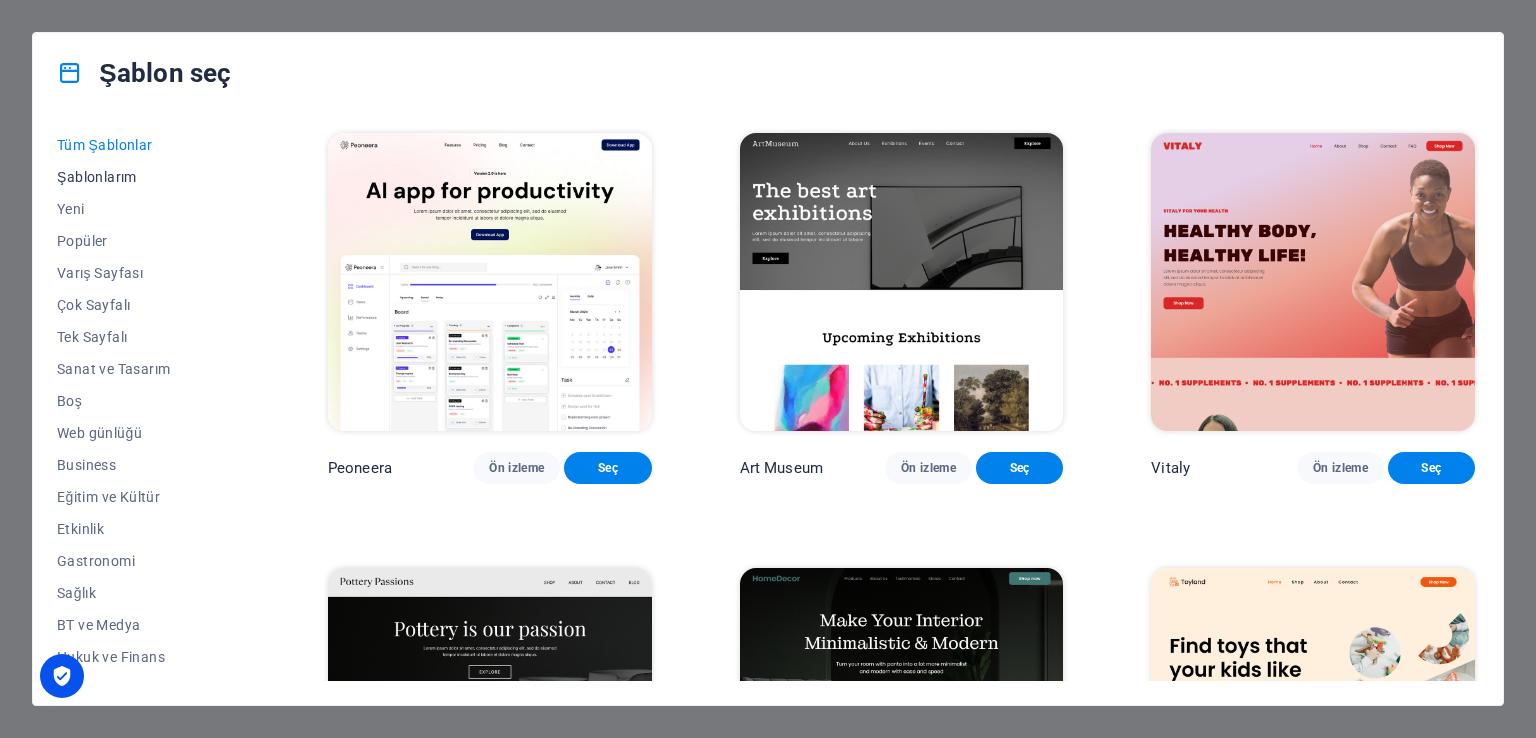 click on "Şablonlarım" at bounding box center (148, 177) 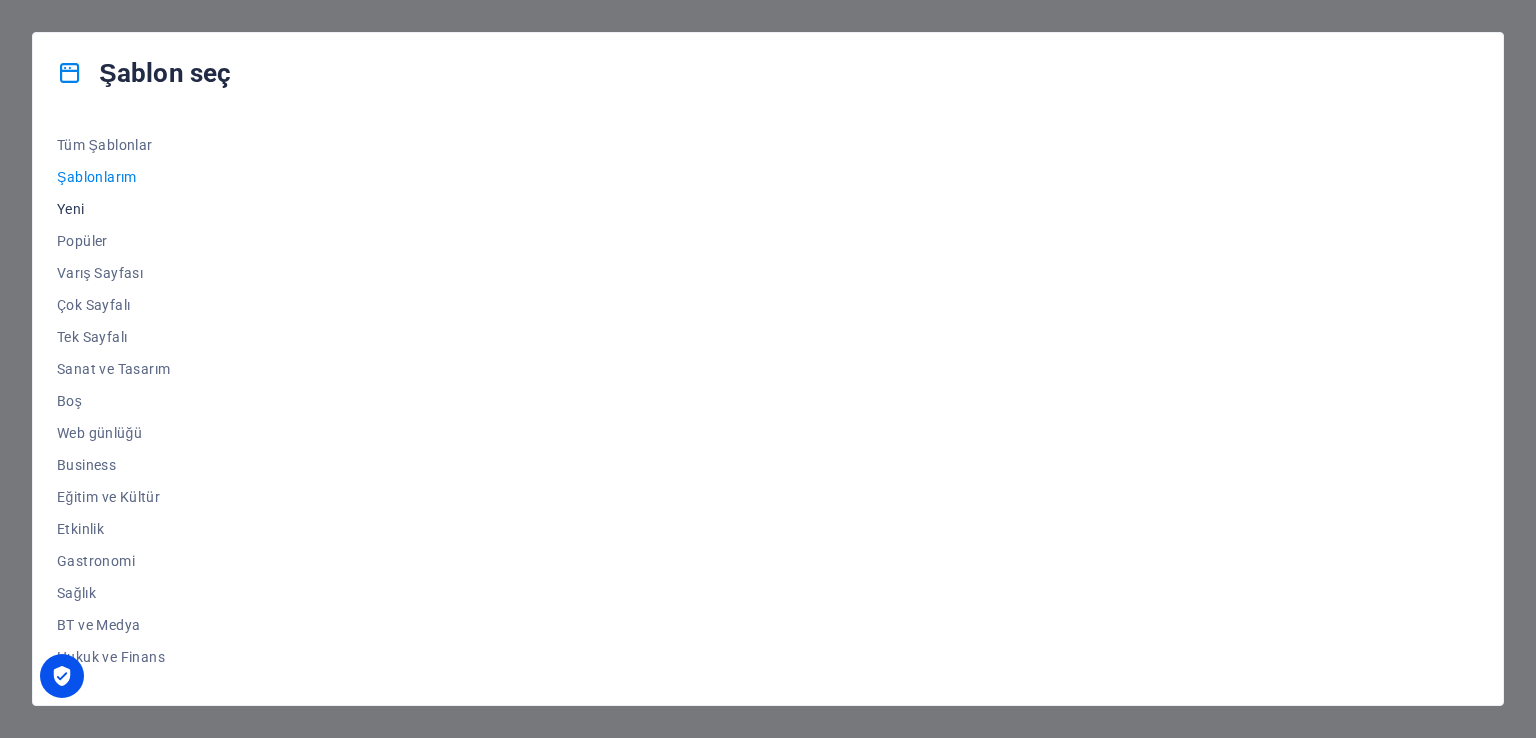 click on "Yeni" at bounding box center [148, 209] 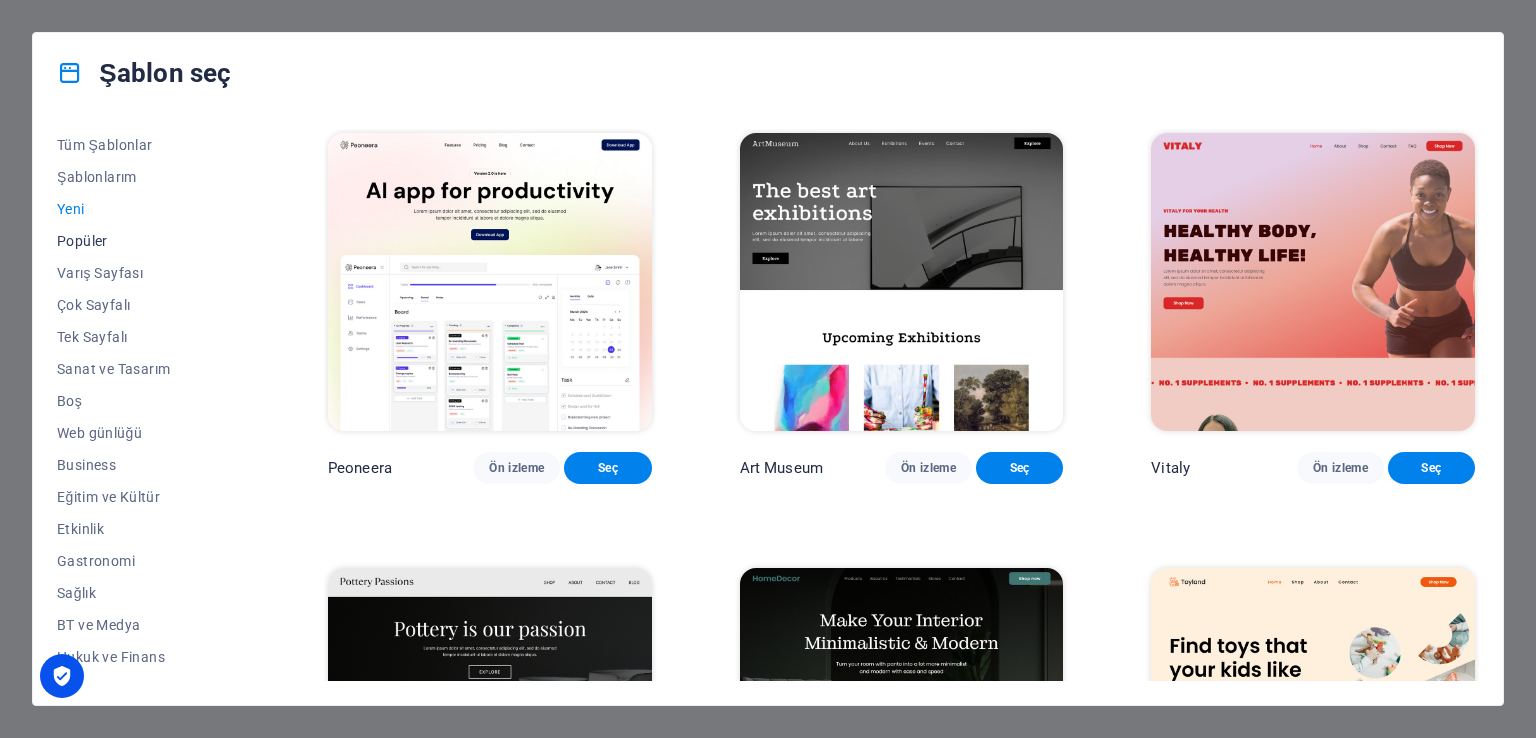 click on "Popüler" at bounding box center (148, 241) 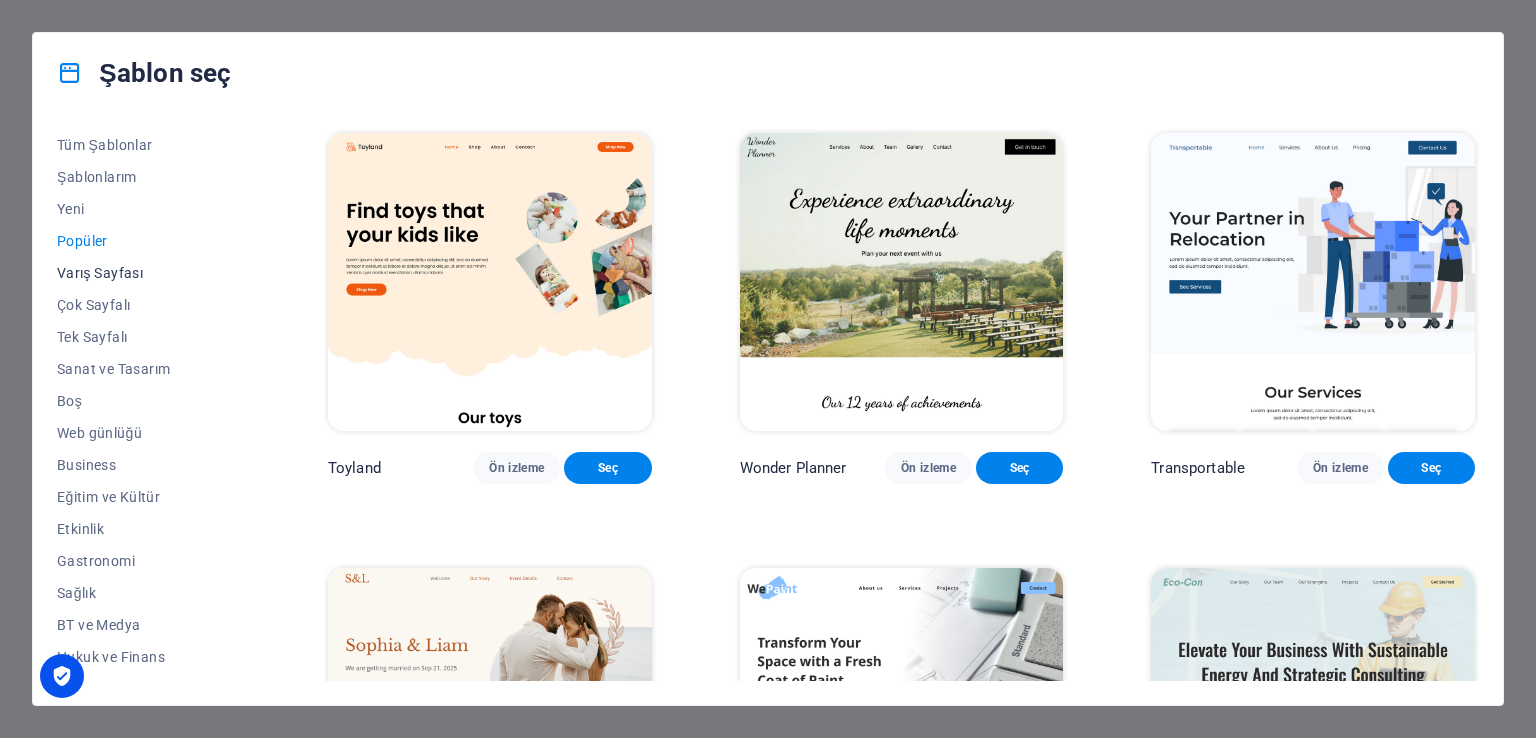 click on "Varış Sayfası" at bounding box center (148, 273) 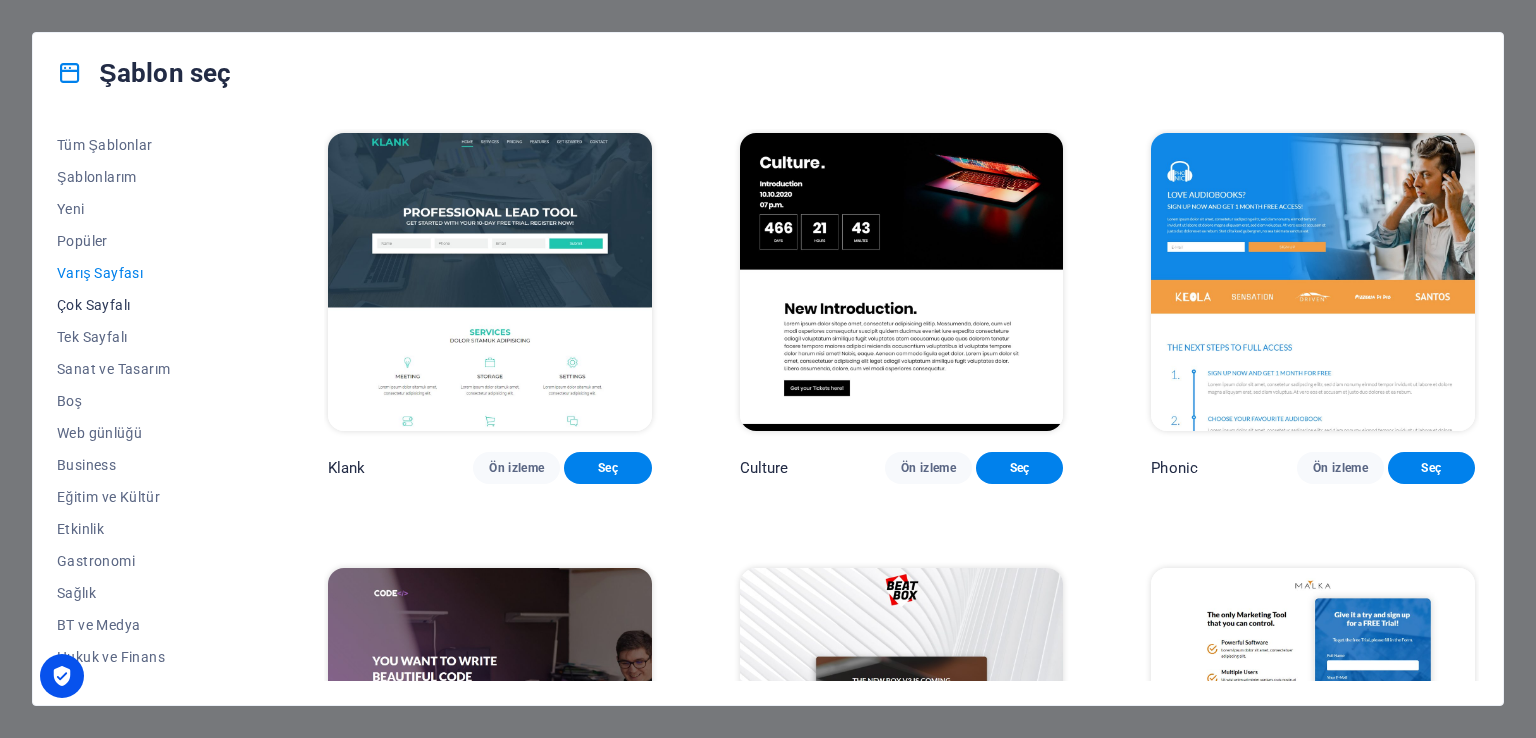 click on "Çok Sayfalı" at bounding box center (148, 305) 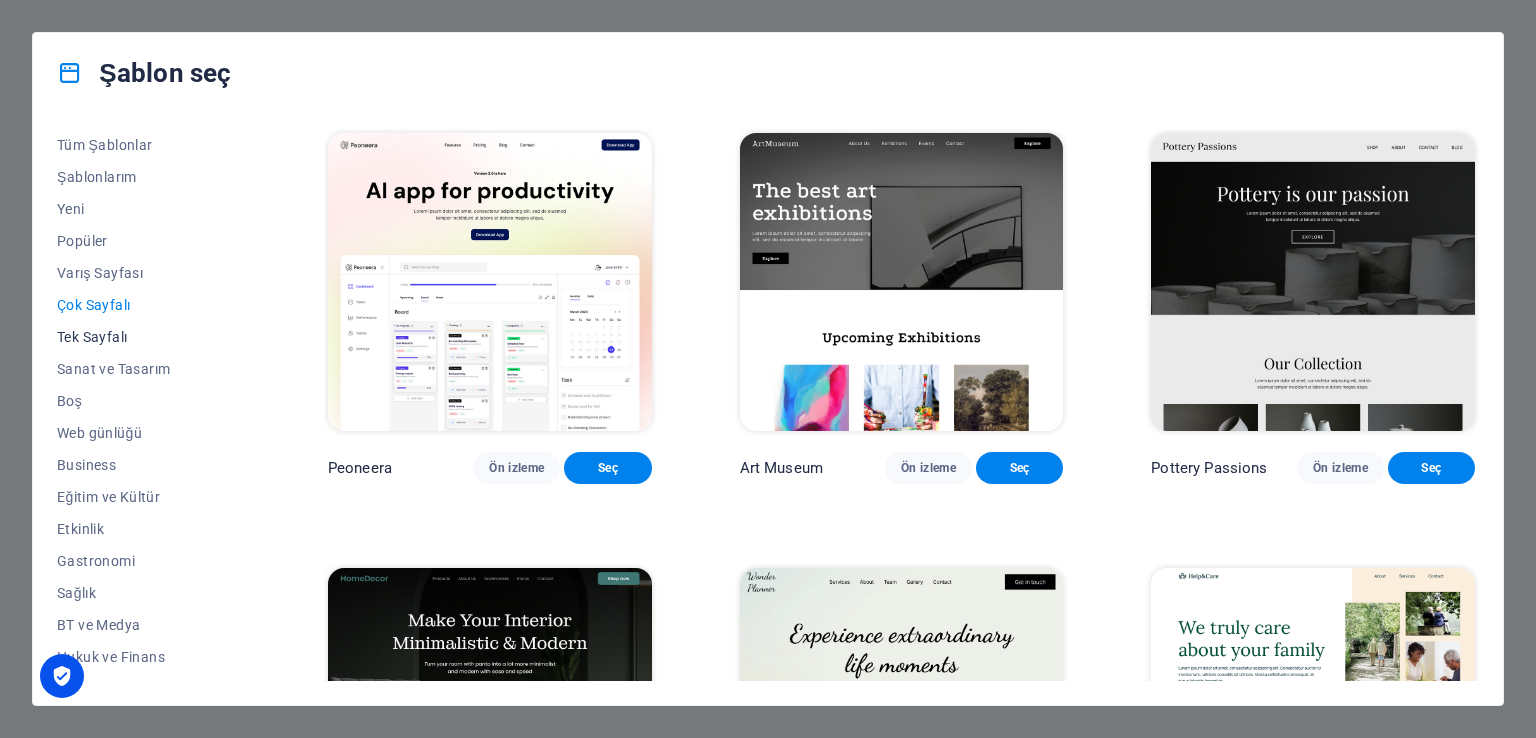 click on "Tek Sayfalı" at bounding box center [148, 337] 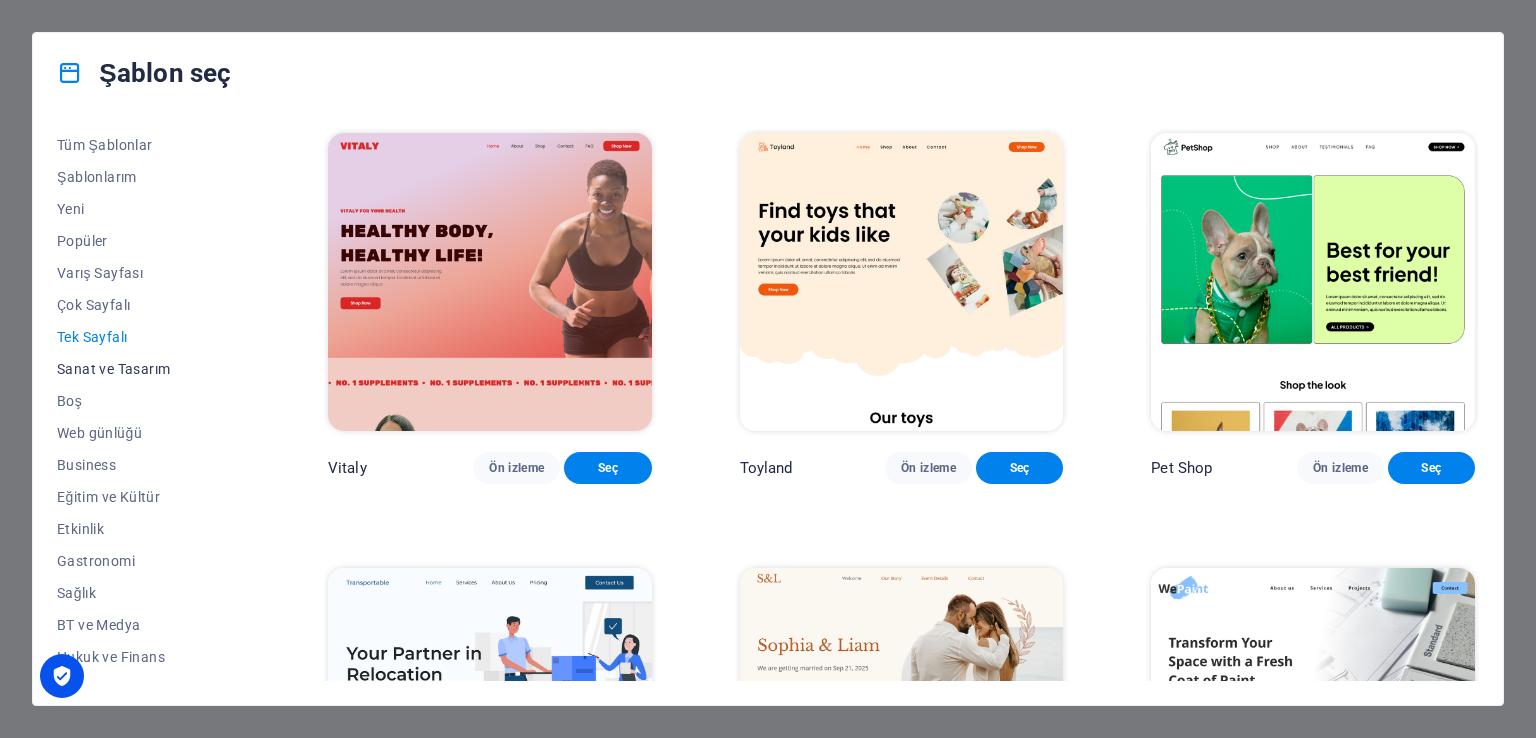 drag, startPoint x: 136, startPoint y: 367, endPoint x: 136, endPoint y: 337, distance: 30 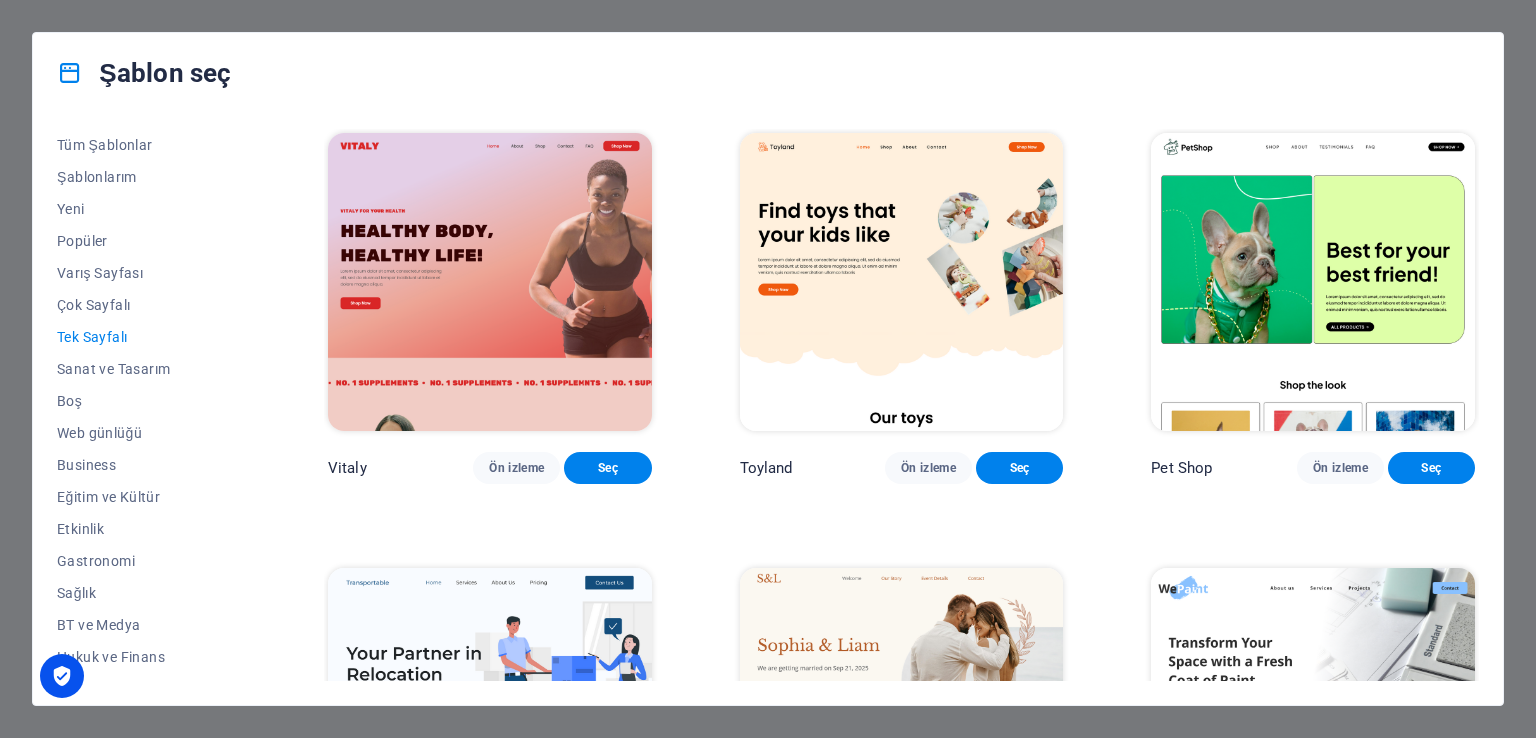 click on "Sanat ve Tasarım" at bounding box center [148, 369] 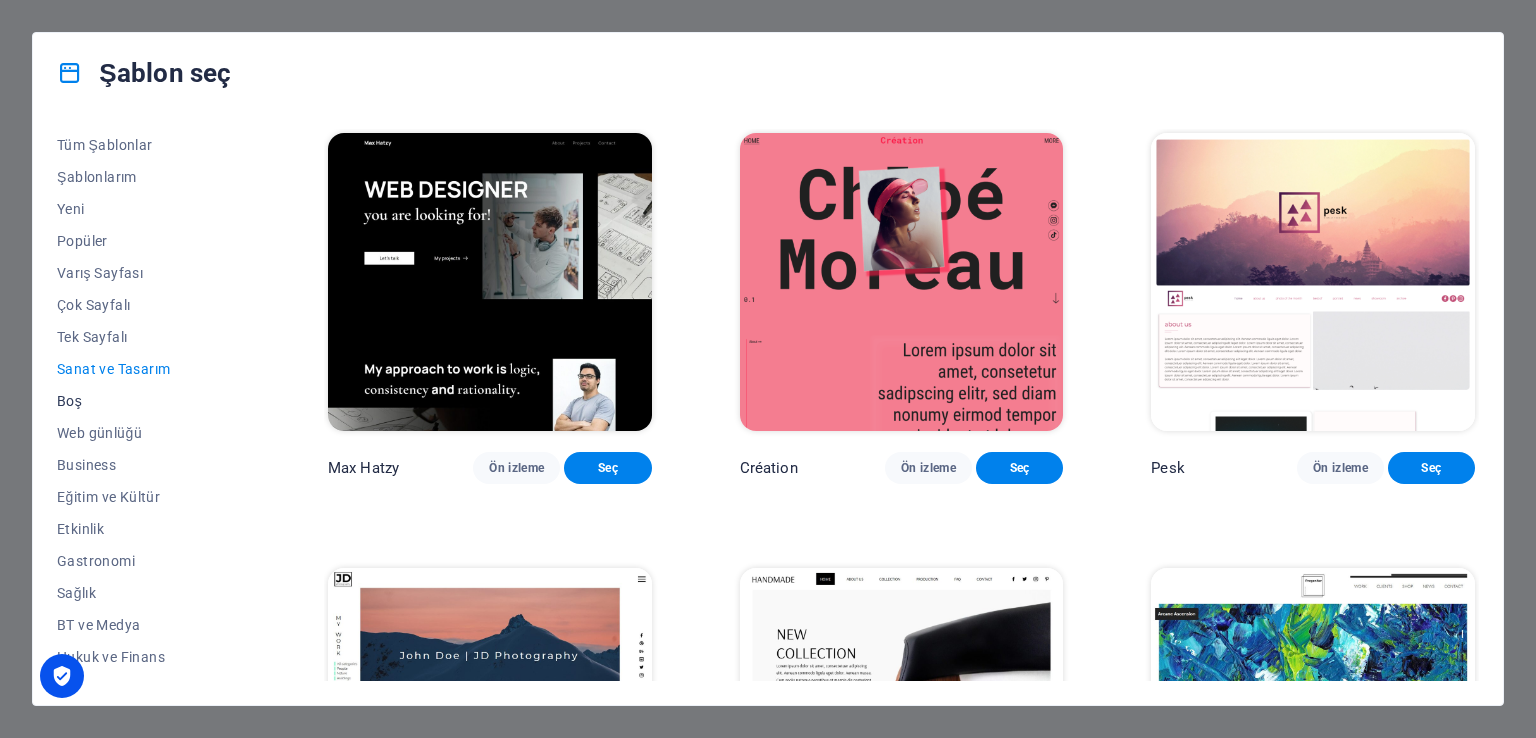 click on "Boş" at bounding box center (148, 401) 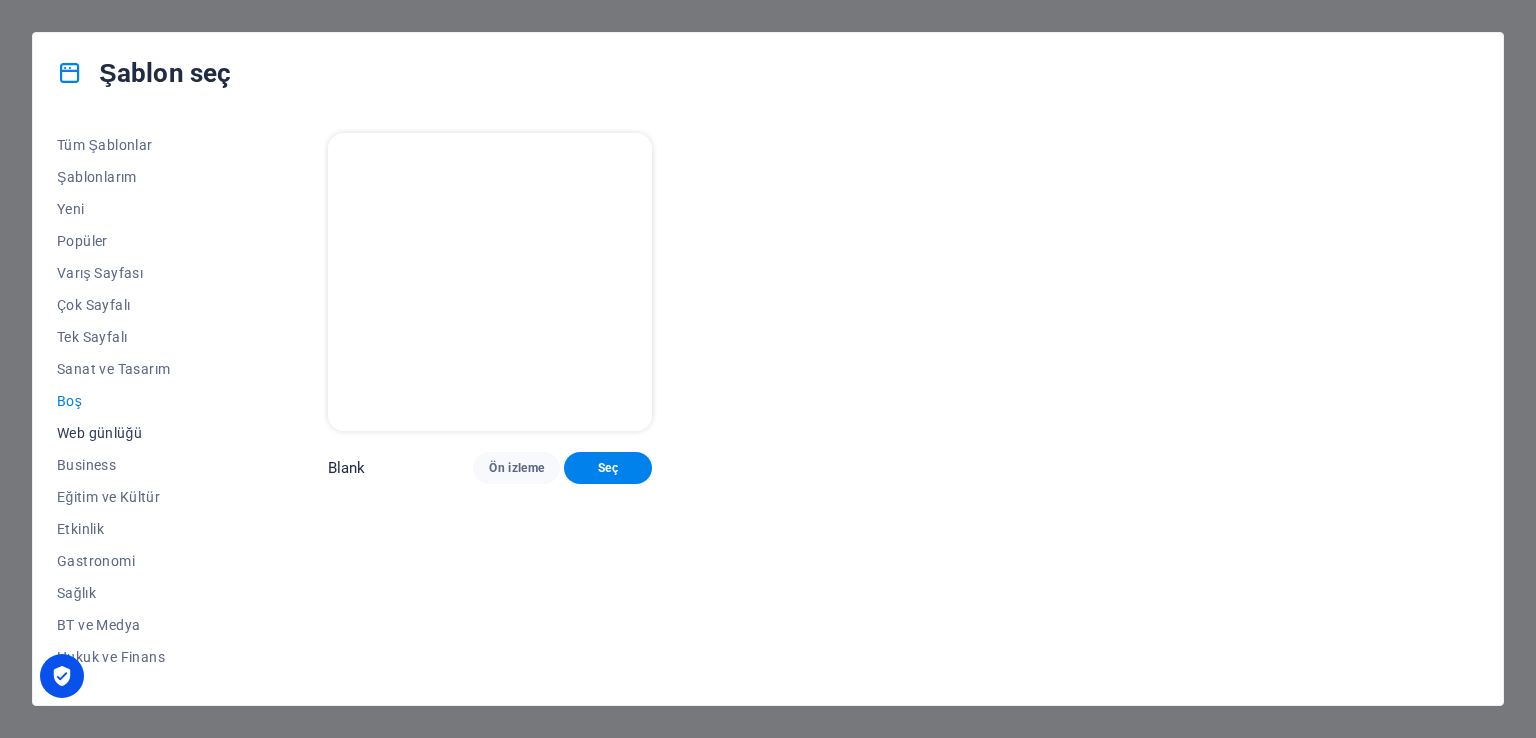 click on "Web günlüğü" at bounding box center (148, 433) 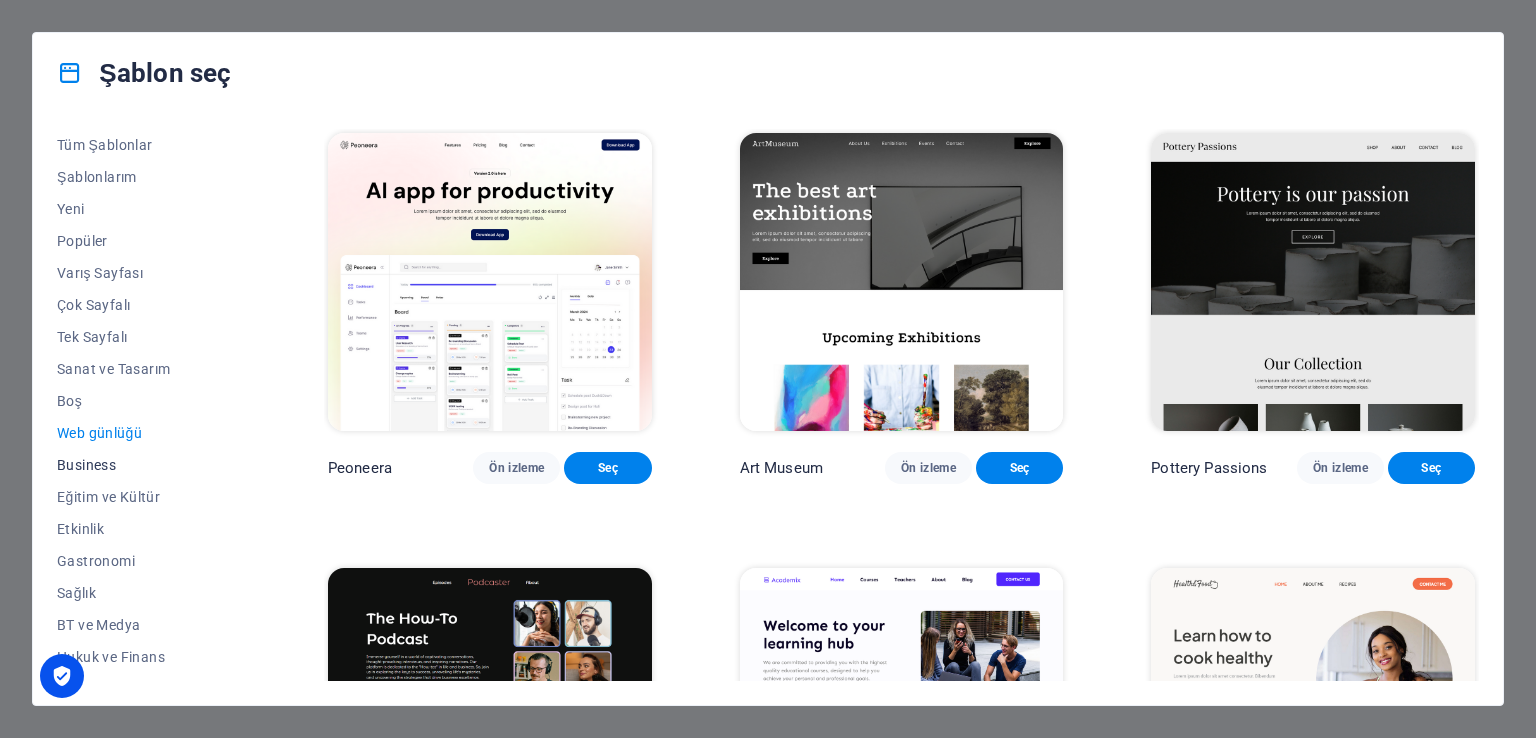 click on "Business" at bounding box center (148, 465) 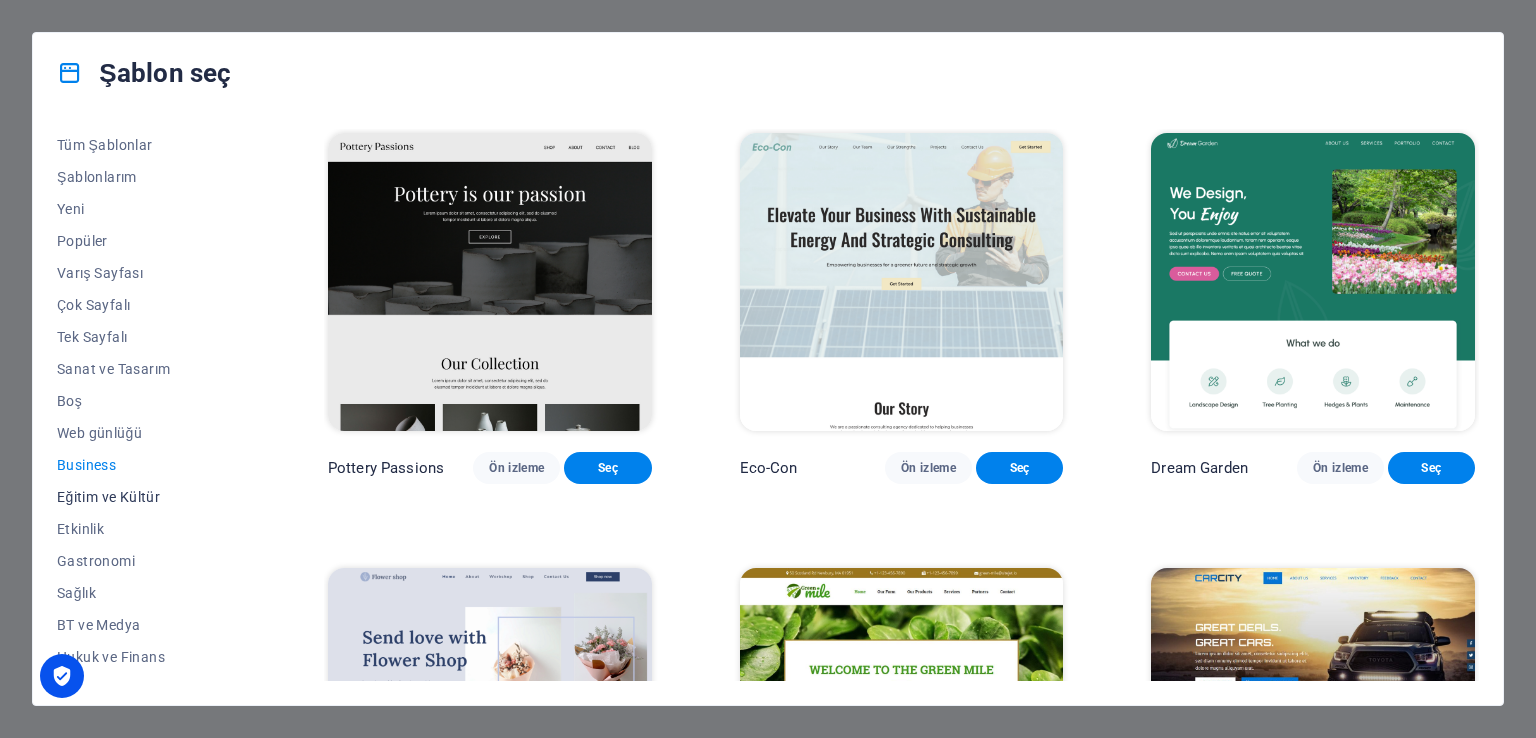 click on "Eğitim ve Kültür" at bounding box center (148, 497) 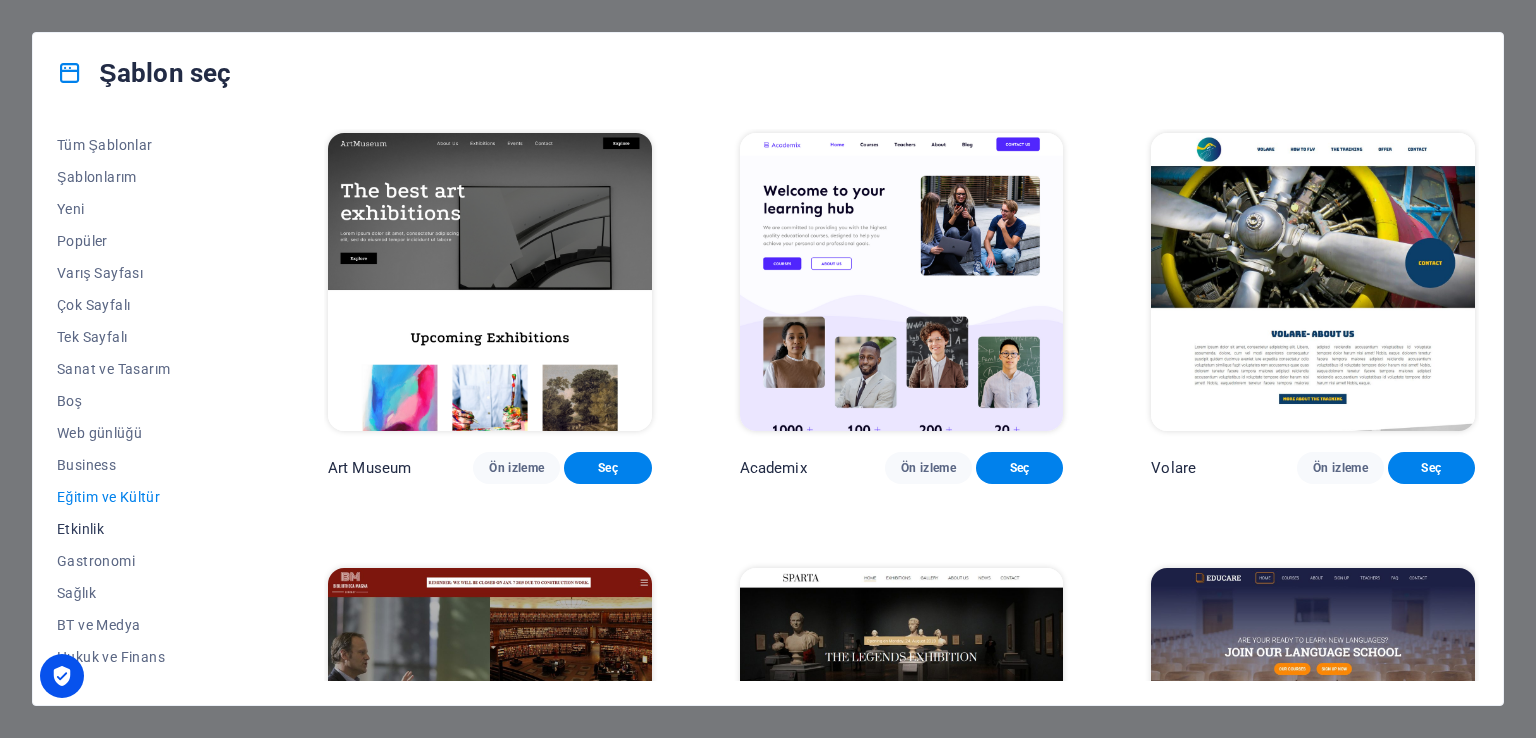 click on "Etkinlik" at bounding box center (148, 529) 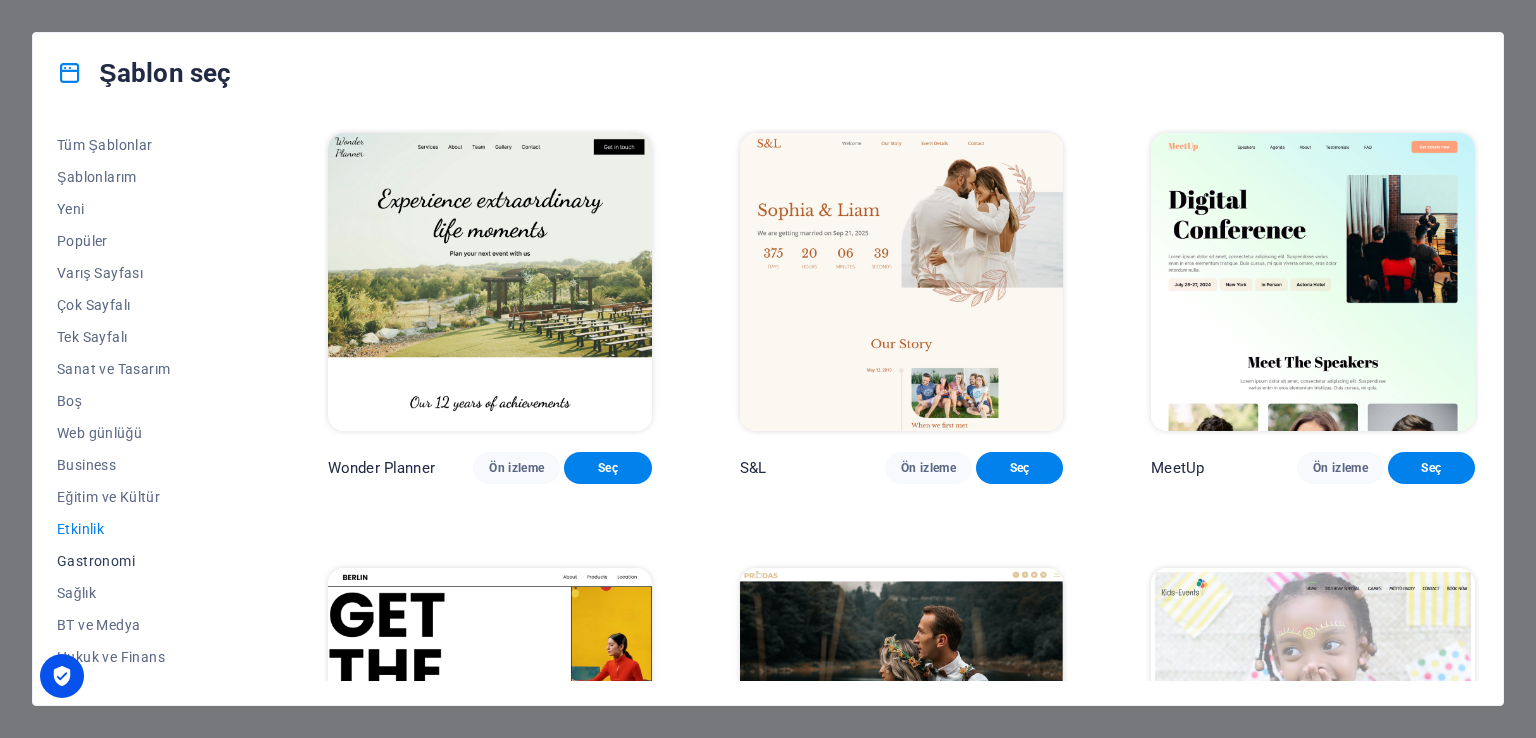 click on "Gastronomi" at bounding box center (148, 561) 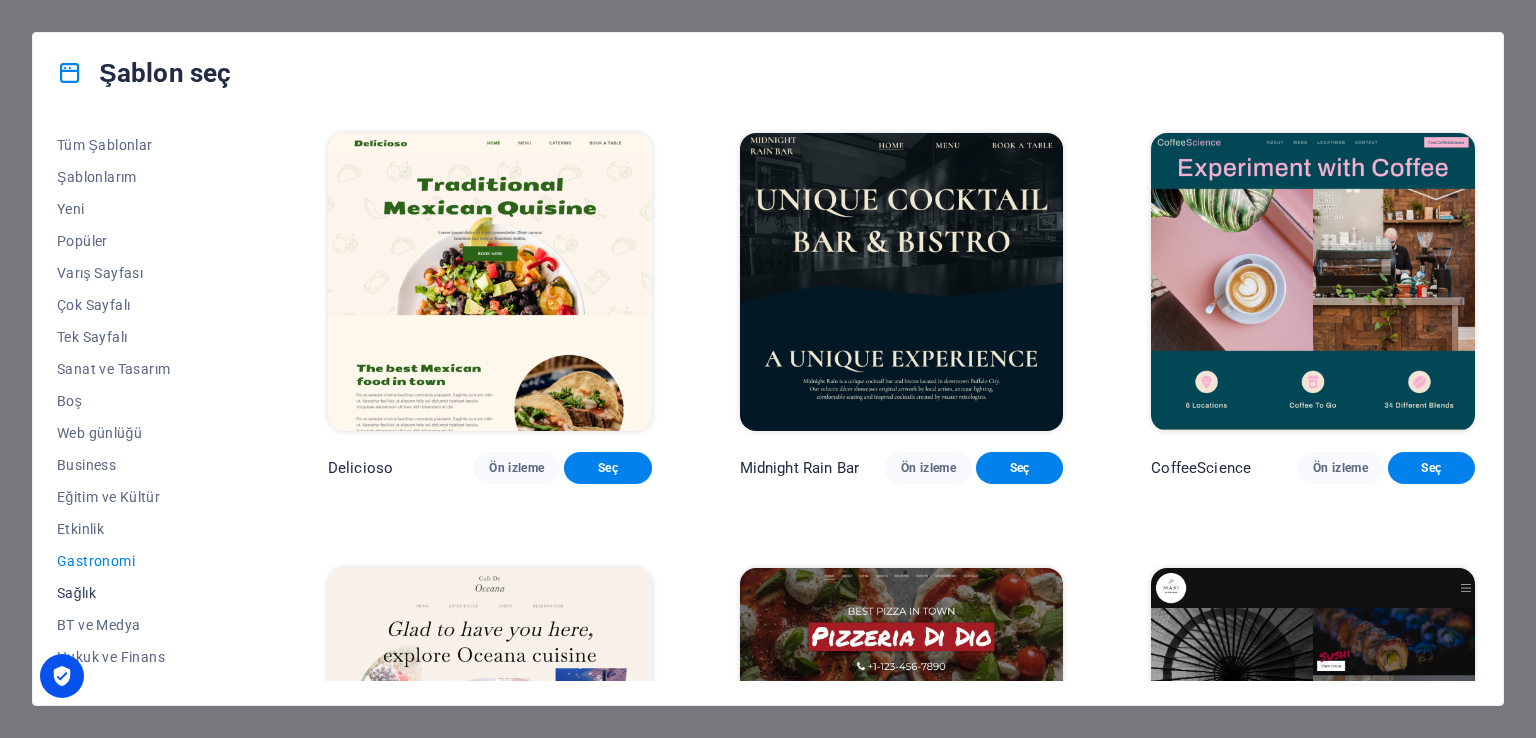 click on "Sağlık" at bounding box center [148, 593] 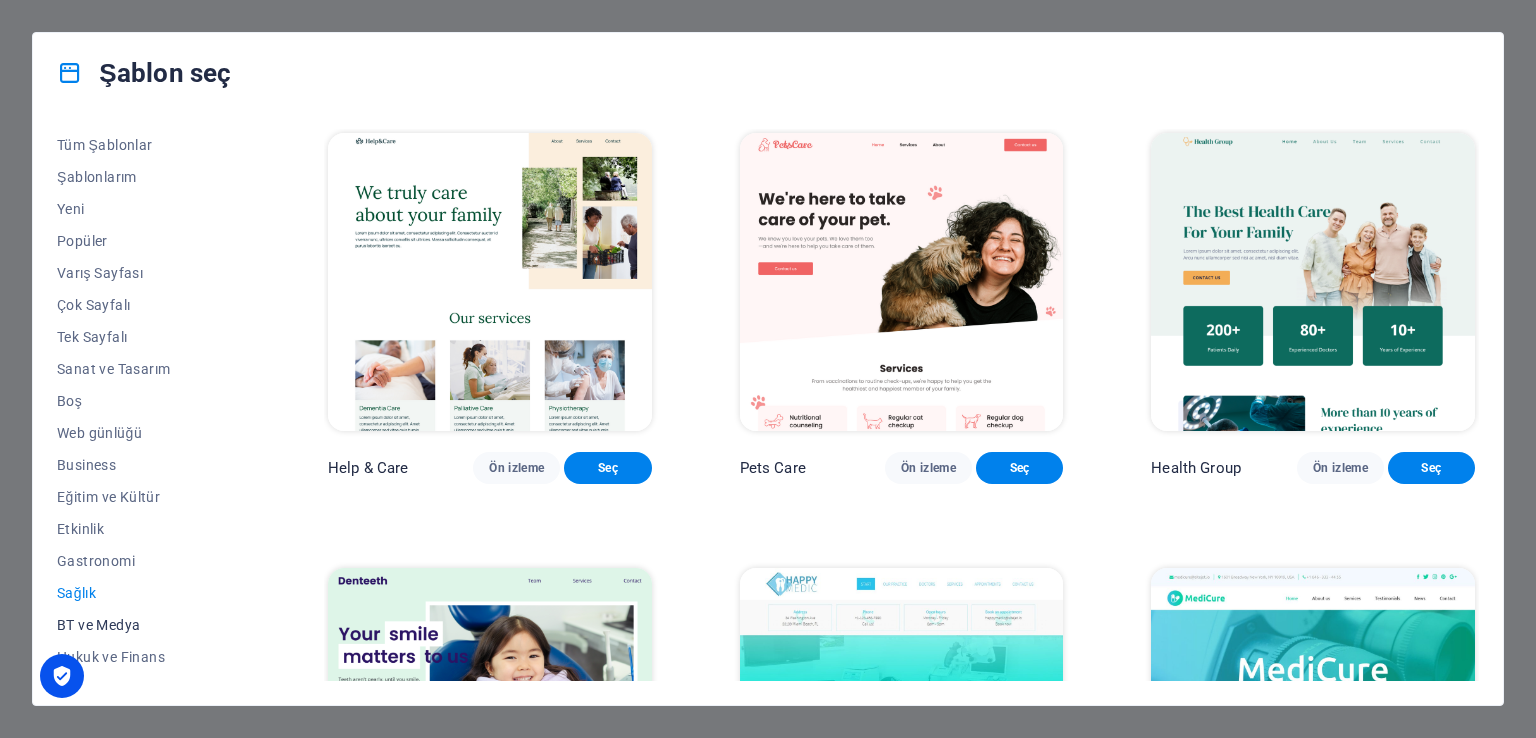 click on "BT ve Medya" at bounding box center (148, 625) 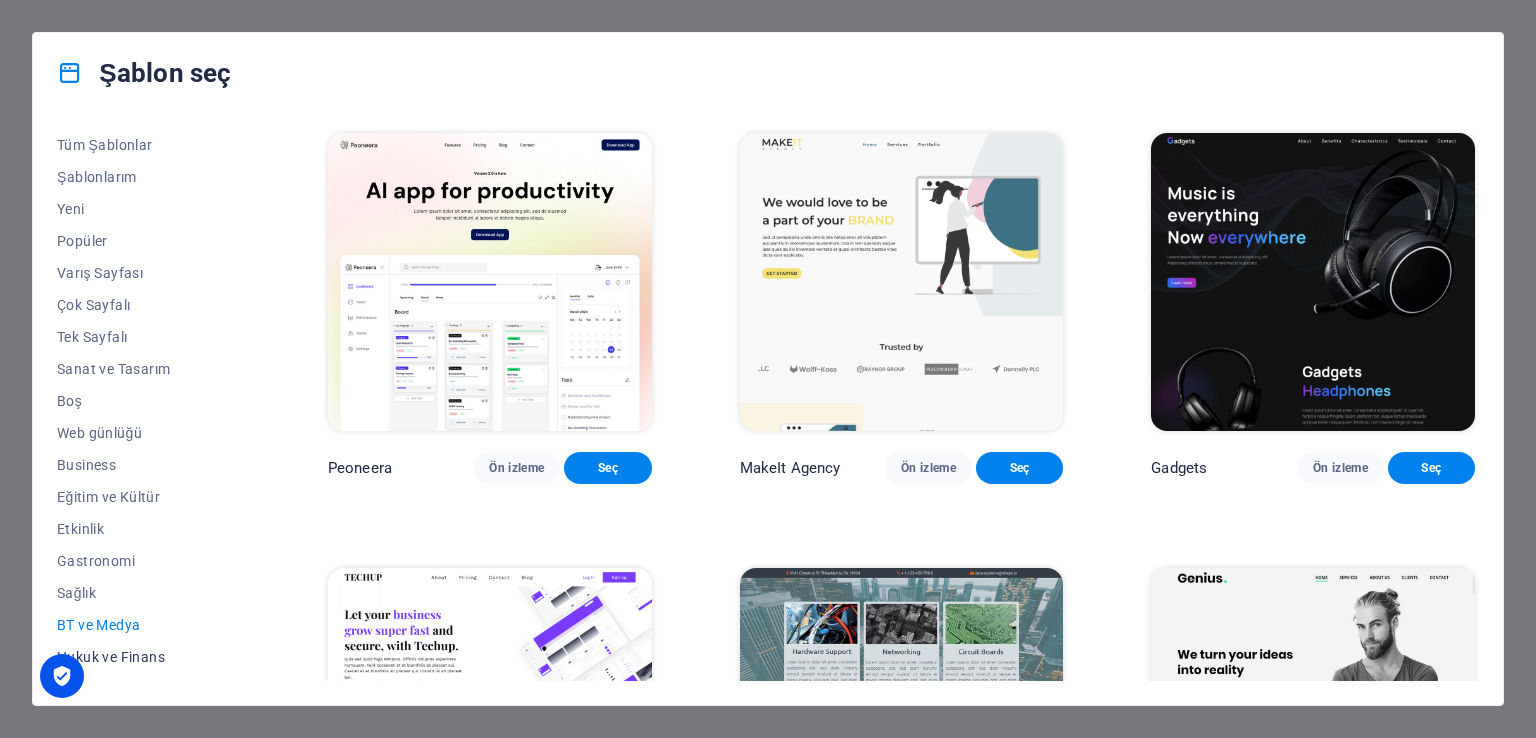 click on "Hukuk ve Finans" at bounding box center (148, 657) 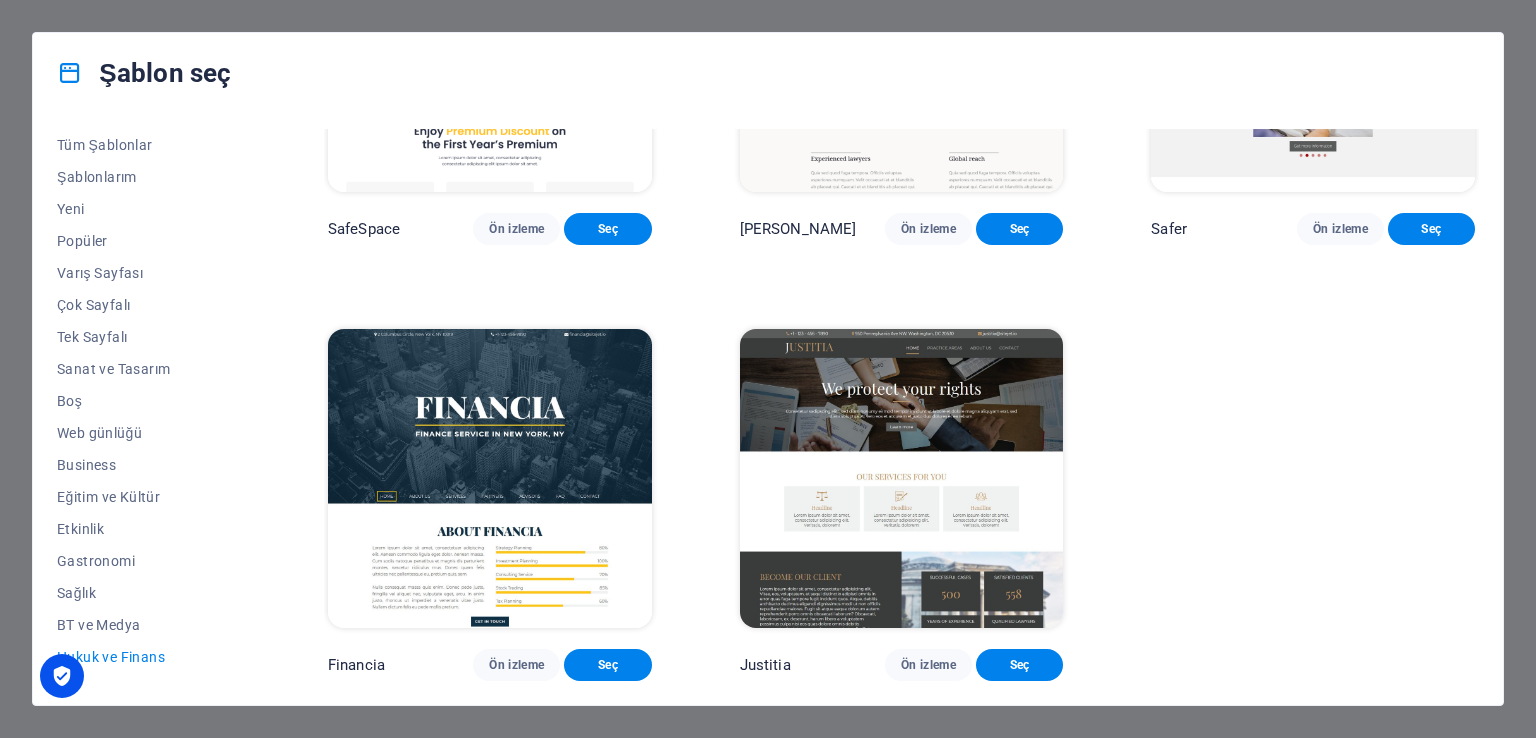 scroll, scrollTop: 0, scrollLeft: 0, axis: both 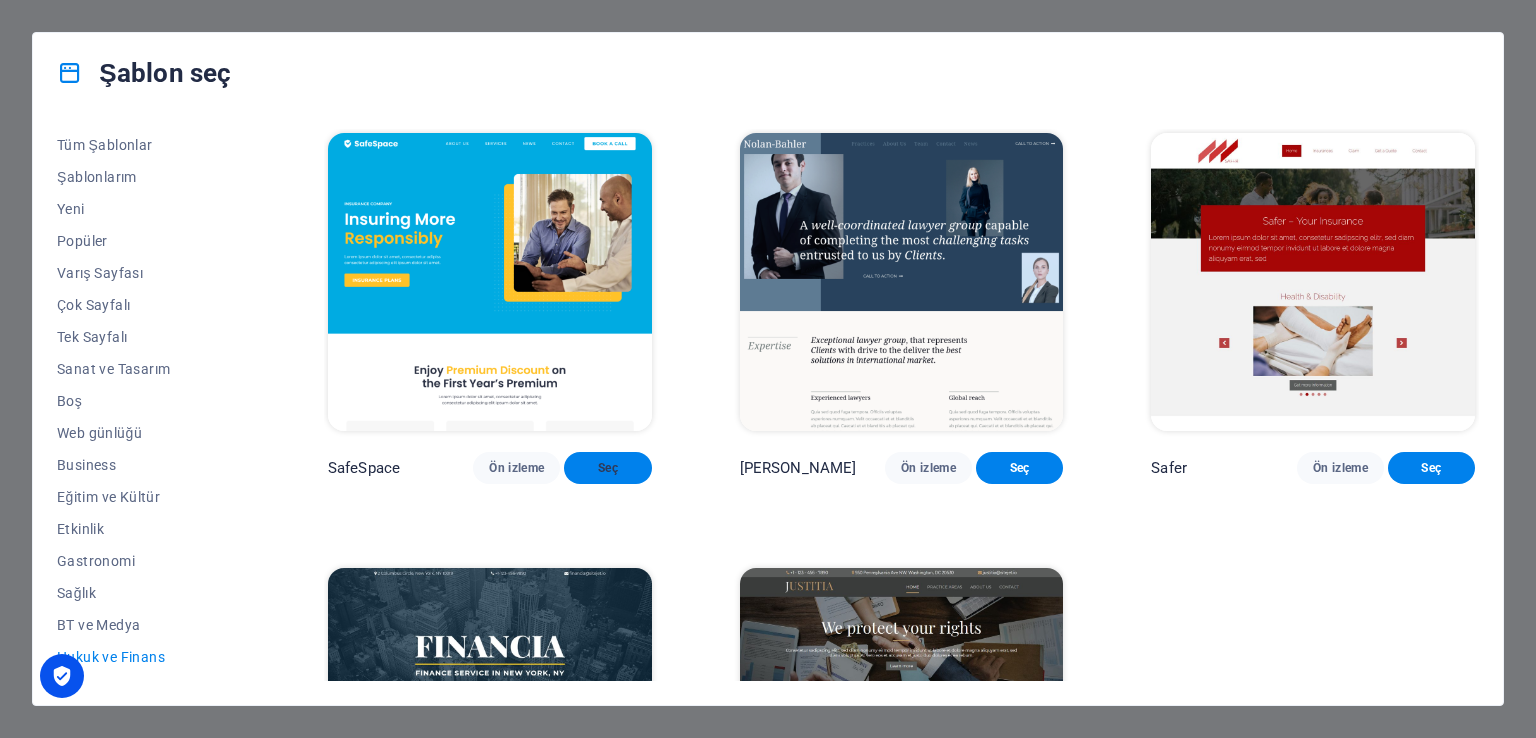 click on "Seç" at bounding box center [607, 468] 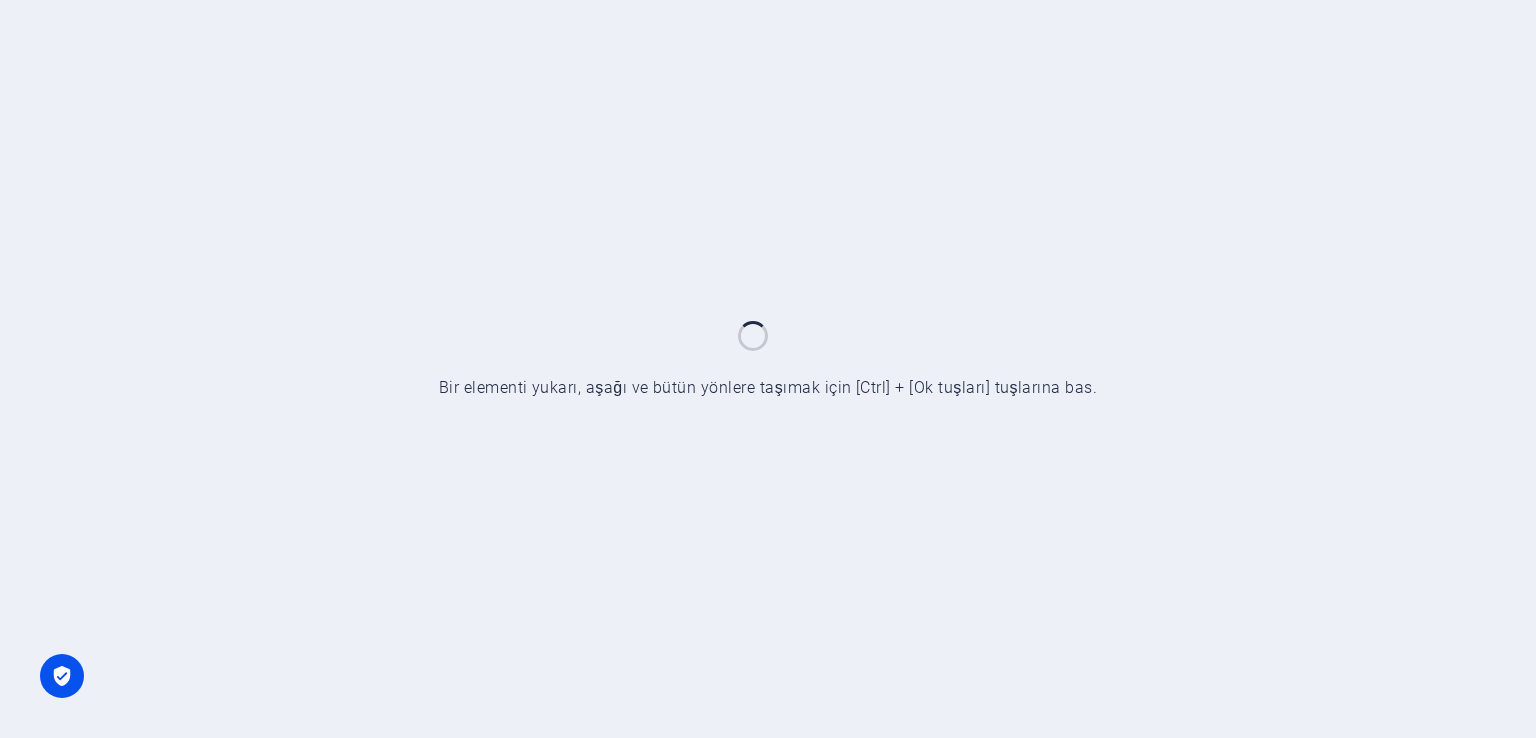 scroll, scrollTop: 0, scrollLeft: 0, axis: both 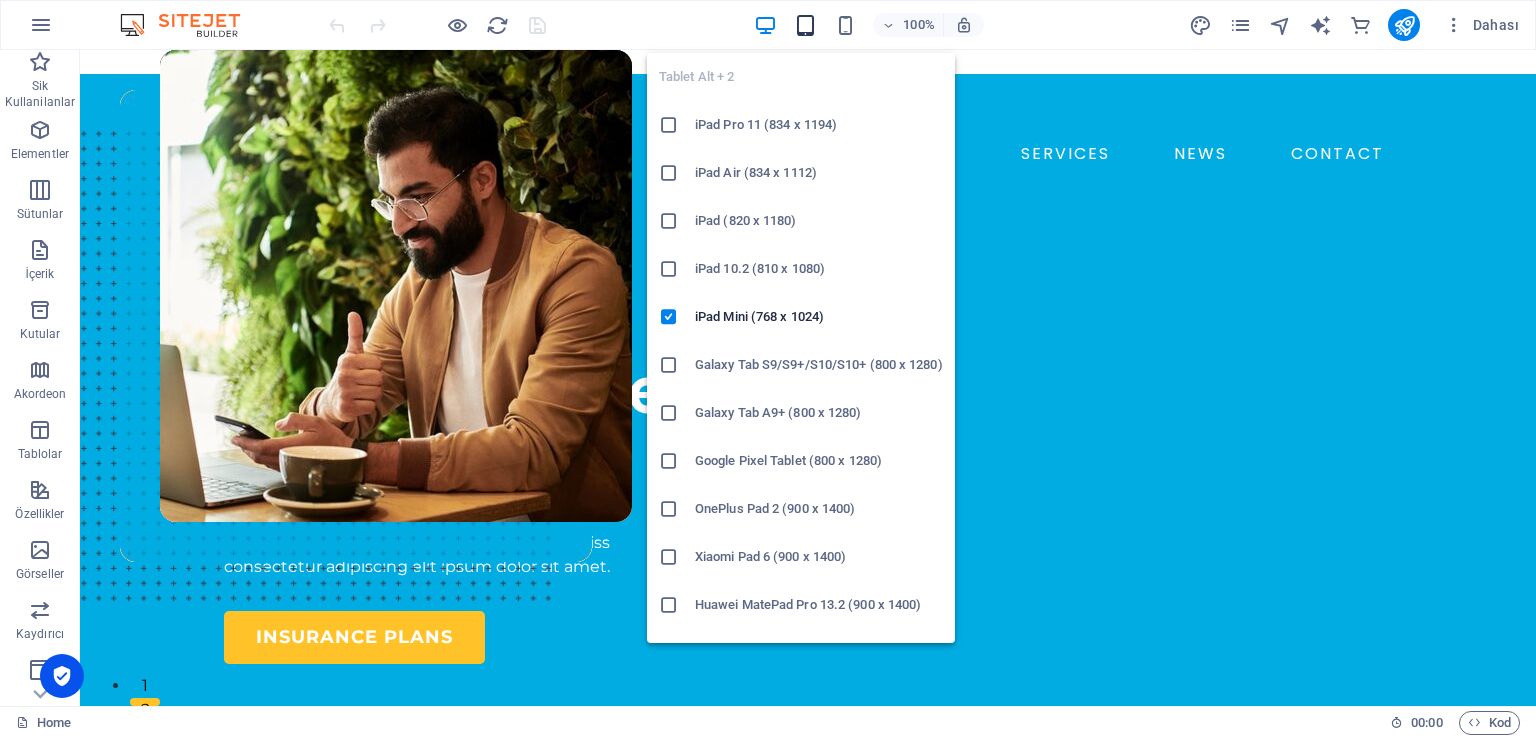 click at bounding box center (805, 25) 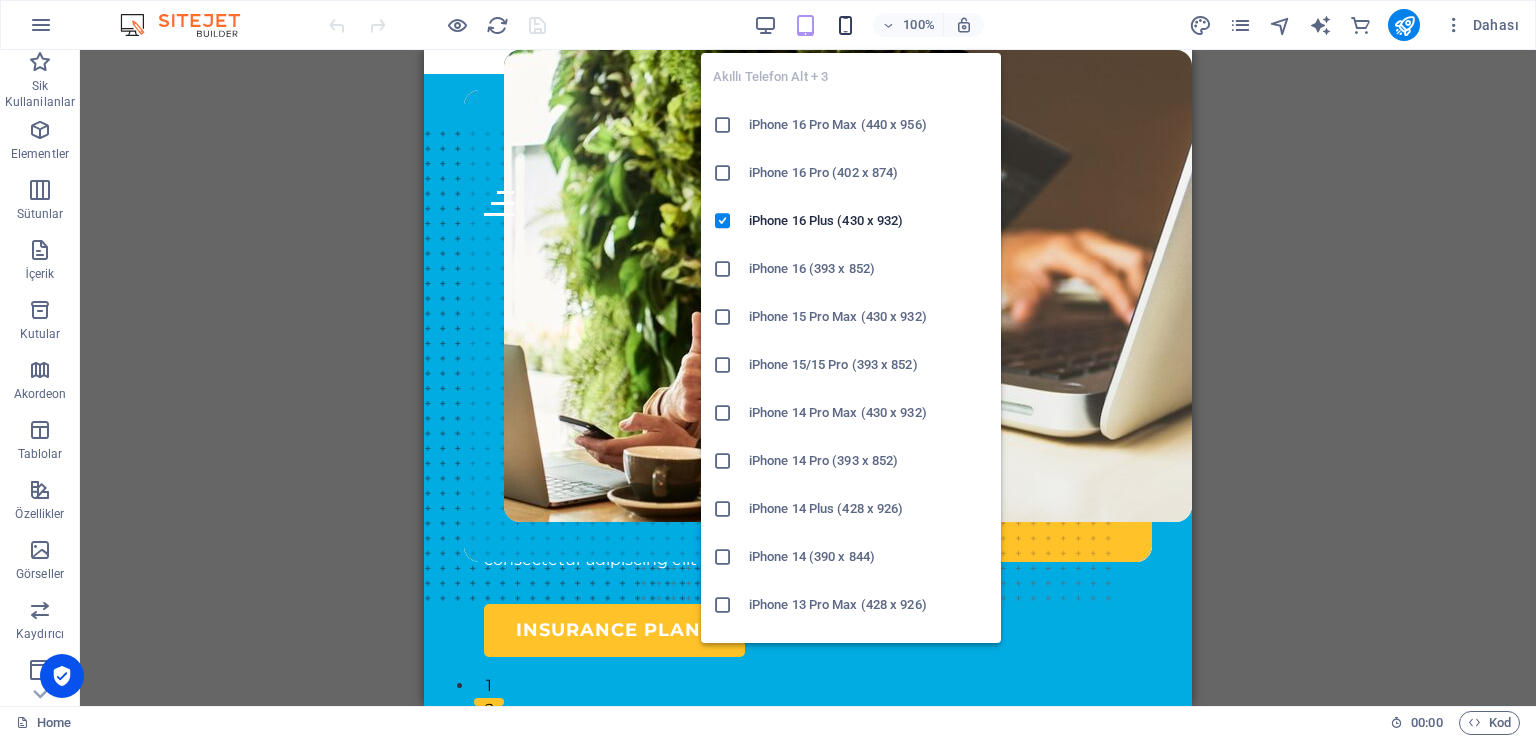 click at bounding box center [845, 25] 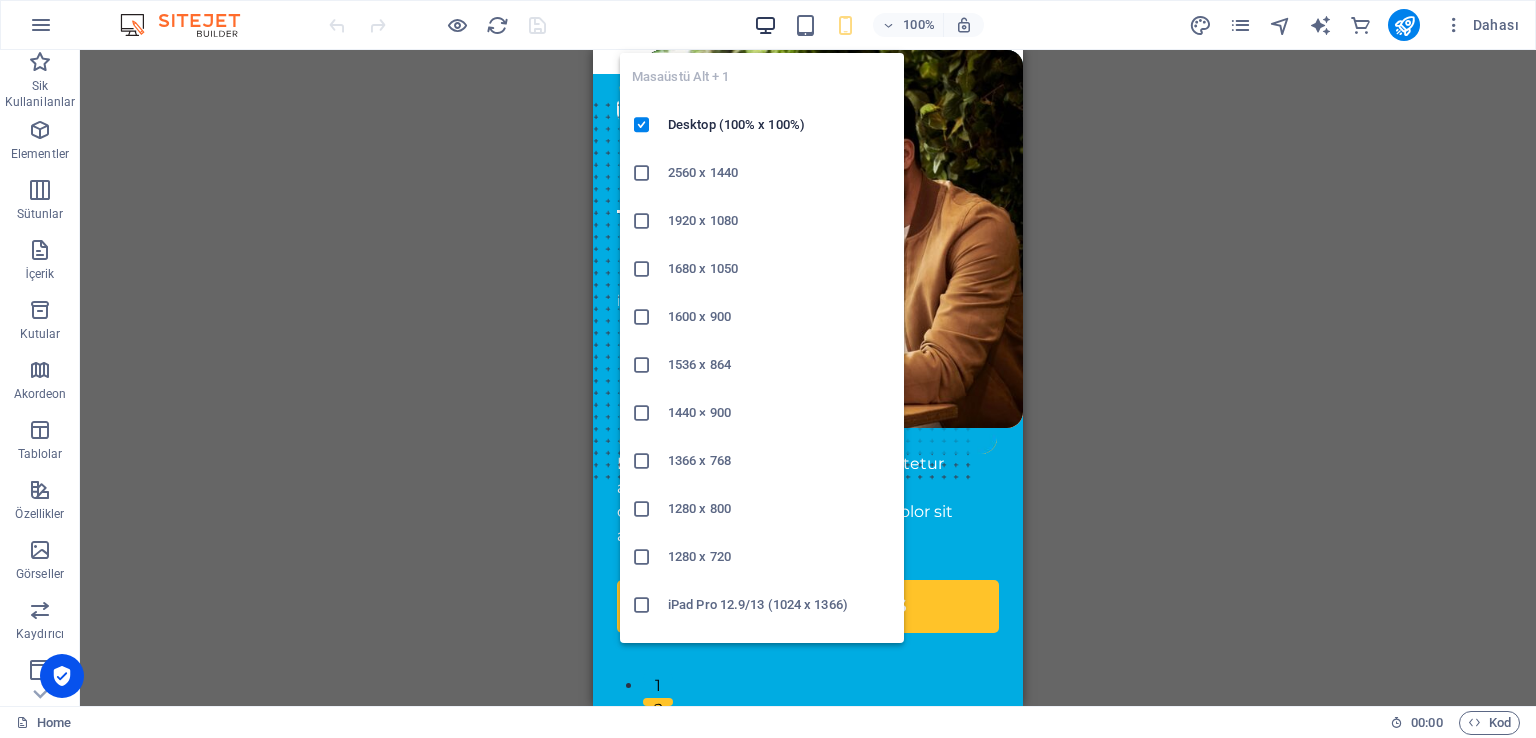 click at bounding box center (765, 25) 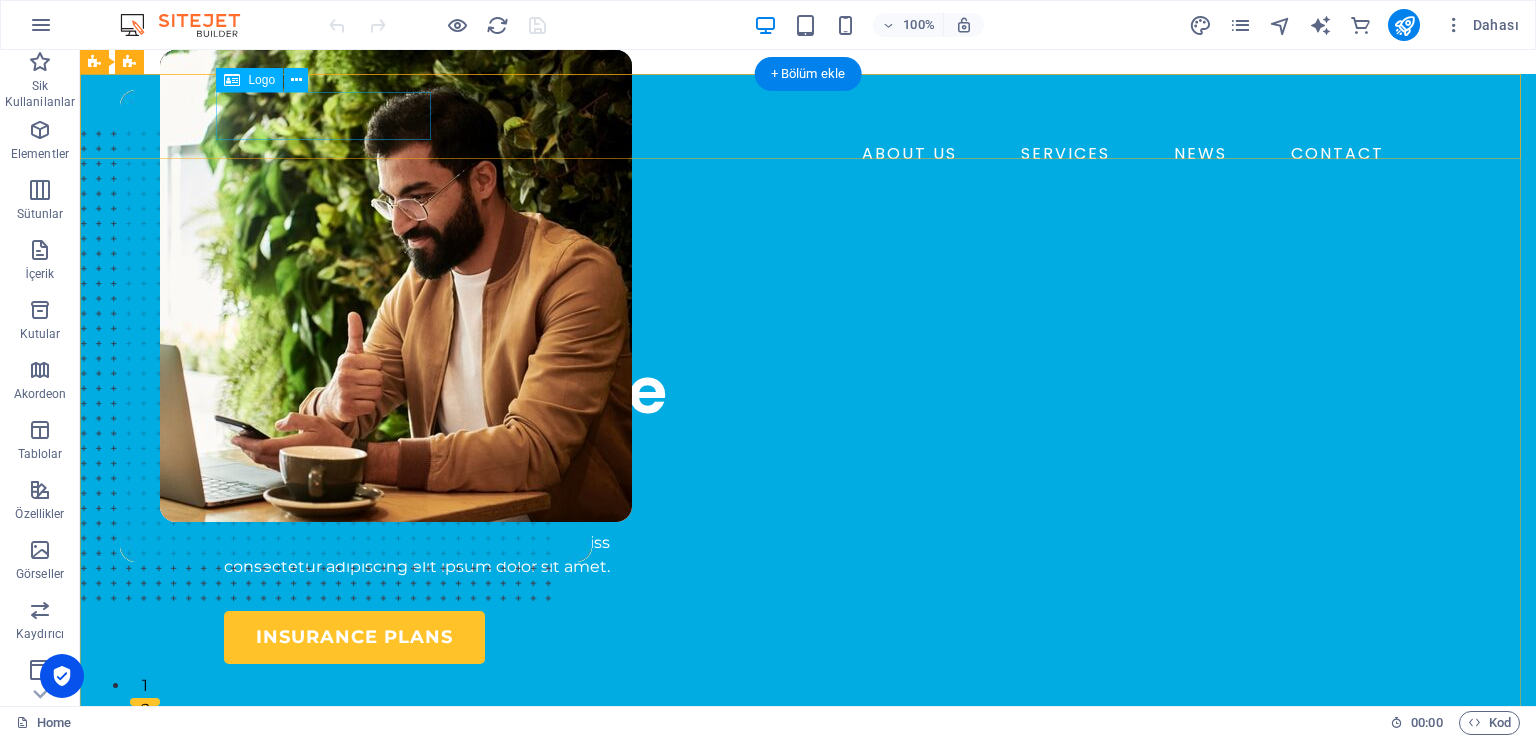 click at bounding box center [808, 114] 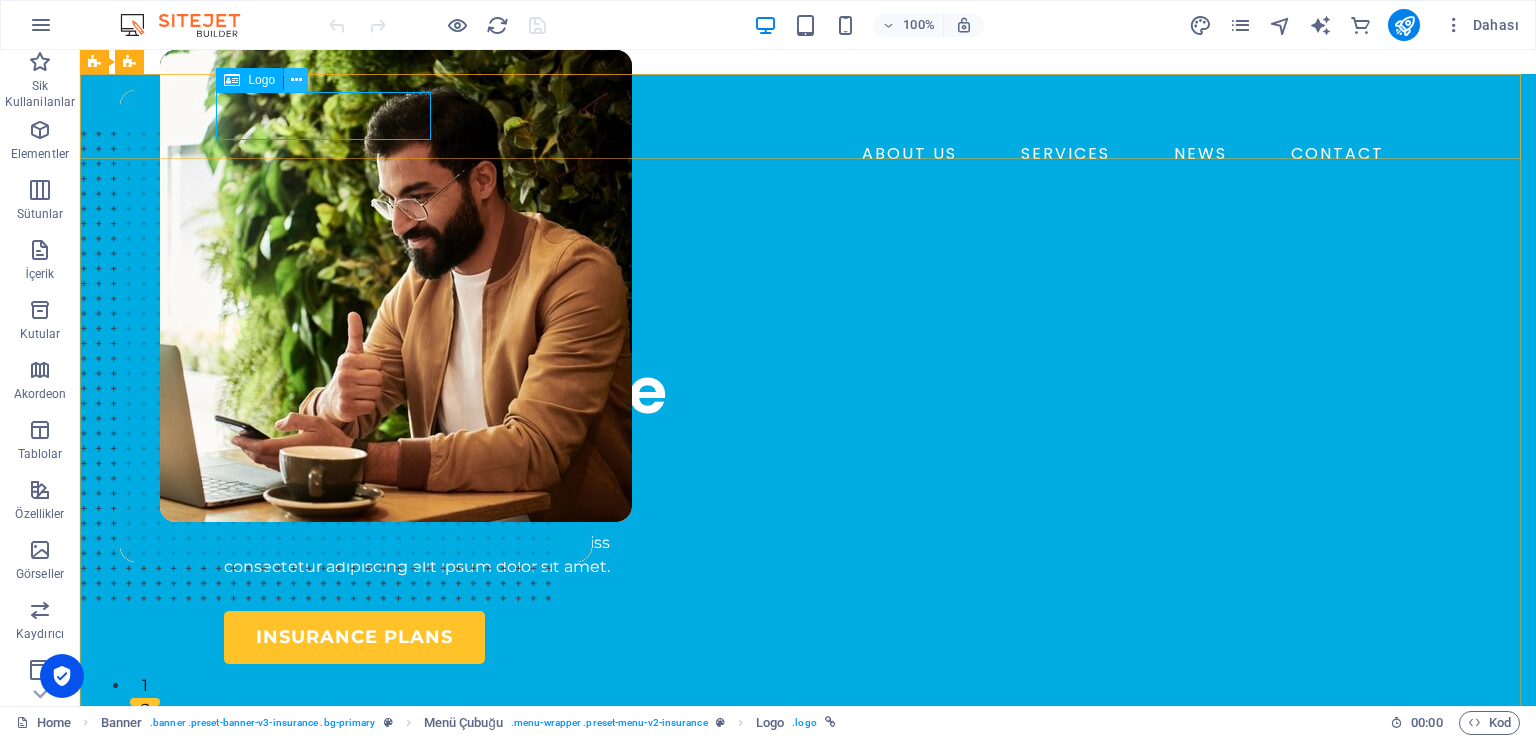 click at bounding box center (296, 80) 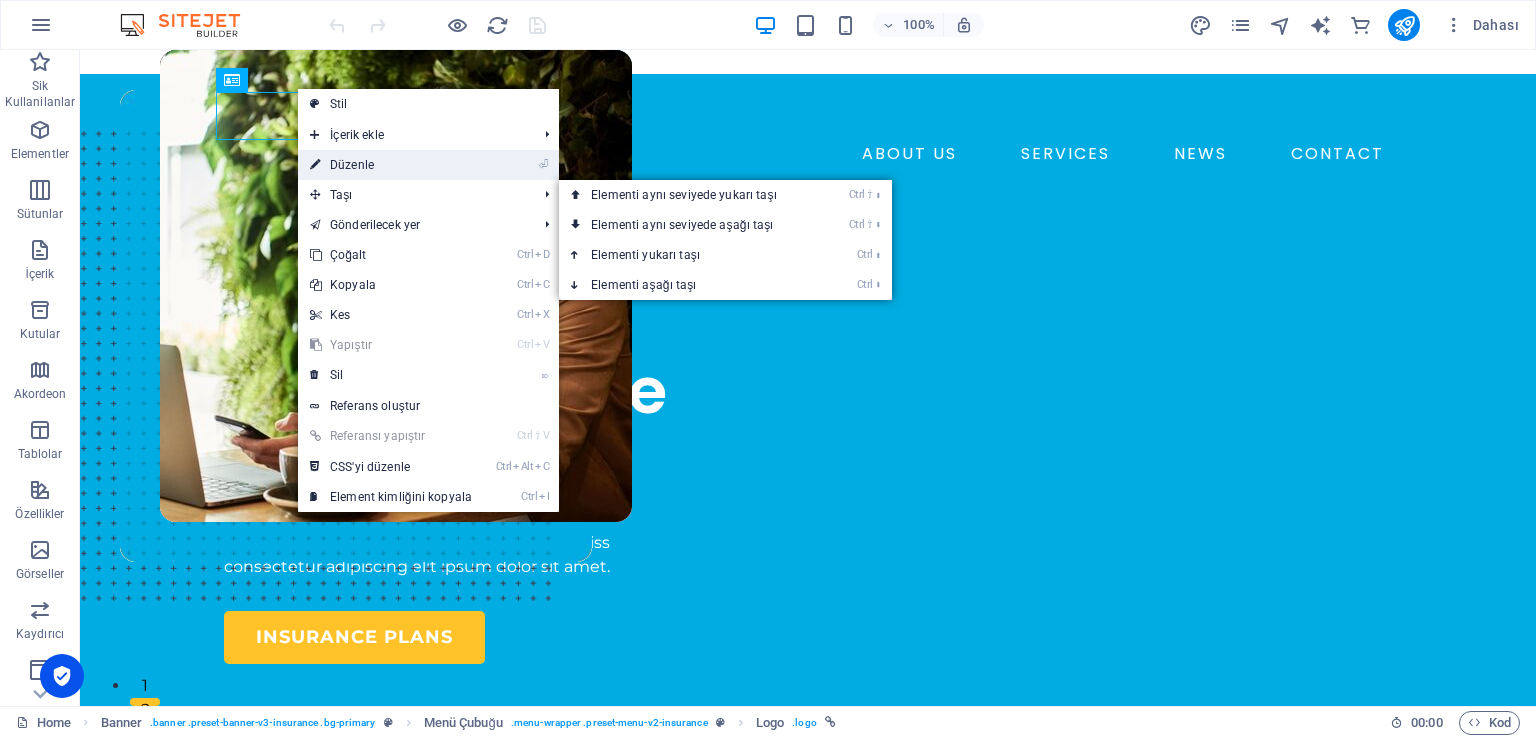 click on "⏎  Düzenle" at bounding box center (391, 165) 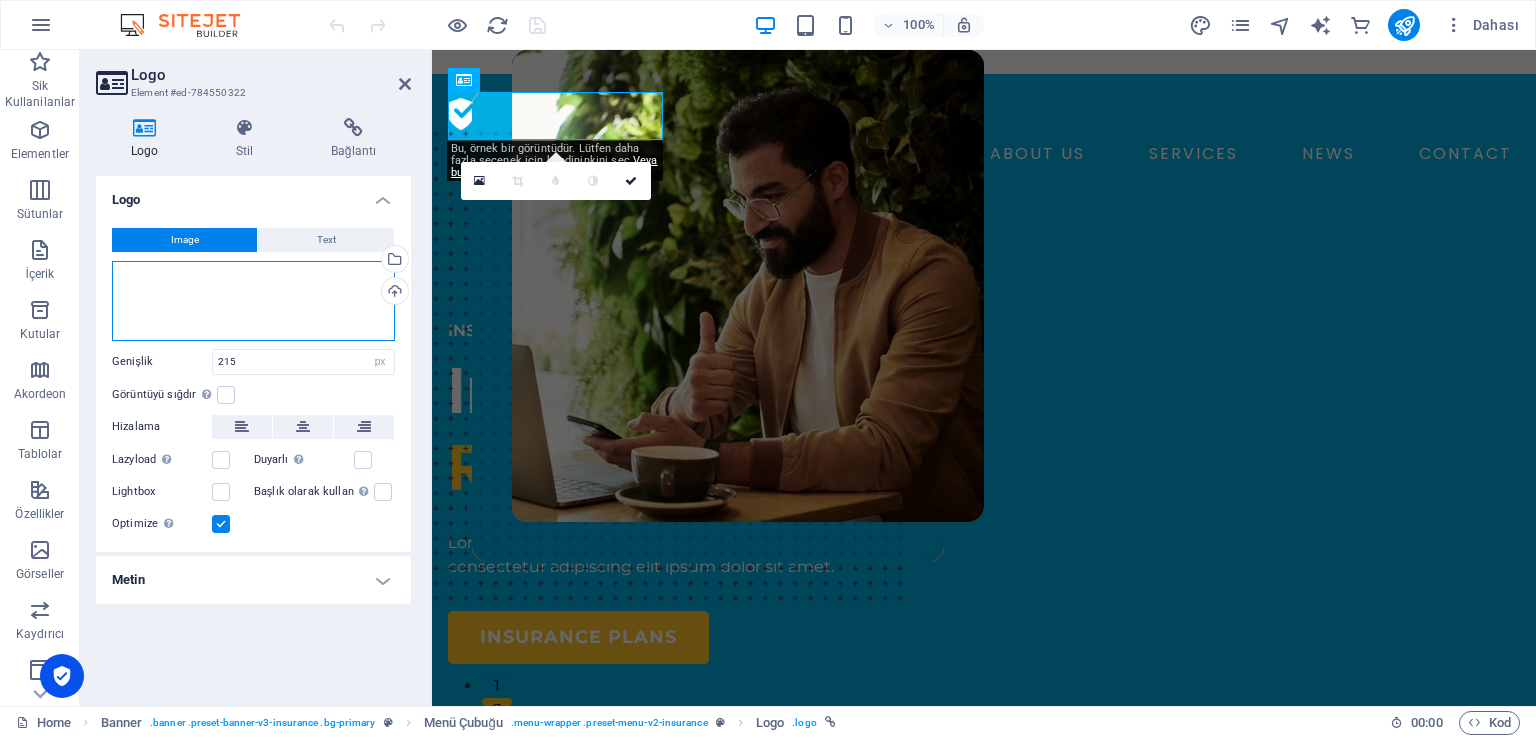 click on "Dosyaları buraya sürükleyin, dosyaları seçmek için tıklayın veya Dosyalardan ya da ücretsiz stok fotoğraf ve videolarımızdan dosyalar seçin" at bounding box center [253, 301] 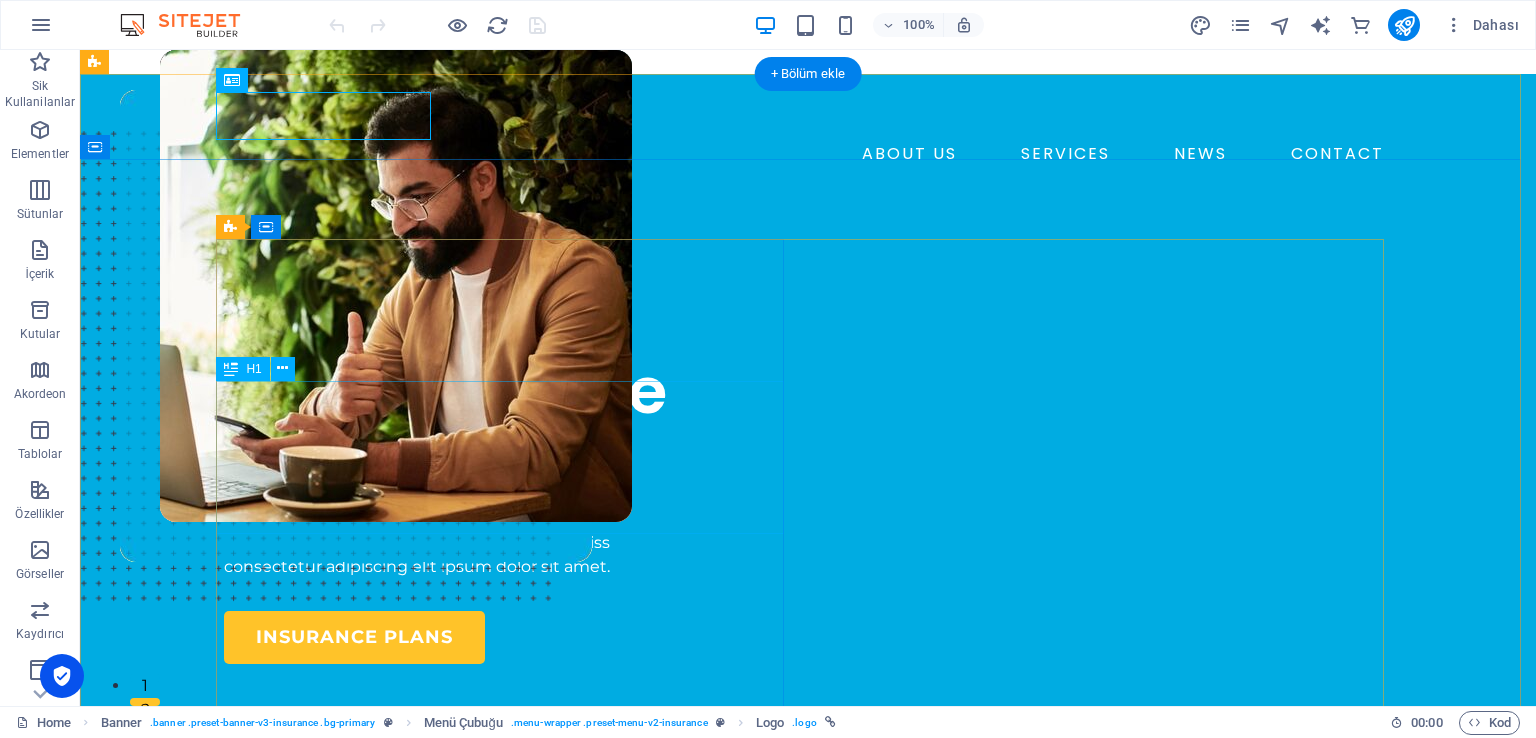 scroll, scrollTop: 100, scrollLeft: 0, axis: vertical 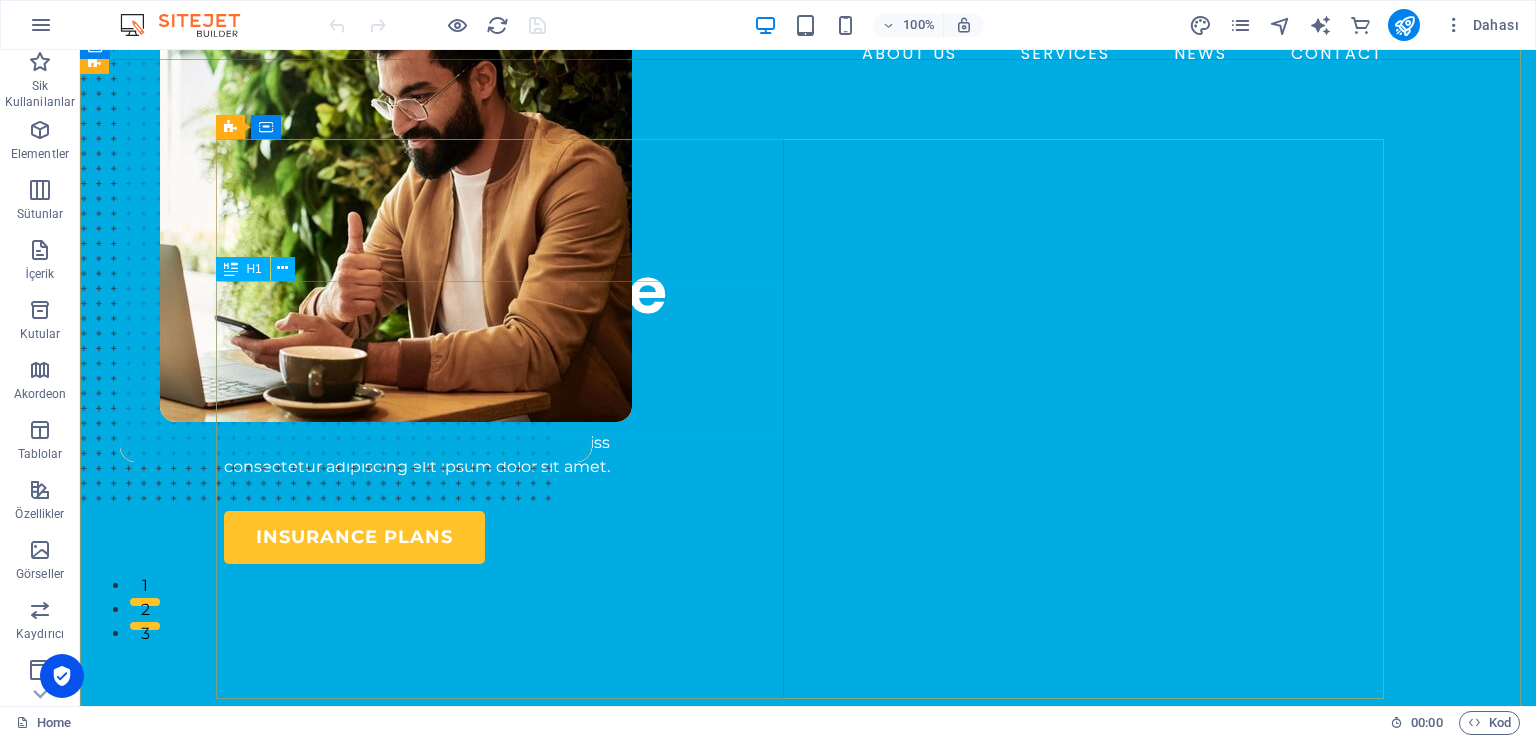 click on "Insuring More Responsibly" at bounding box center (508, 330) 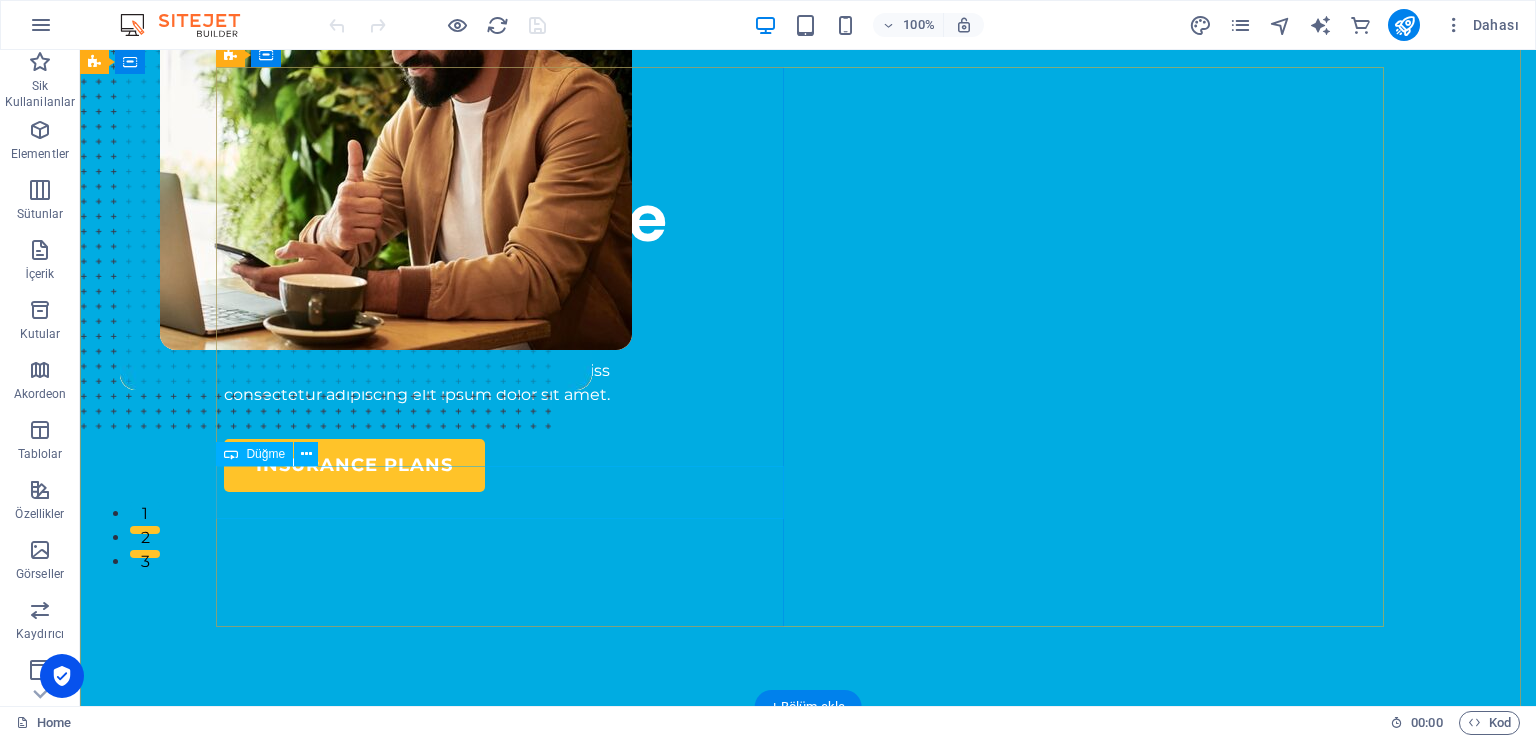 scroll, scrollTop: 0, scrollLeft: 0, axis: both 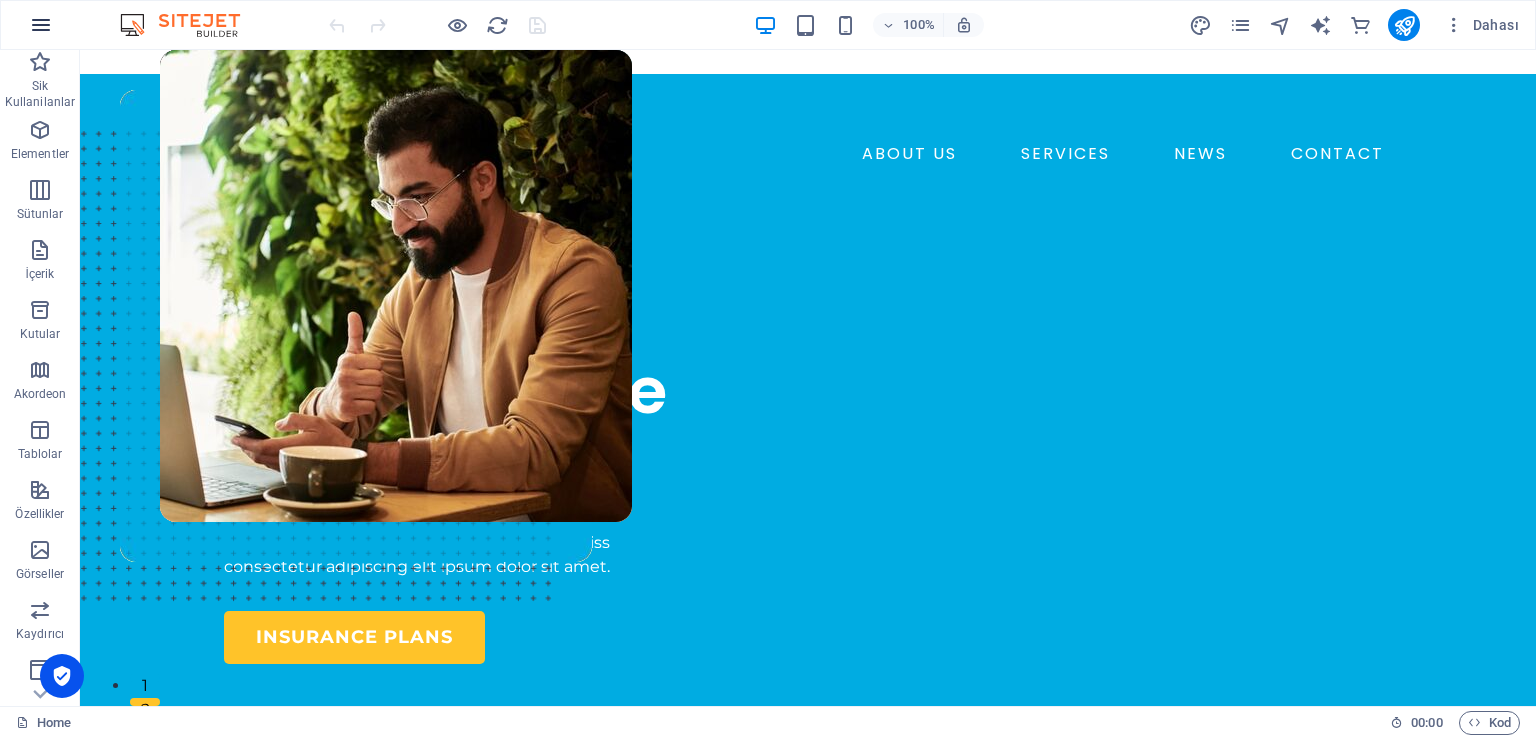 click at bounding box center [41, 25] 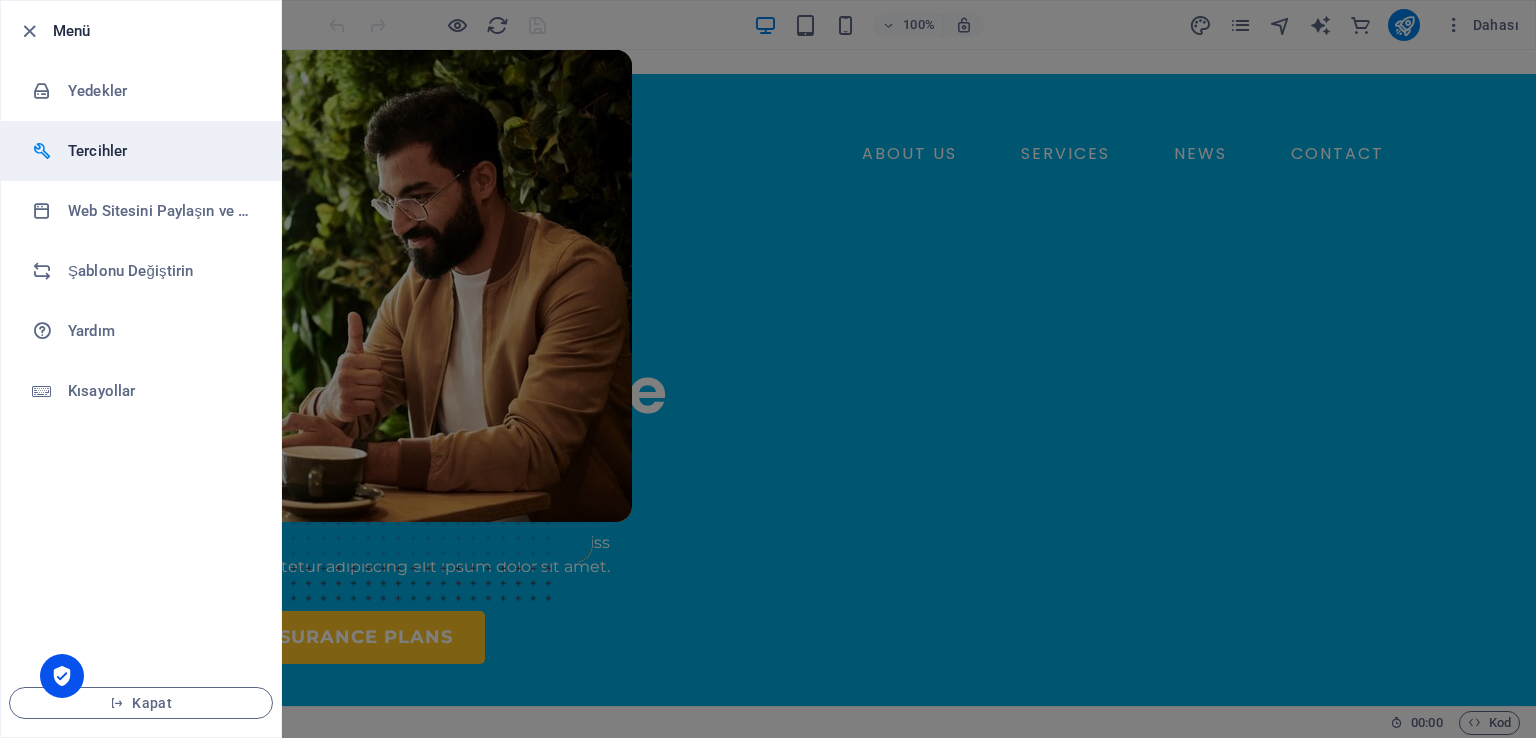 click on "Tercihler" at bounding box center [160, 151] 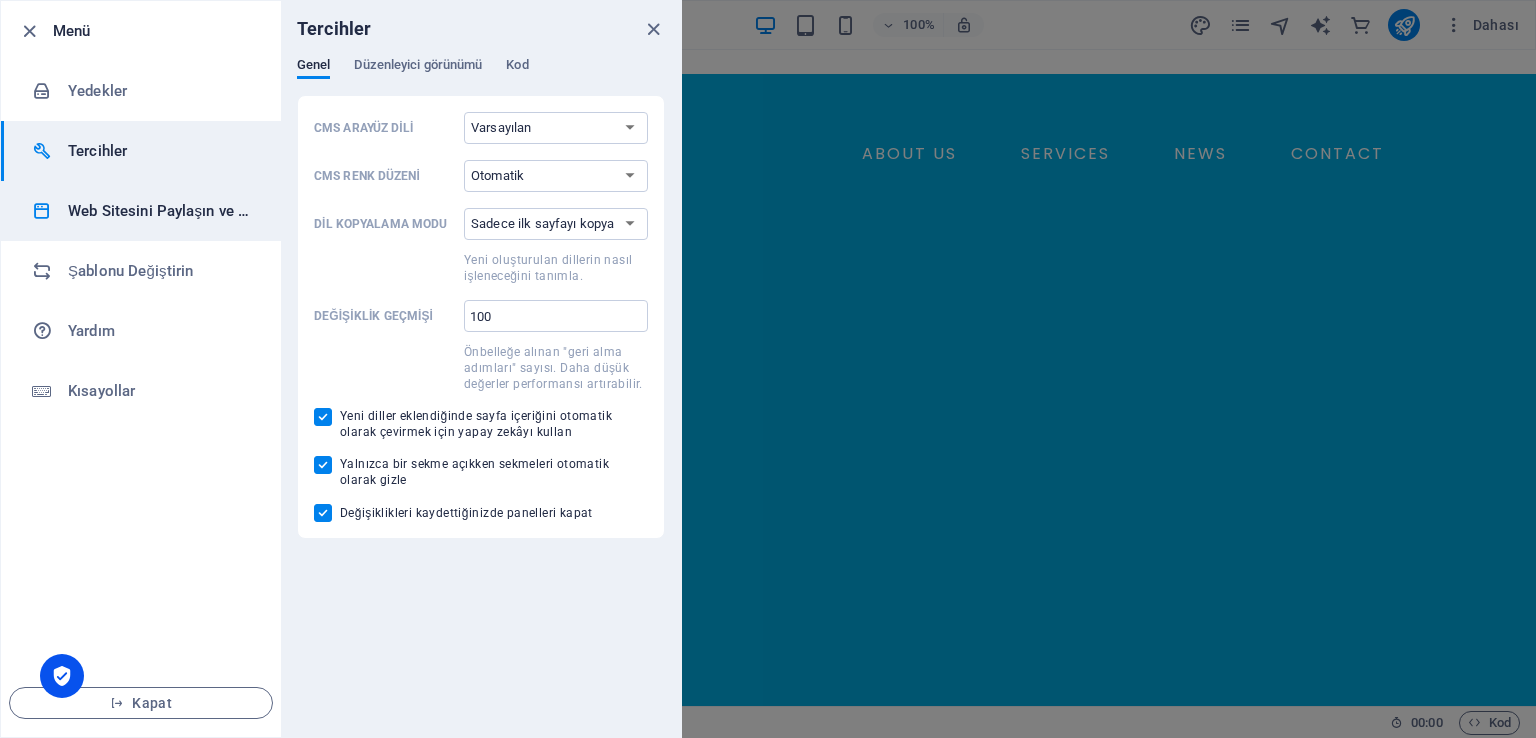 click on "Web Sitesini Paylaşın ve Kopyalayın" at bounding box center [141, 211] 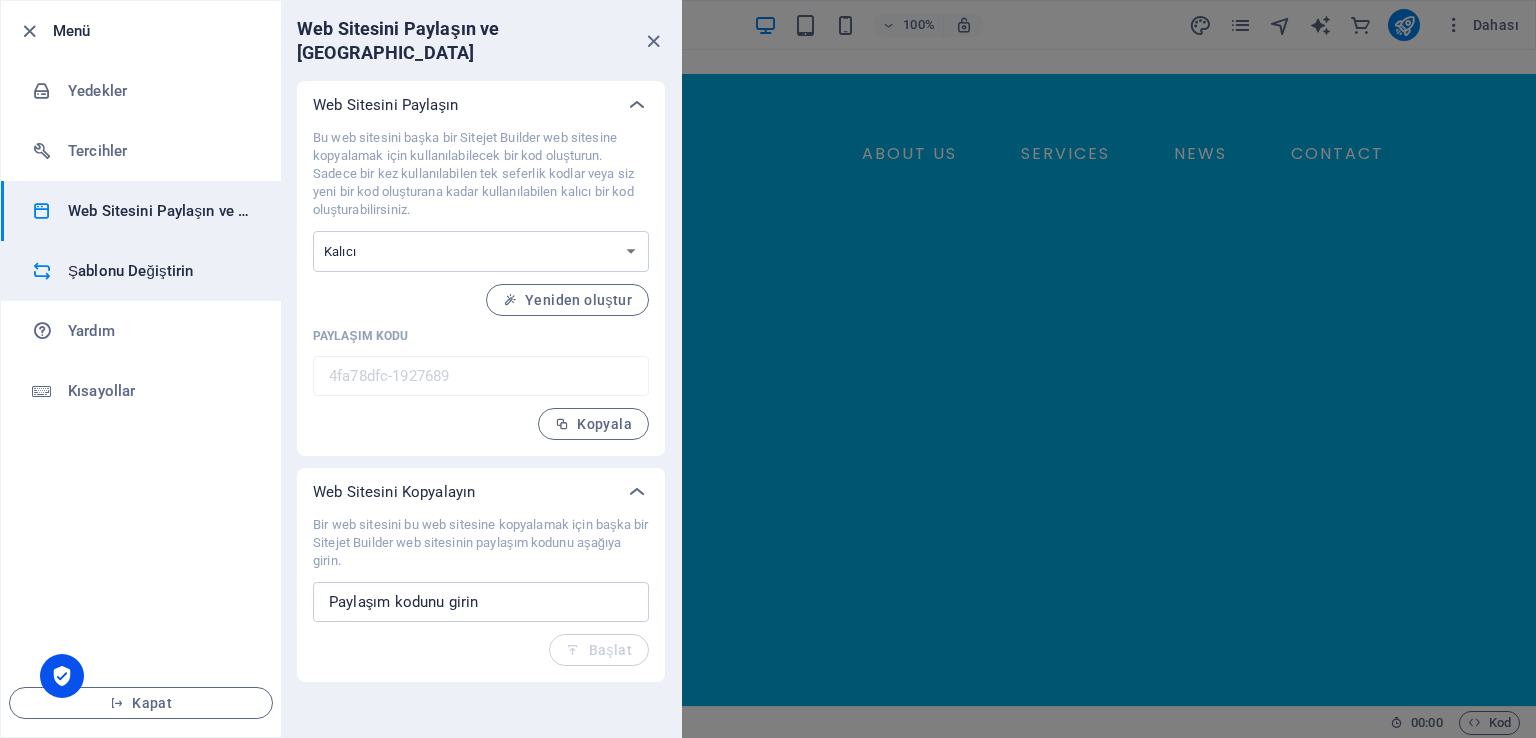 click on "Şablonu Değiştirin" at bounding box center [160, 271] 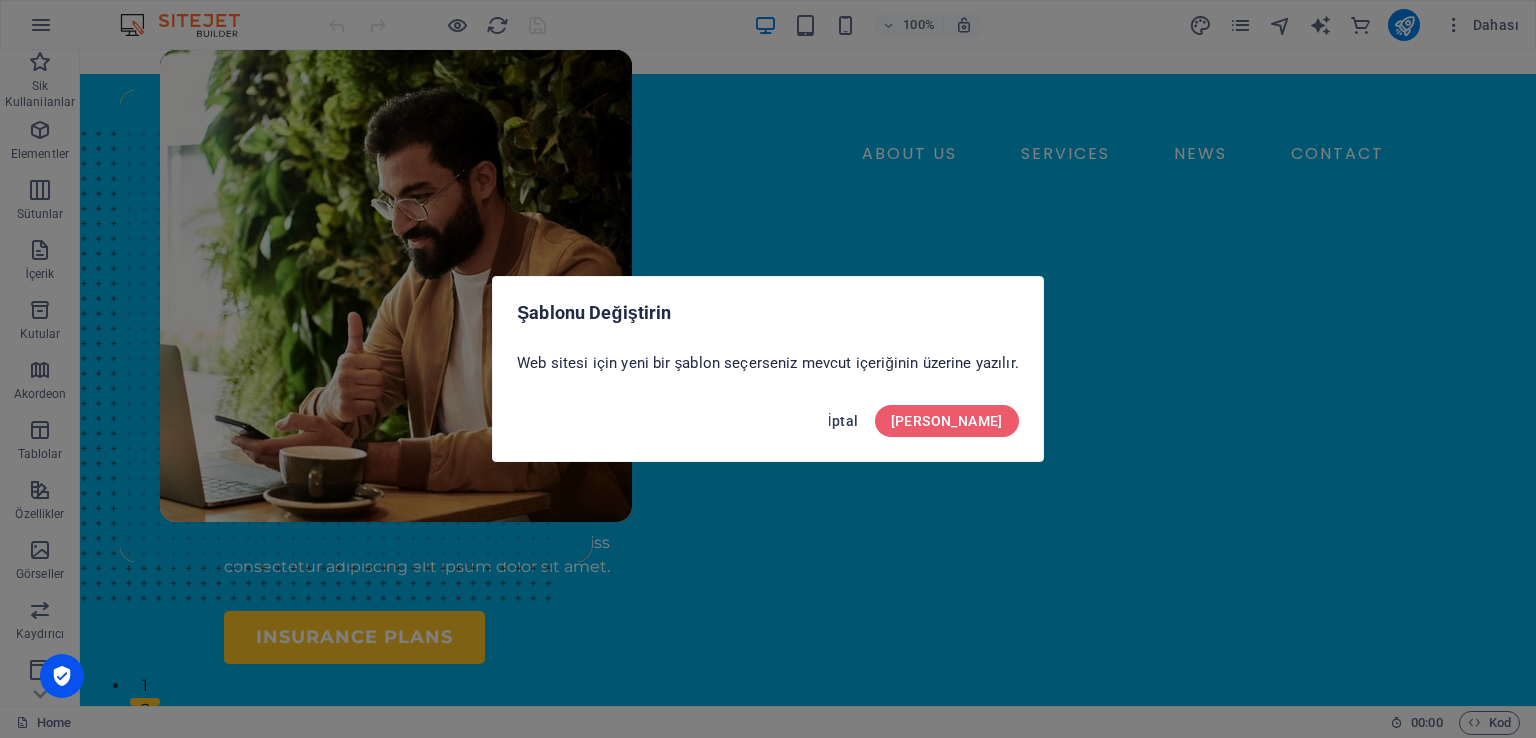 click on "İptal" at bounding box center (843, 421) 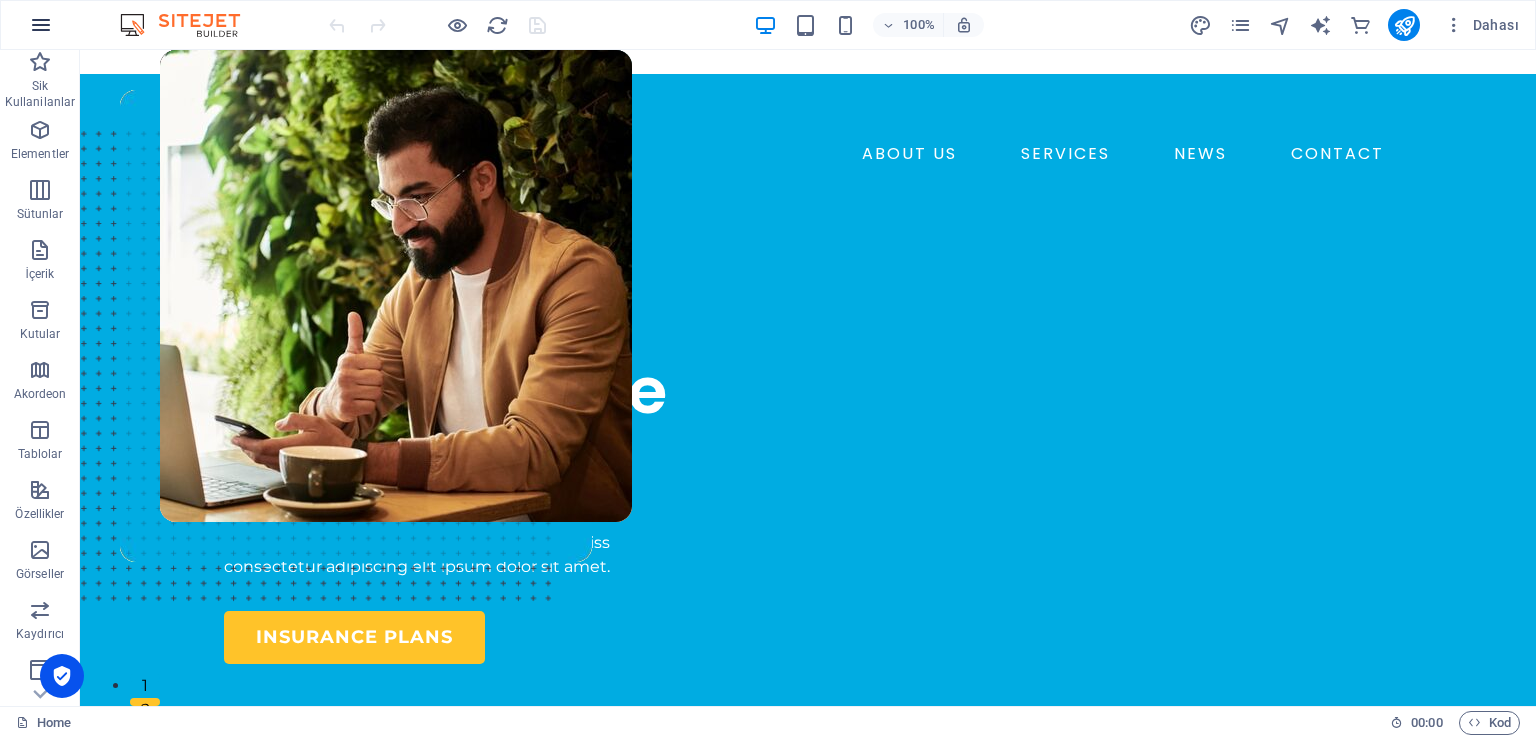 click at bounding box center [41, 25] 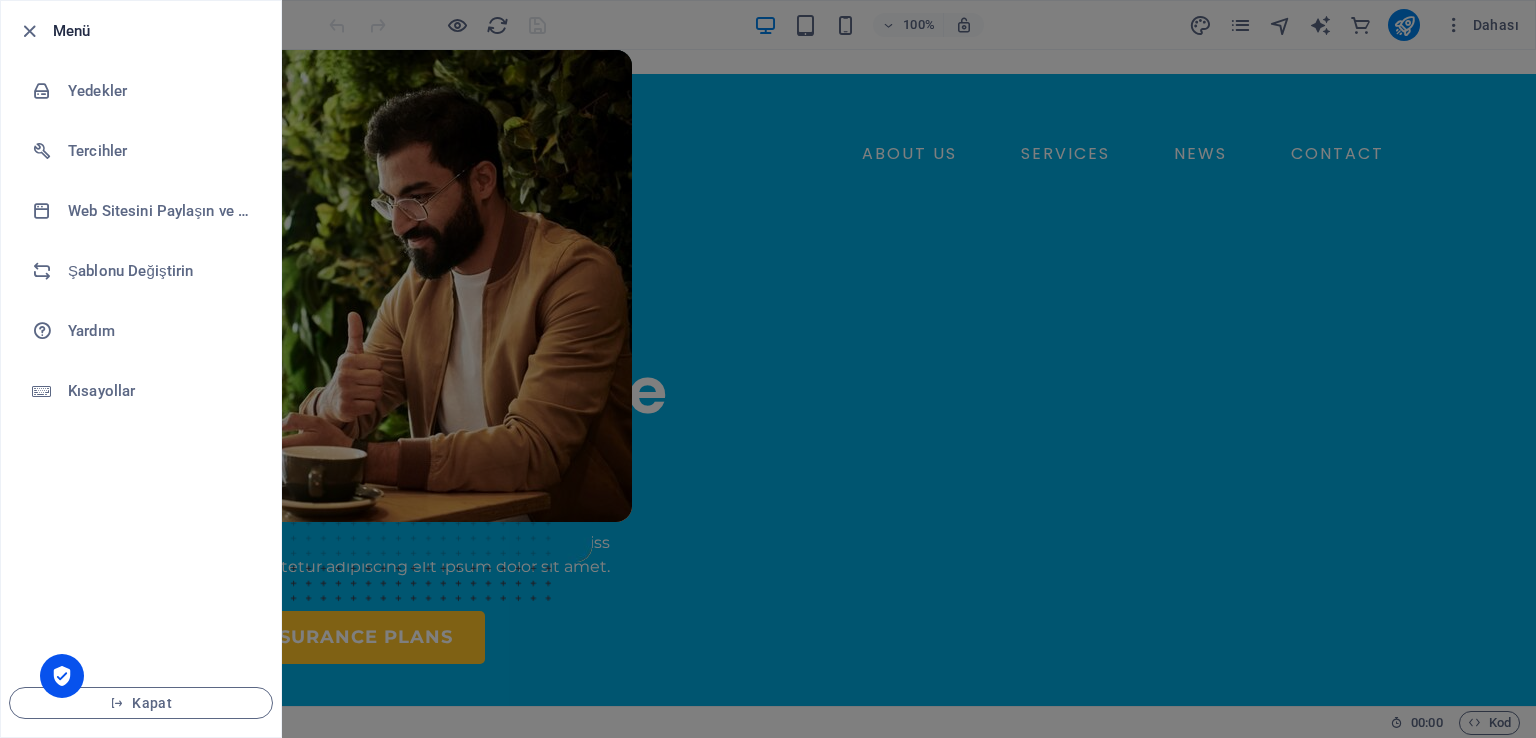 click on "Menü" at bounding box center (159, 31) 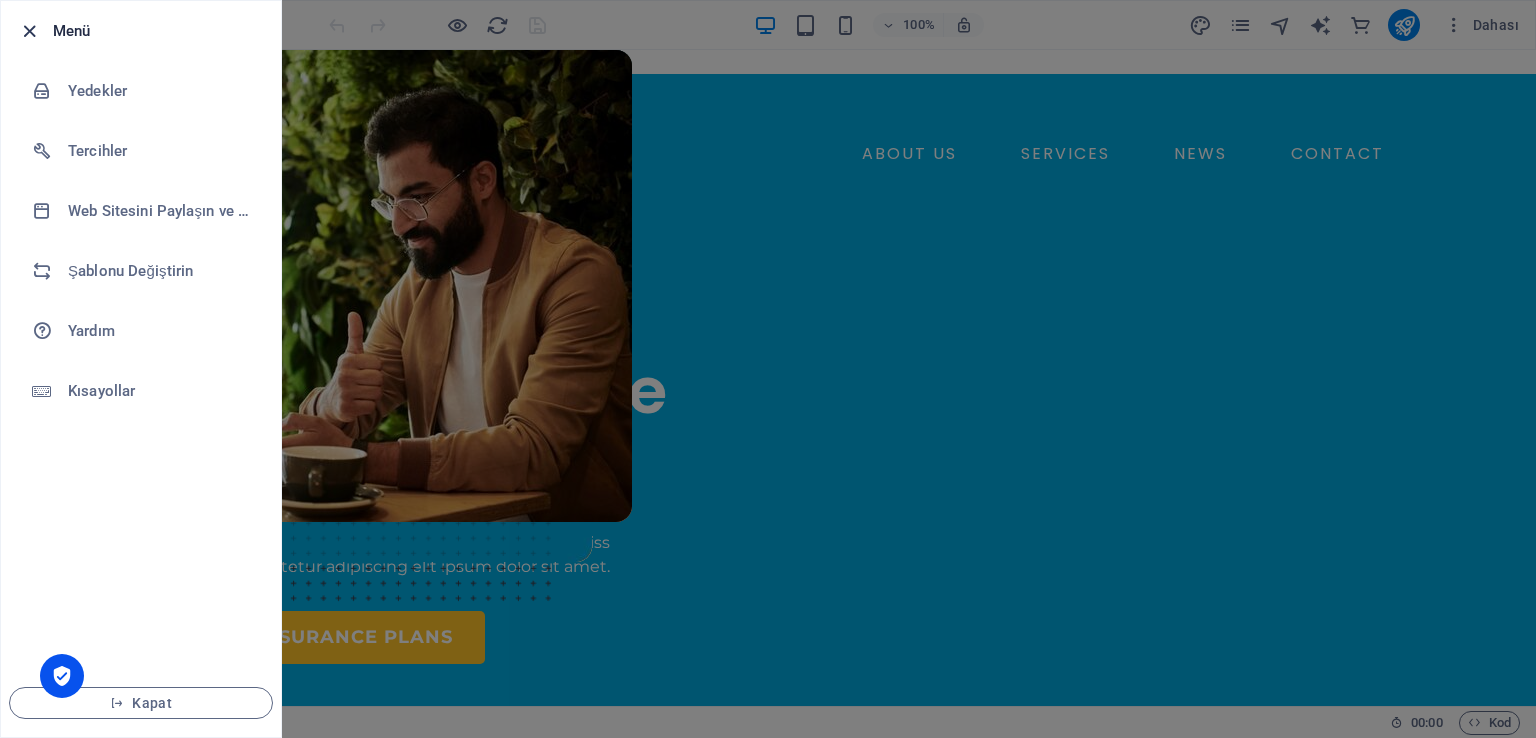 click at bounding box center [29, 31] 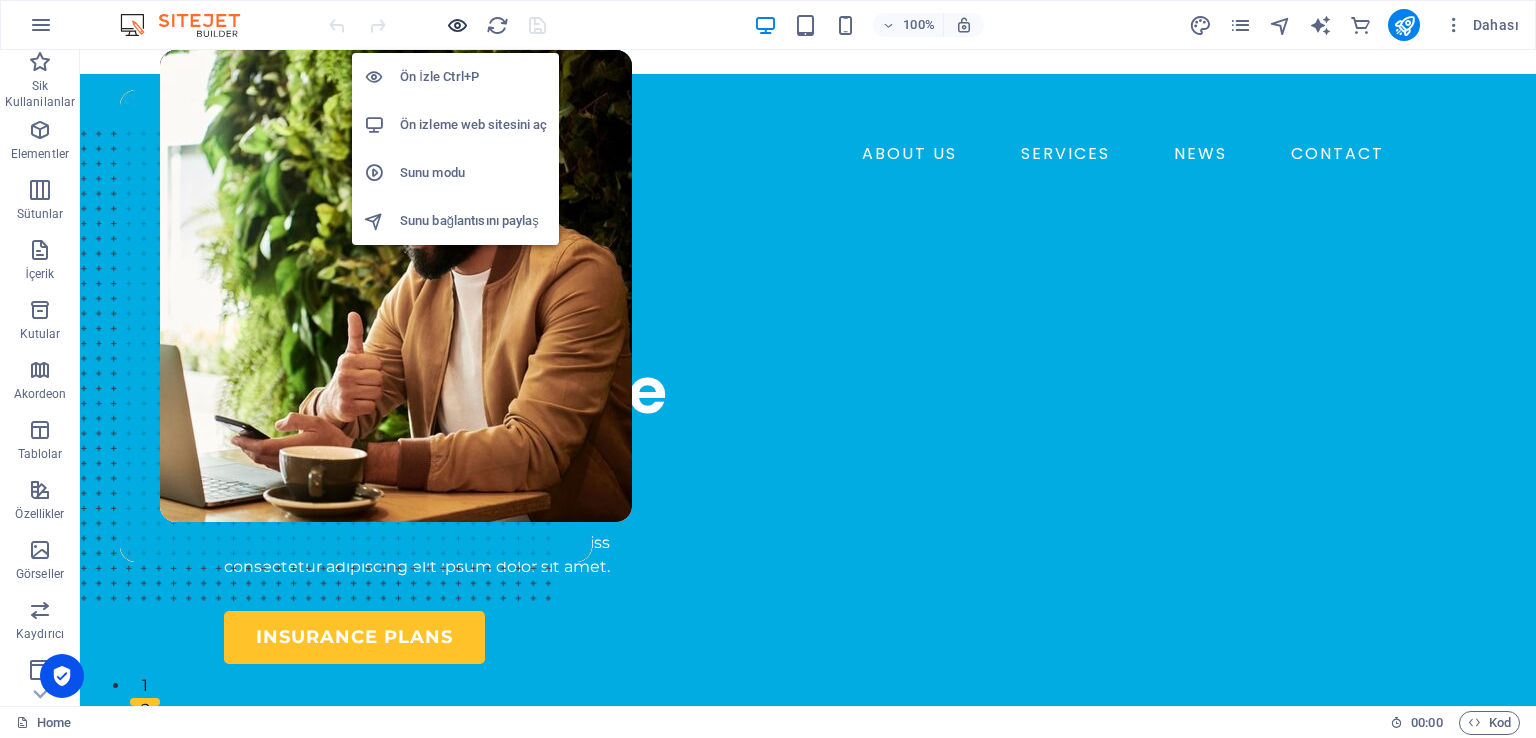 click at bounding box center [457, 25] 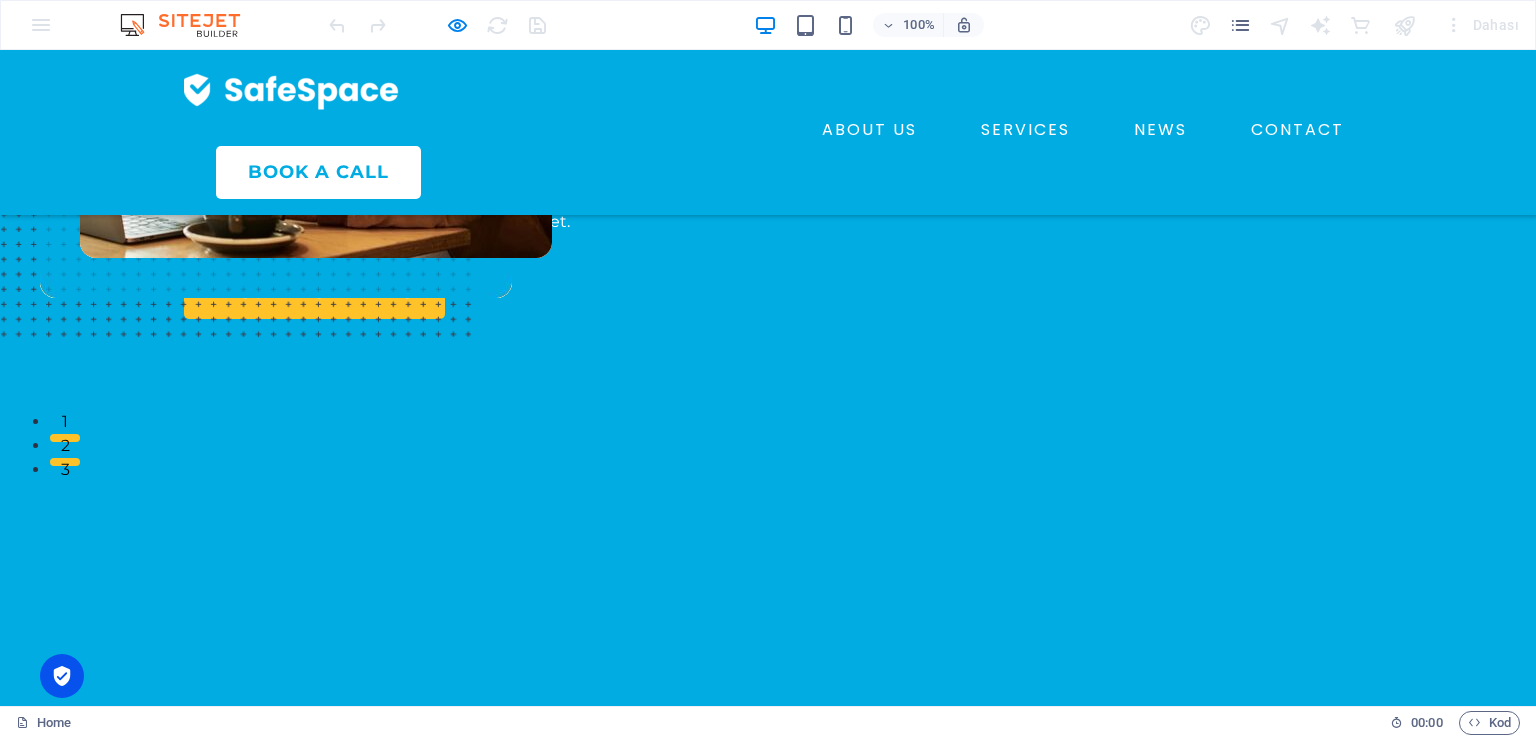 scroll, scrollTop: 0, scrollLeft: 0, axis: both 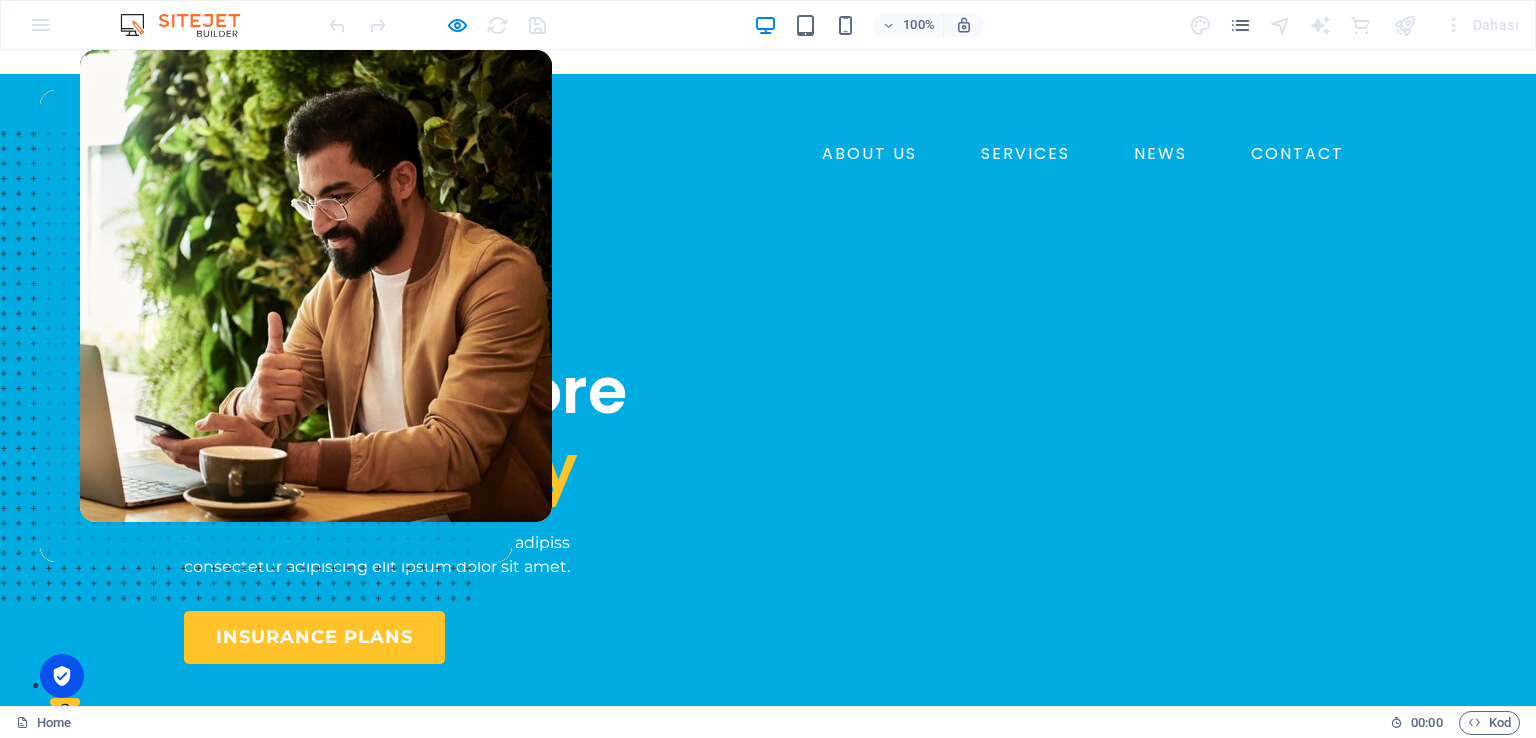 click on "SERVICES" at bounding box center [1025, 154] 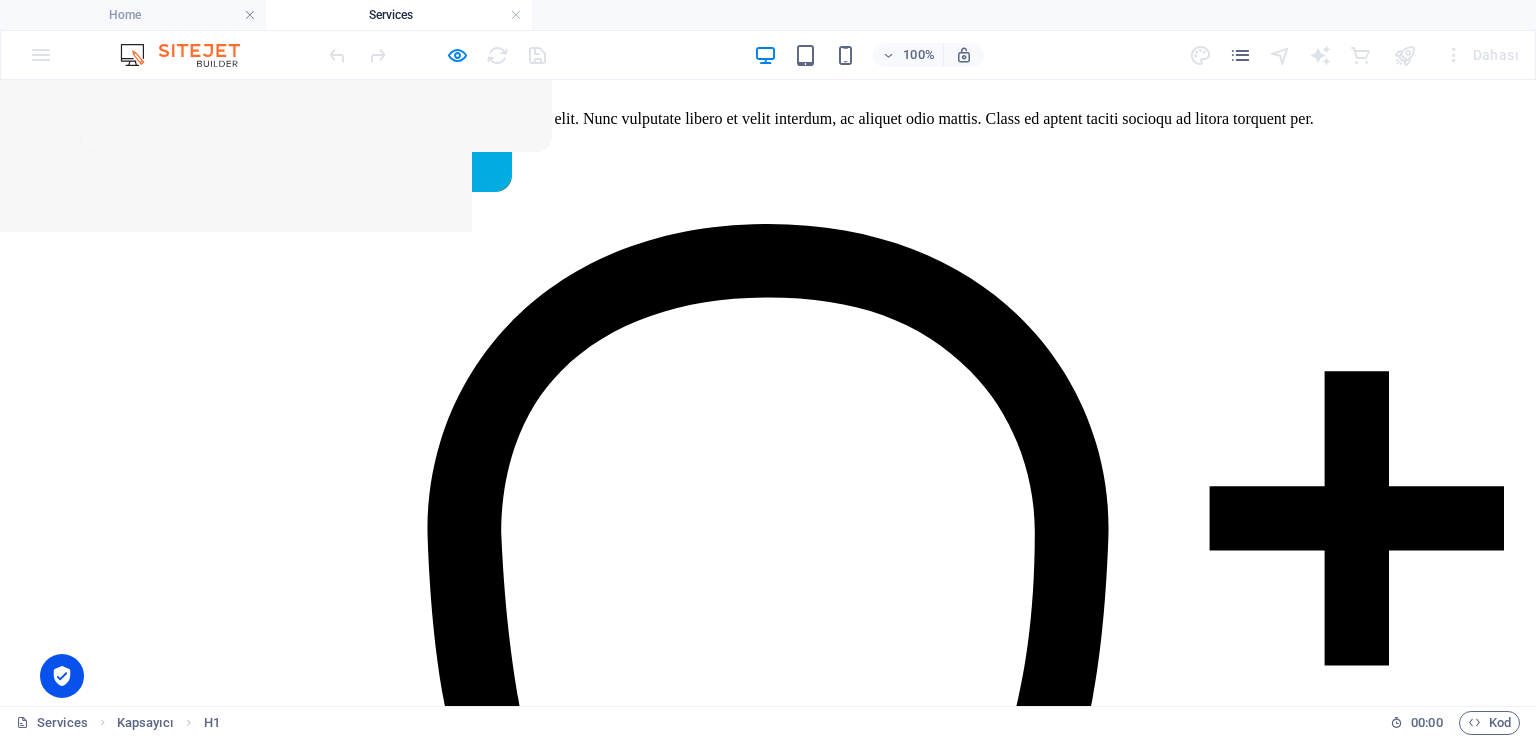 scroll, scrollTop: 0, scrollLeft: 0, axis: both 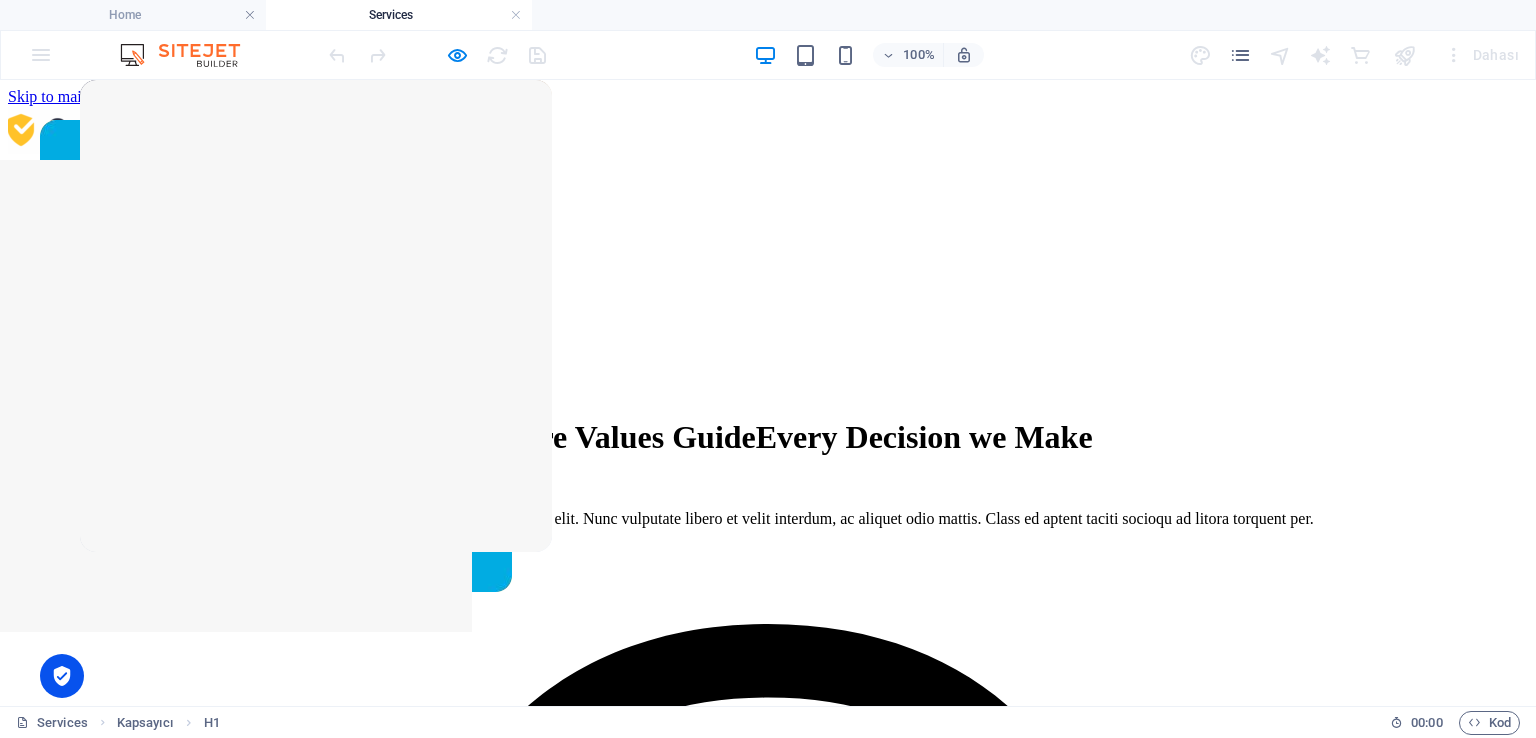 click on "ABOUT US SERVICES NEWS CONTACT" at bounding box center [768, 210] 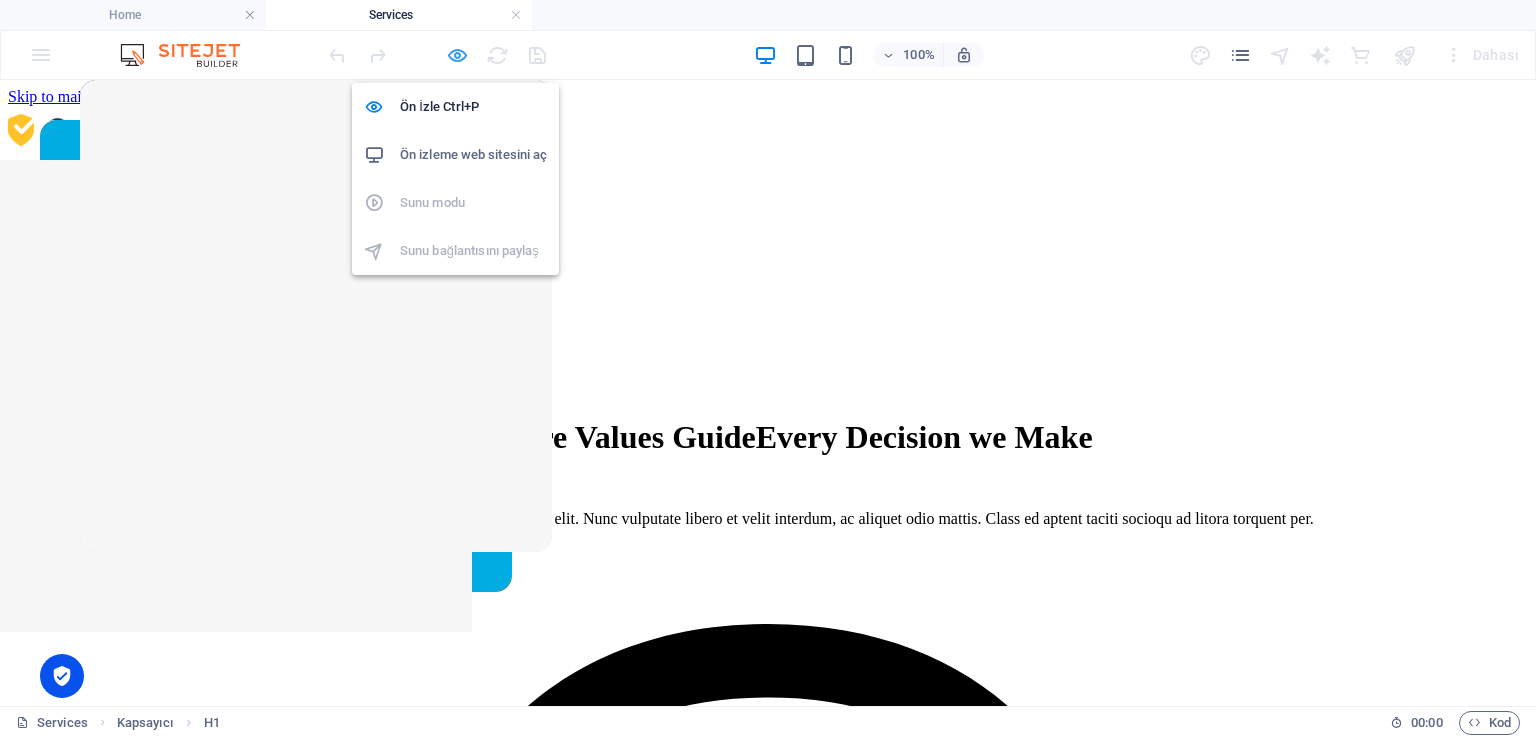 click at bounding box center (457, 55) 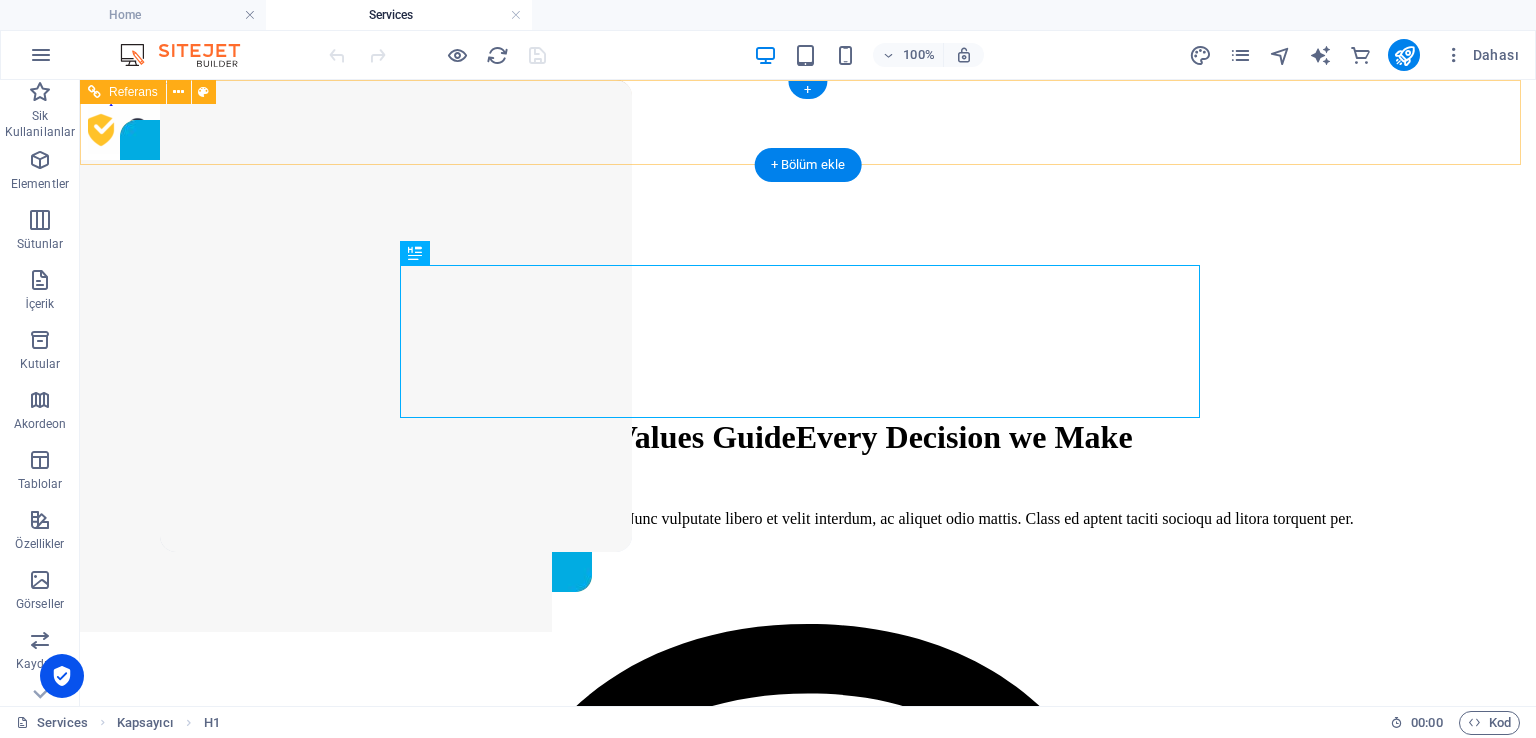 click on "ABOUT US SERVICES NEWS CONTACT" at bounding box center [808, 210] 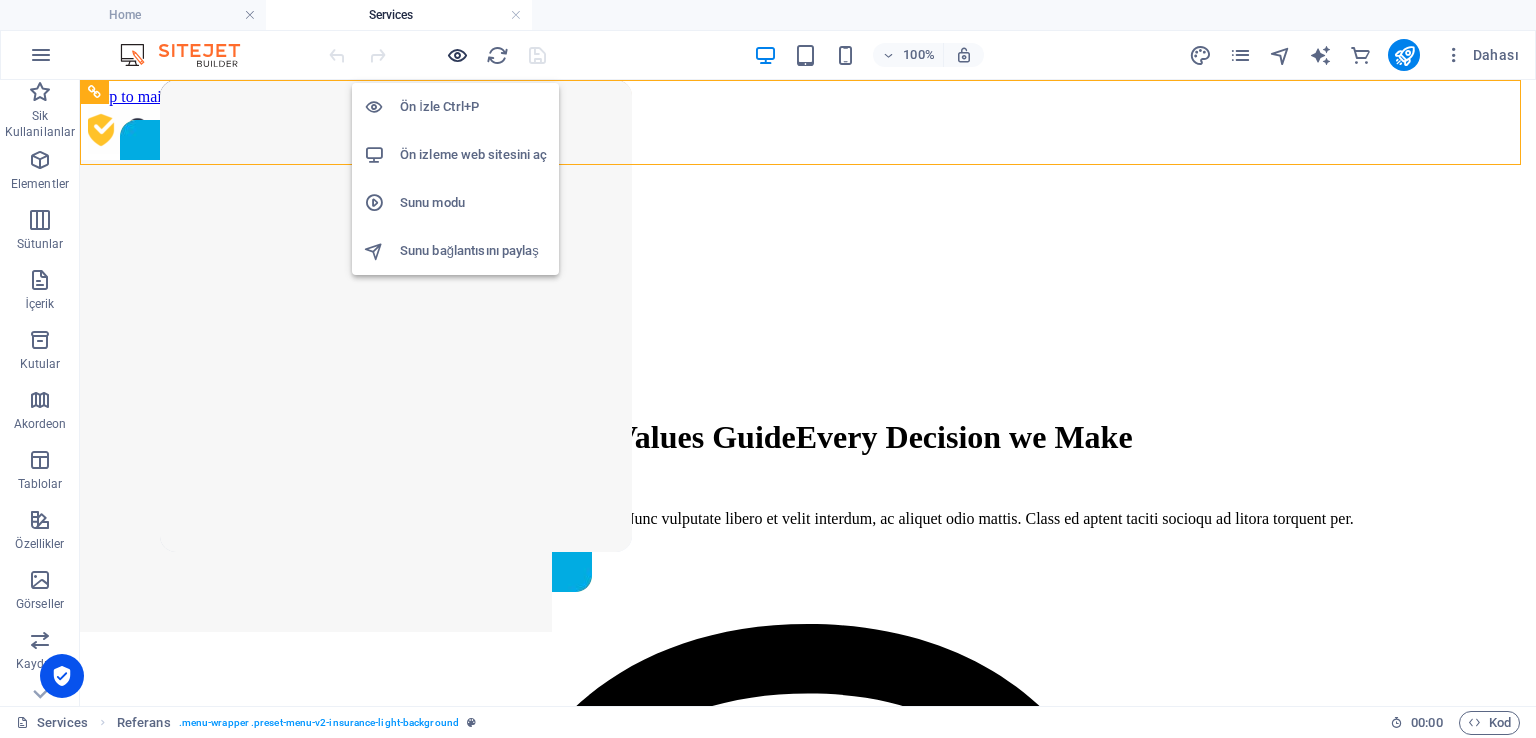 click at bounding box center (457, 55) 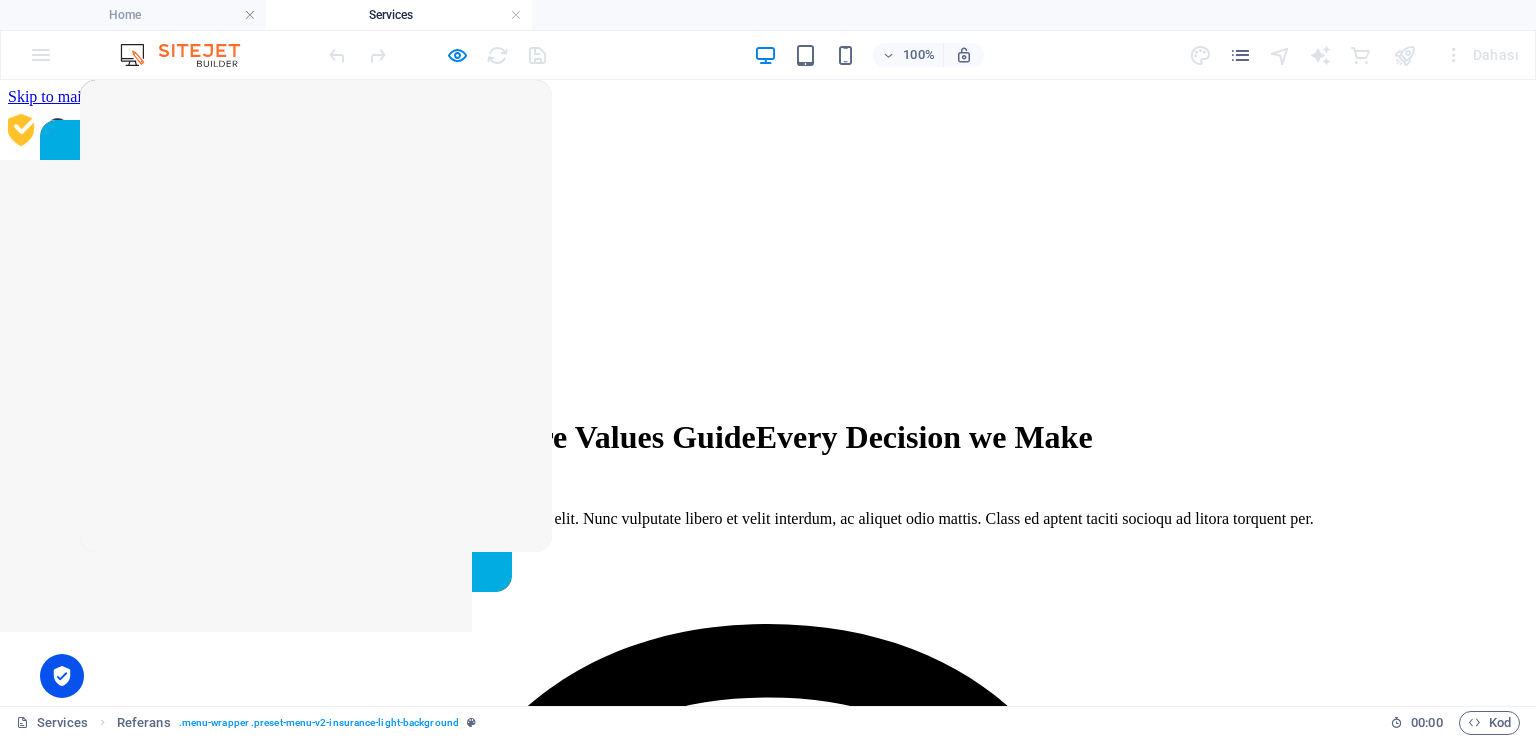 click on "ABOUT US" at bounding box center [87, 182] 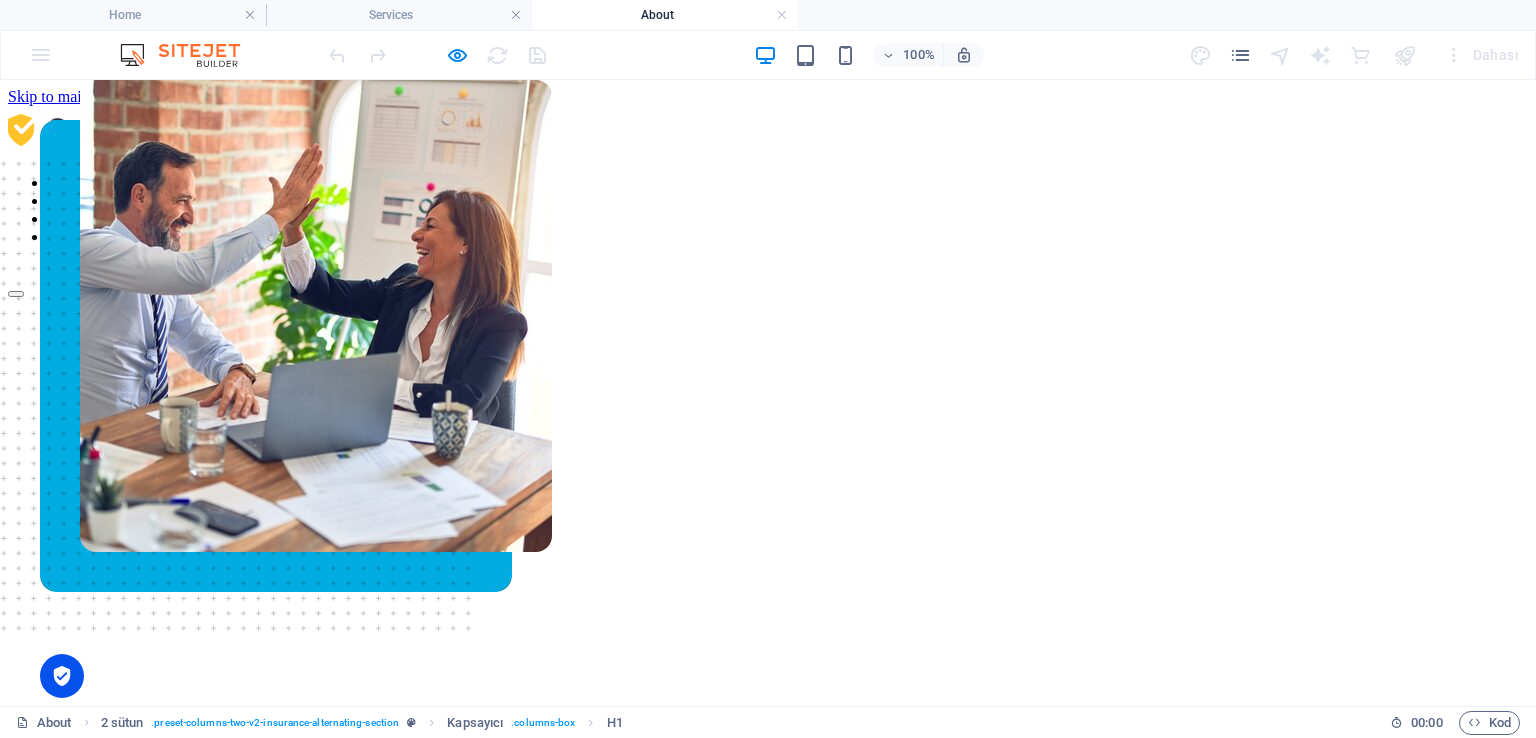 scroll, scrollTop: 0, scrollLeft: 0, axis: both 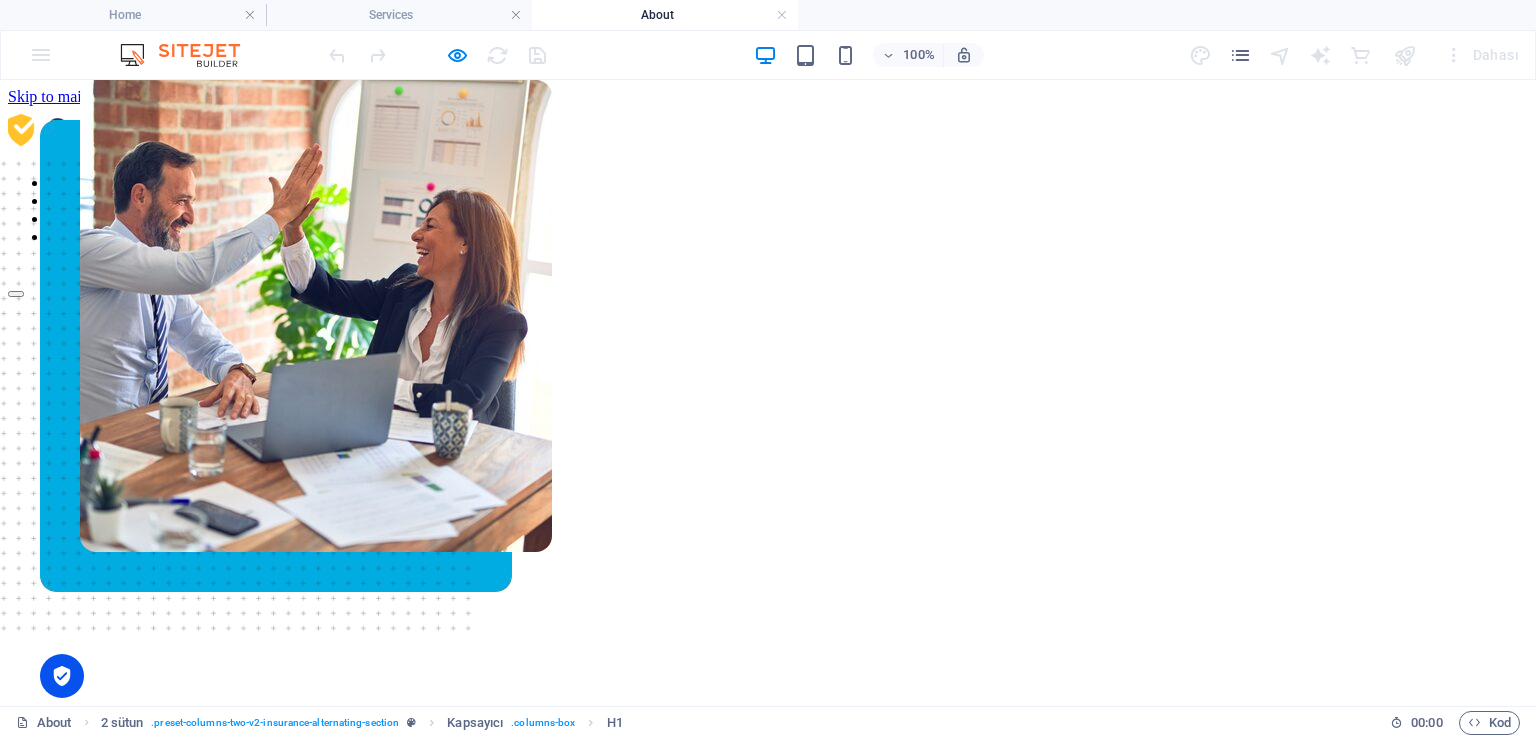click at bounding box center [768, 132] 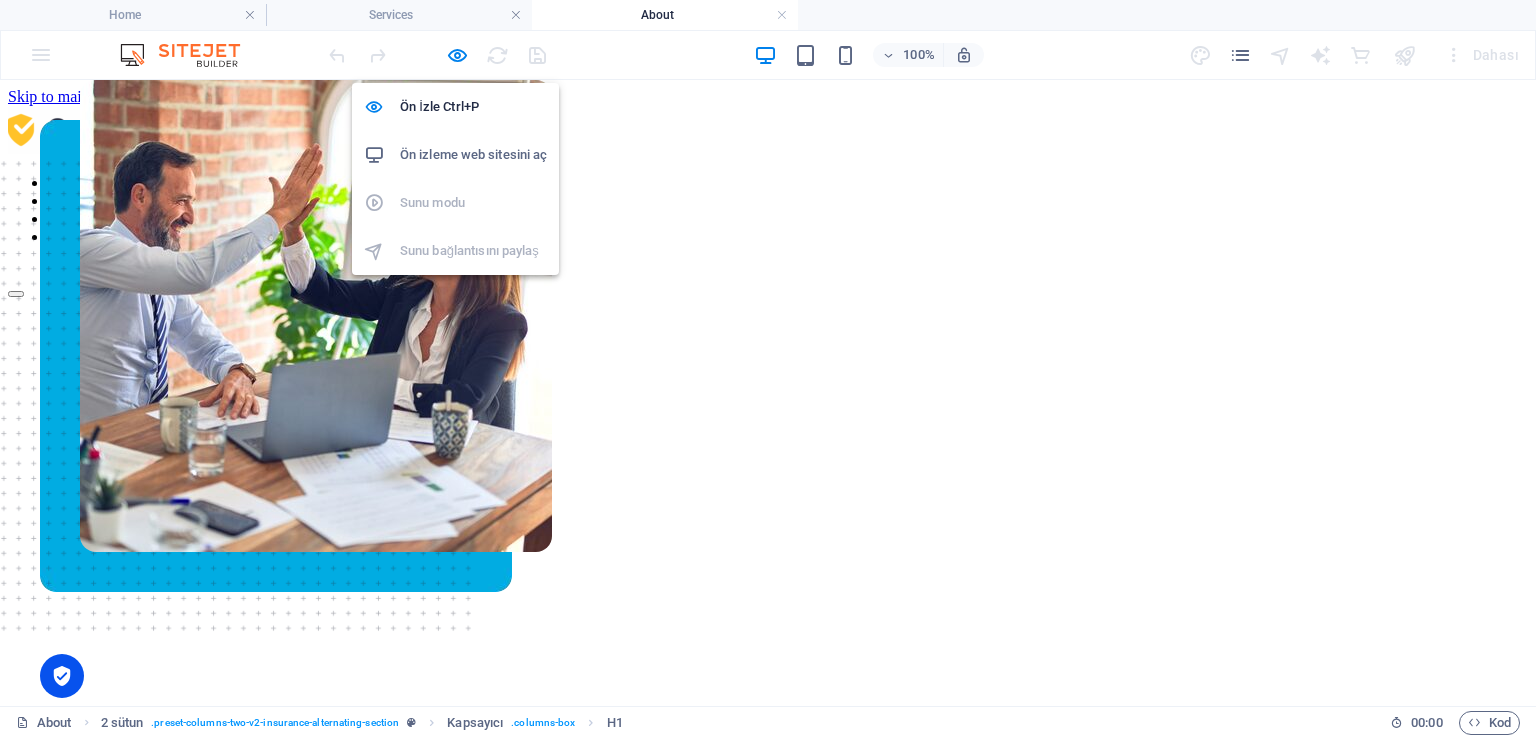 click at bounding box center (457, 55) 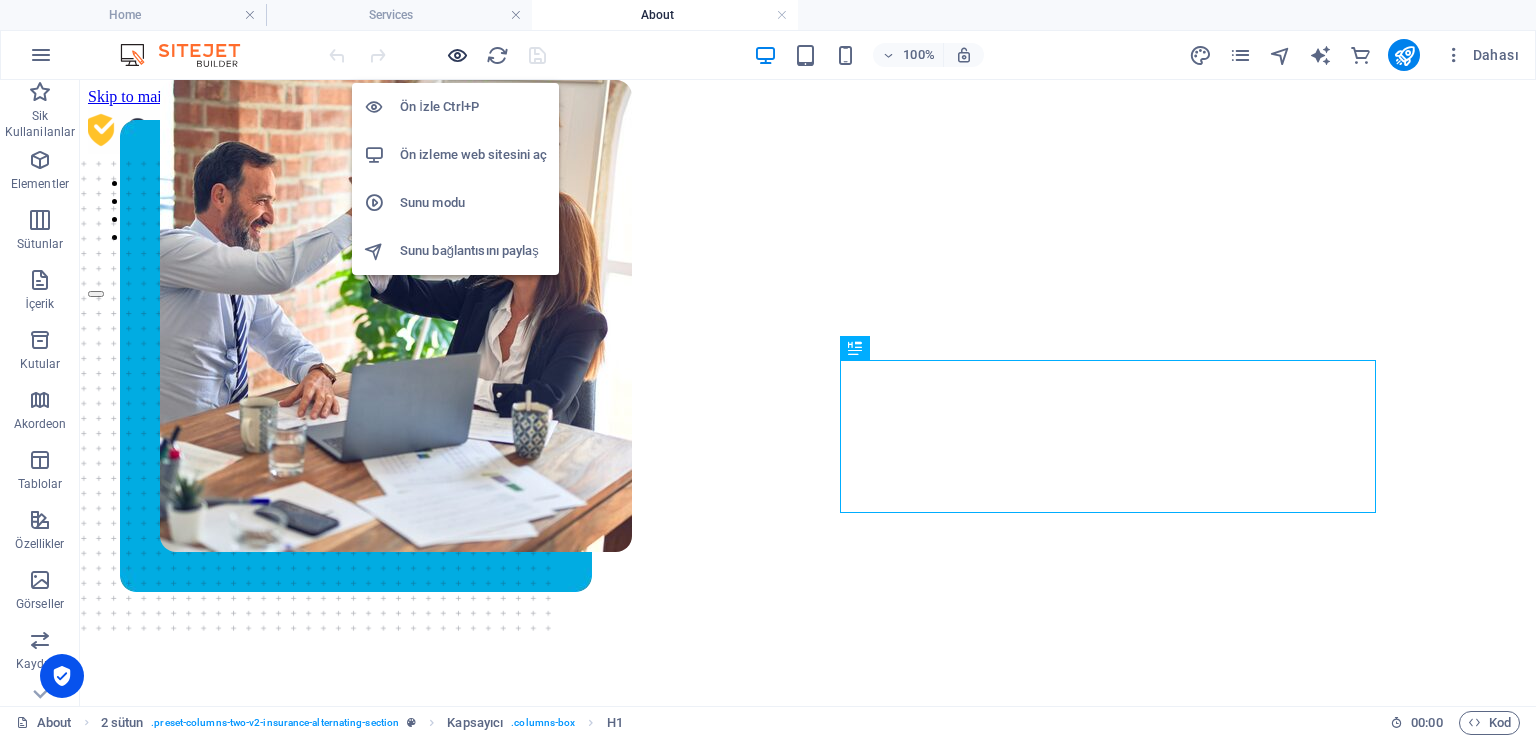 click at bounding box center (457, 55) 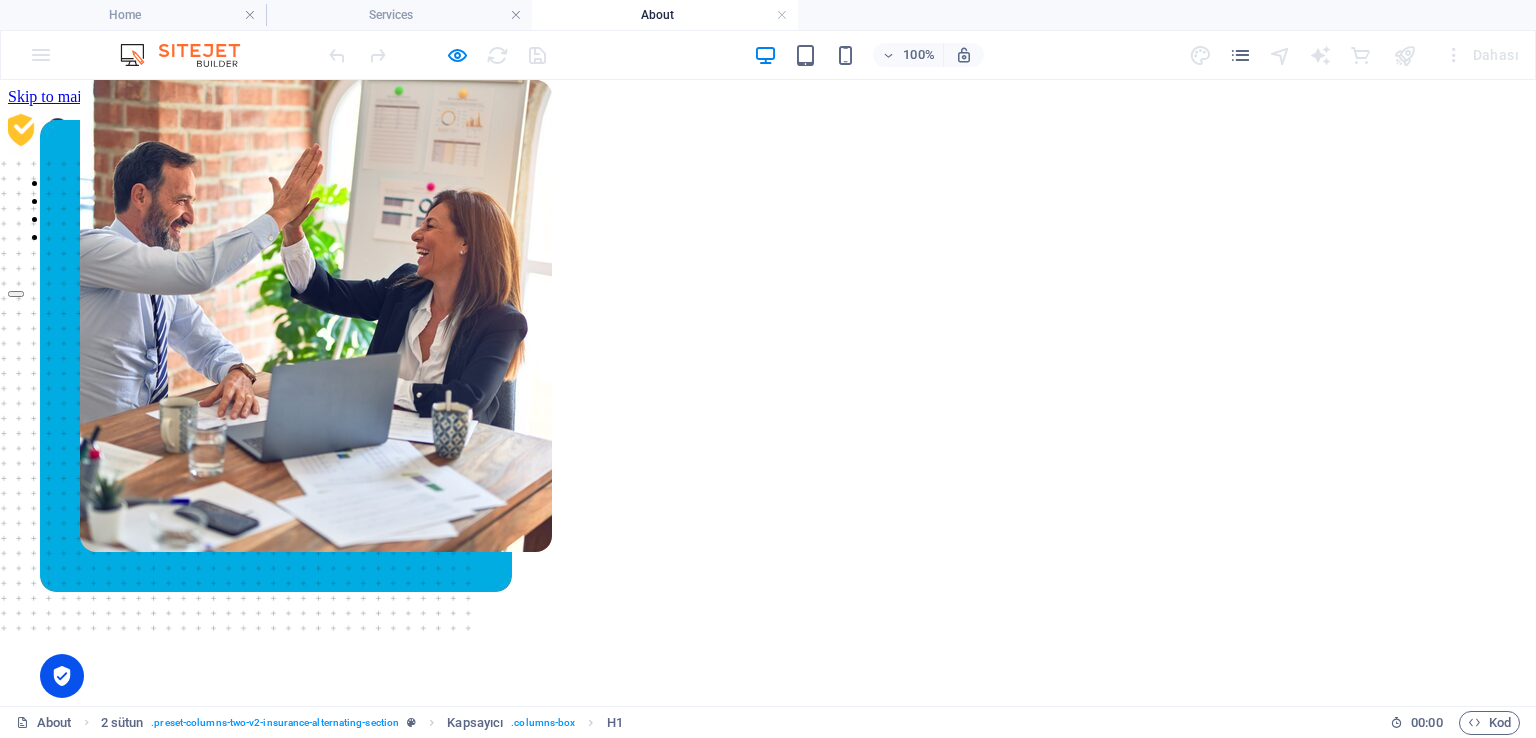 click at bounding box center [115, 130] 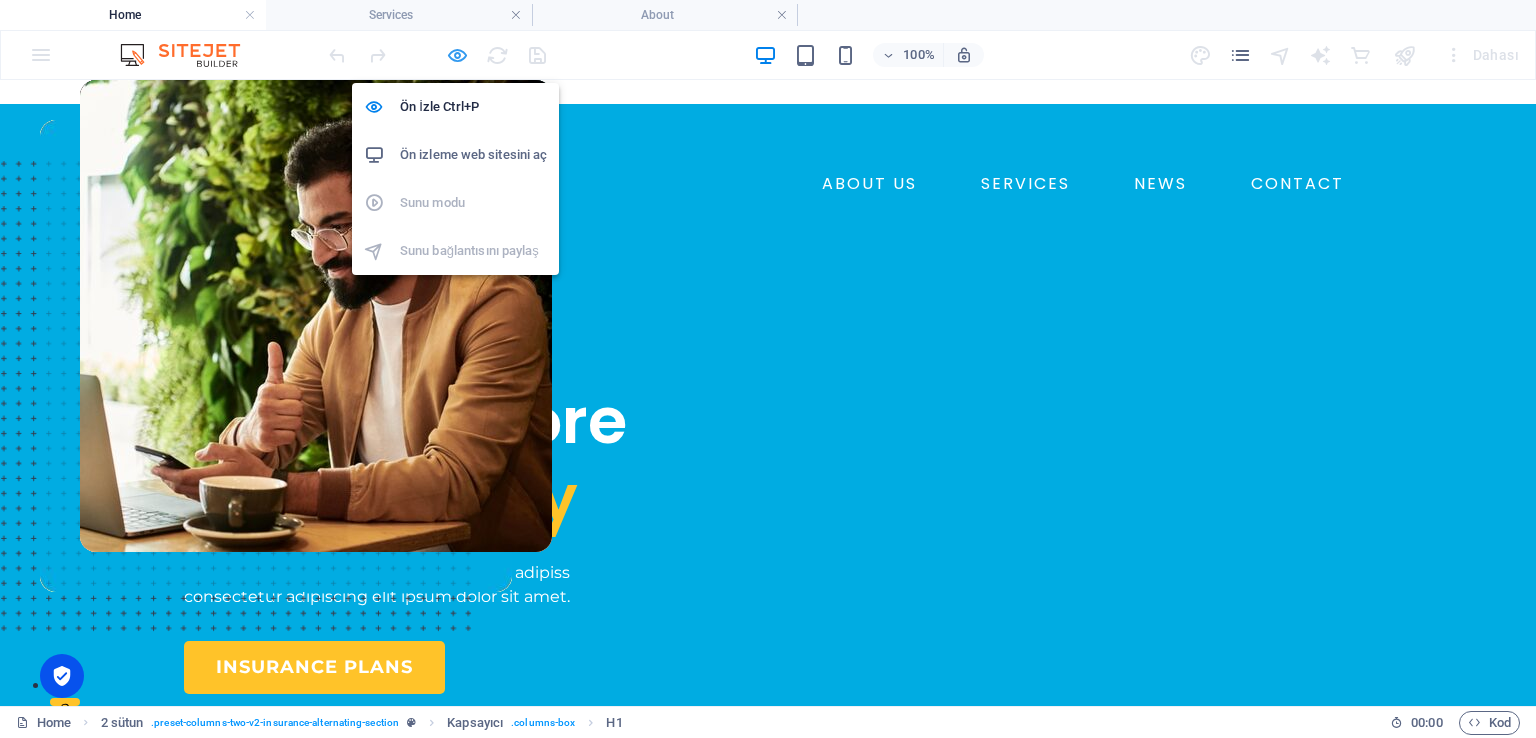 click at bounding box center (457, 55) 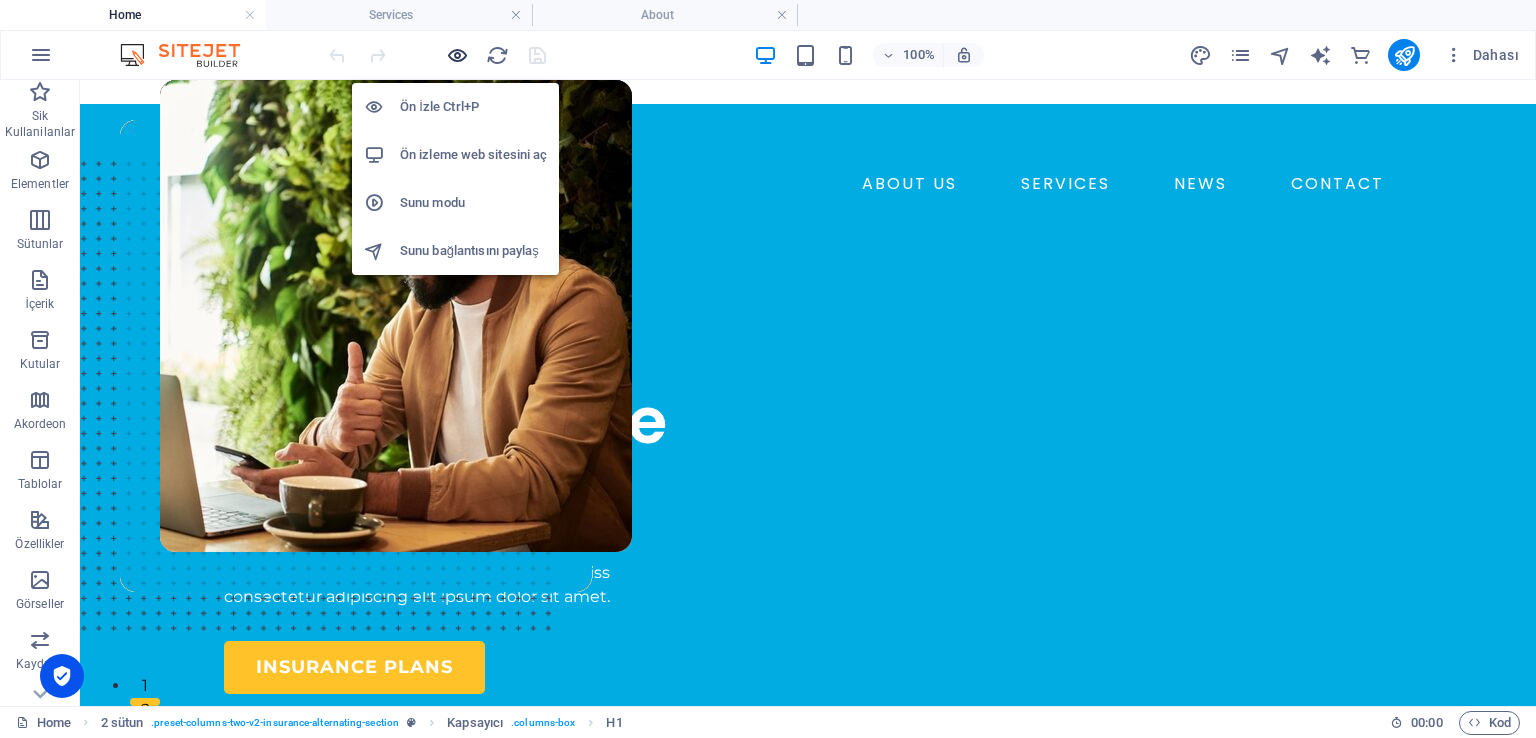 click at bounding box center [457, 55] 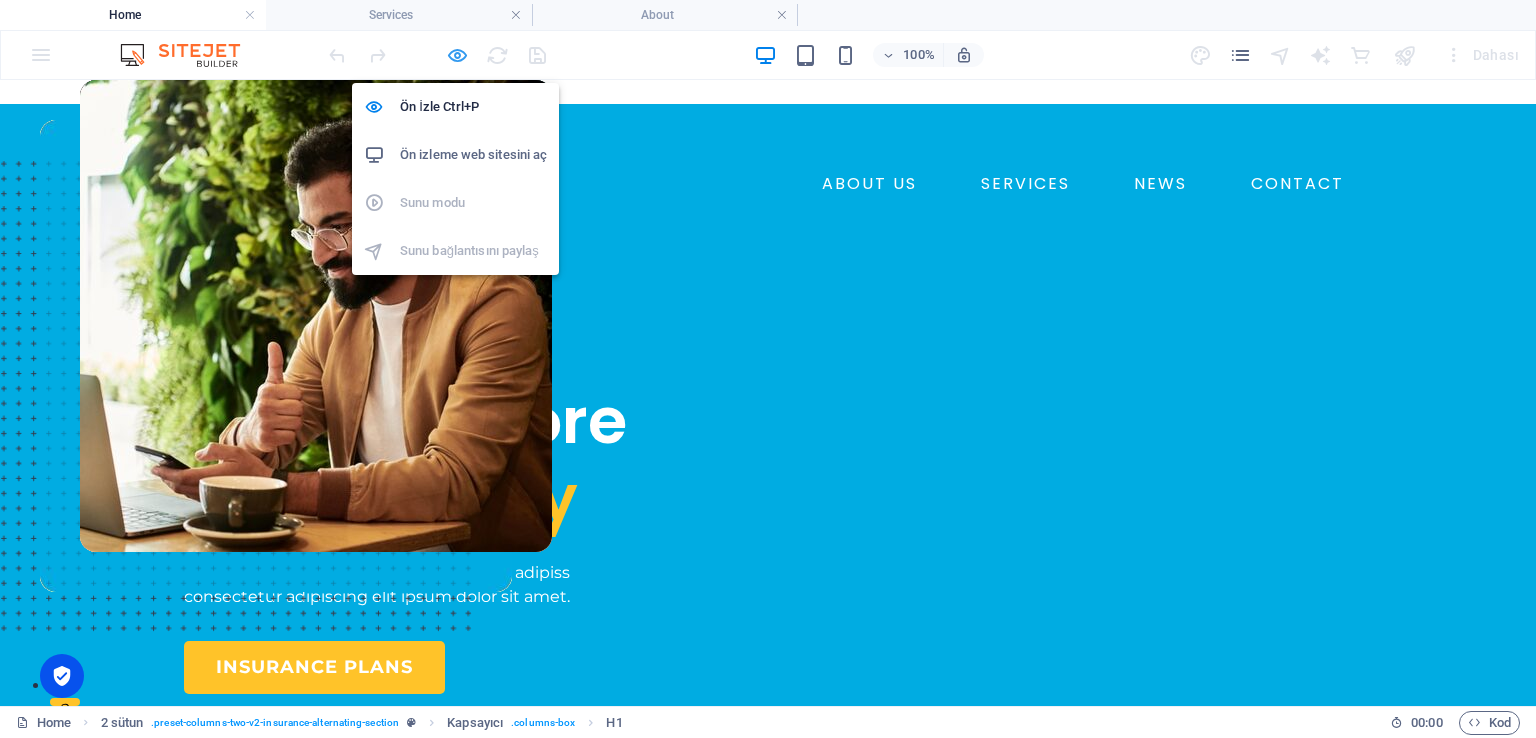 click at bounding box center [457, 55] 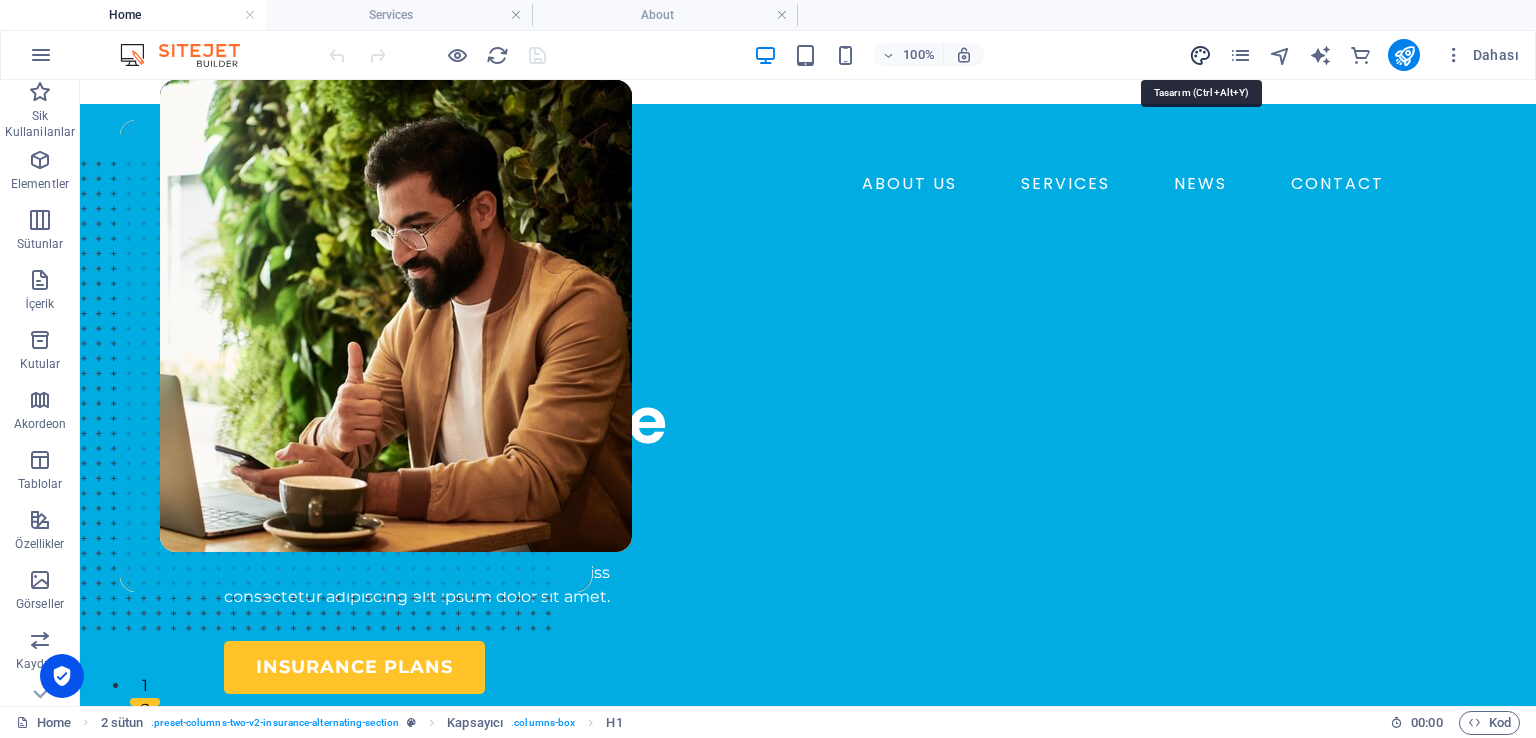 click at bounding box center (1200, 55) 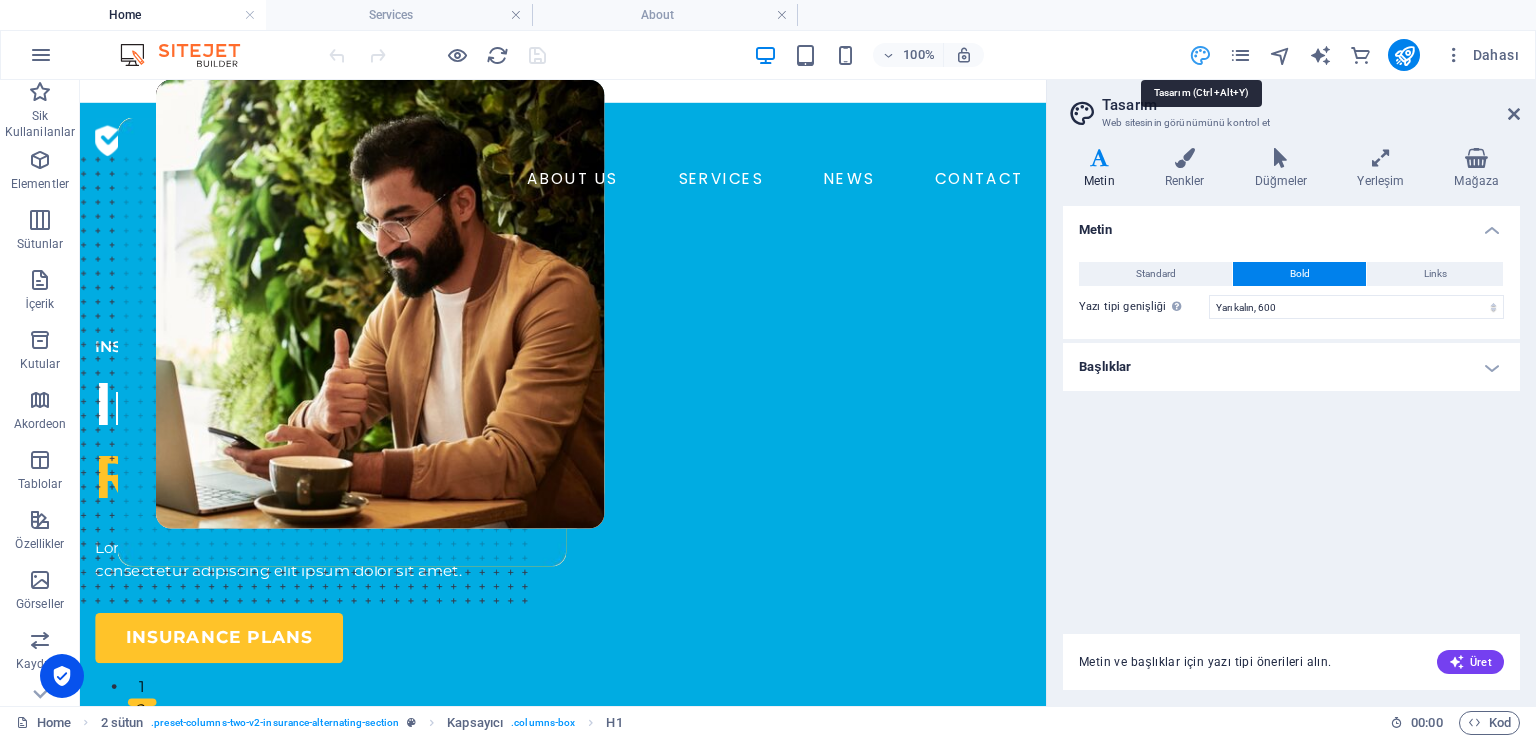 click at bounding box center (1200, 55) 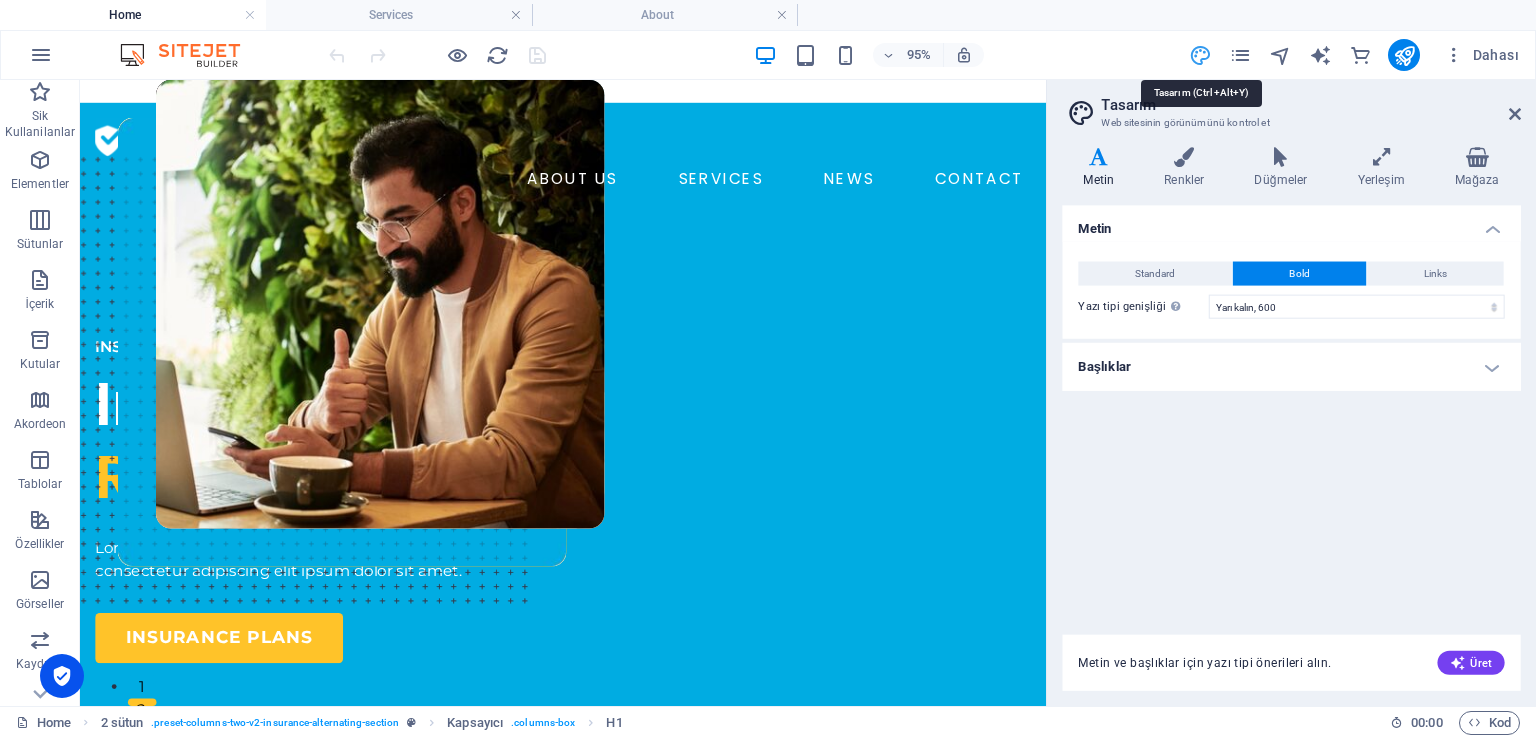 click at bounding box center (1200, 55) 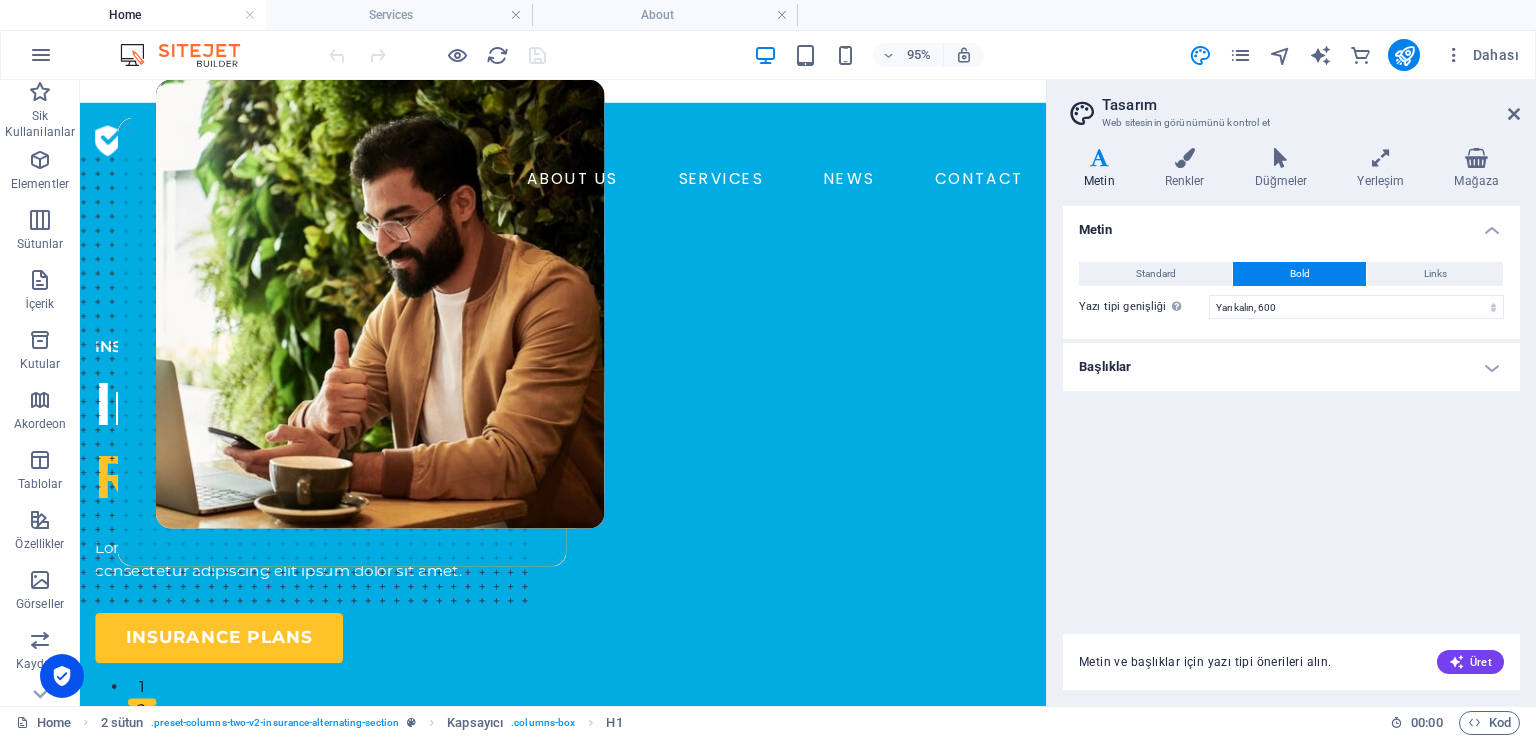 click on "Tasarım Web sitesinin görünümünü kontrol et Varyantlar  Metin  Renkler  Düğmeler  Yerleşim  Mağaza Metin Standard Bold Links Yazı tipi rengi Yazı Tipi Montserrat Yazı tipi boyutu 16 rem px Satır yüksekliği 1.5 Yazı tipi genişliği Yazı tipi genişliğini düzgün bir şekilde görüntülemek için etkinleştirilmesi gerekebilir.  Yazı Tiplerini Yönet İncecik, 100 Çok ince, 200 İnce, 300 Normal, 400 Orta, 500 Yarı kalın, 600 Kalın, 700 Çok kalın, 800 Siyah, 900 Harf aralığı 0 rem px Yazı tipi stili Metin dönüştürme Tt TT tt Metin hizalama Yazı tipi genişliği Yazı tipi genişliğini düzgün bir şekilde görüntülemek için etkinleştirilmesi gerekebilir.  Yazı Tiplerini Yönet İncecik, 100 Çok ince, 200 İnce, 300 Normal, 400 Orta, 500 Yarı kalın, 600 Kalın, 700 Çok kalın, 800 Siyah, 900 Default Hover / Active Yazı tipi rengi Yazı tipi rengi Süsleme Hiçbiri Süsleme Hiçbiri Geçiş süresi 0.3 s Geçiş işlevi Yavaşlat İçeri Yavaşlat Doğrusal Hepsi" at bounding box center [1291, 393] 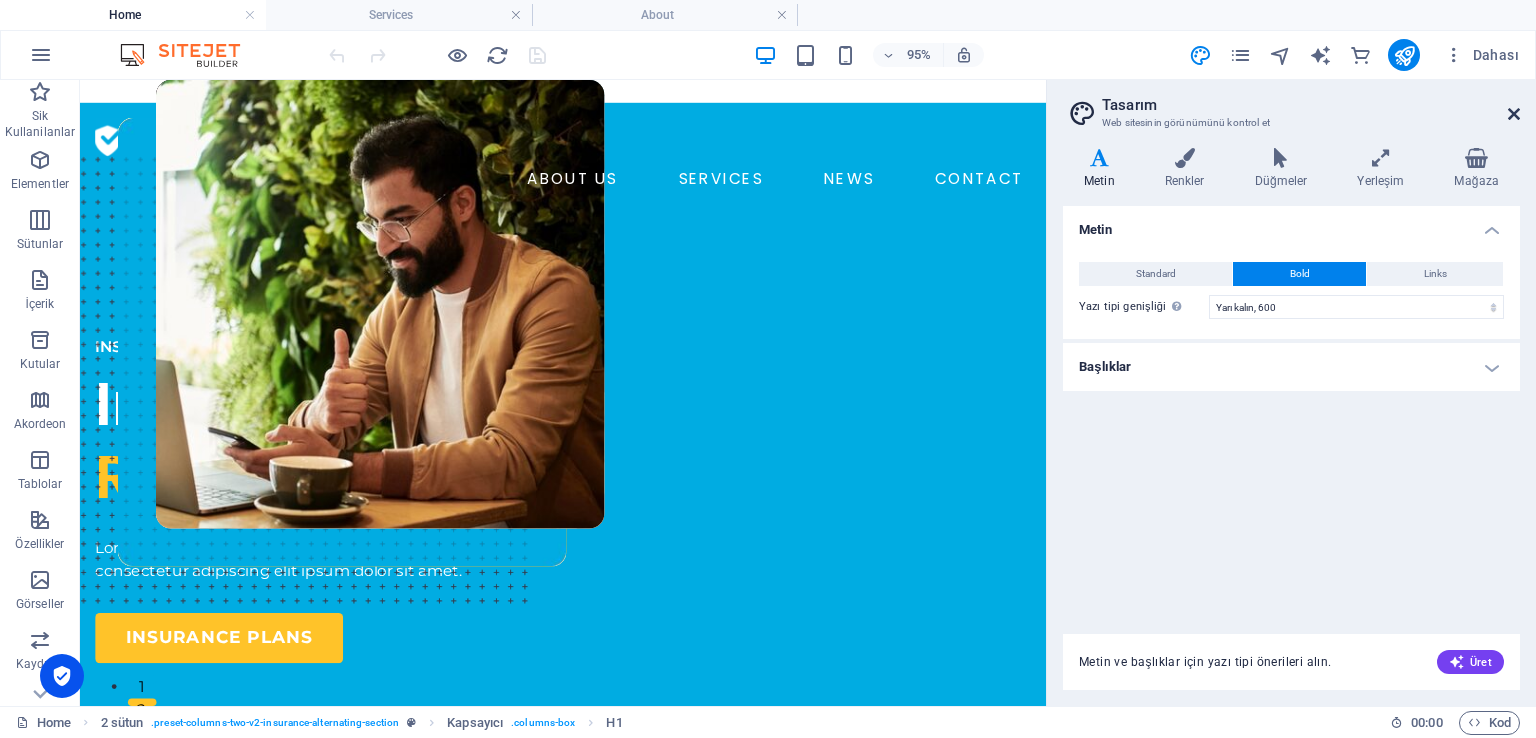 drag, startPoint x: 1517, startPoint y: 105, endPoint x: 1433, endPoint y: 25, distance: 116 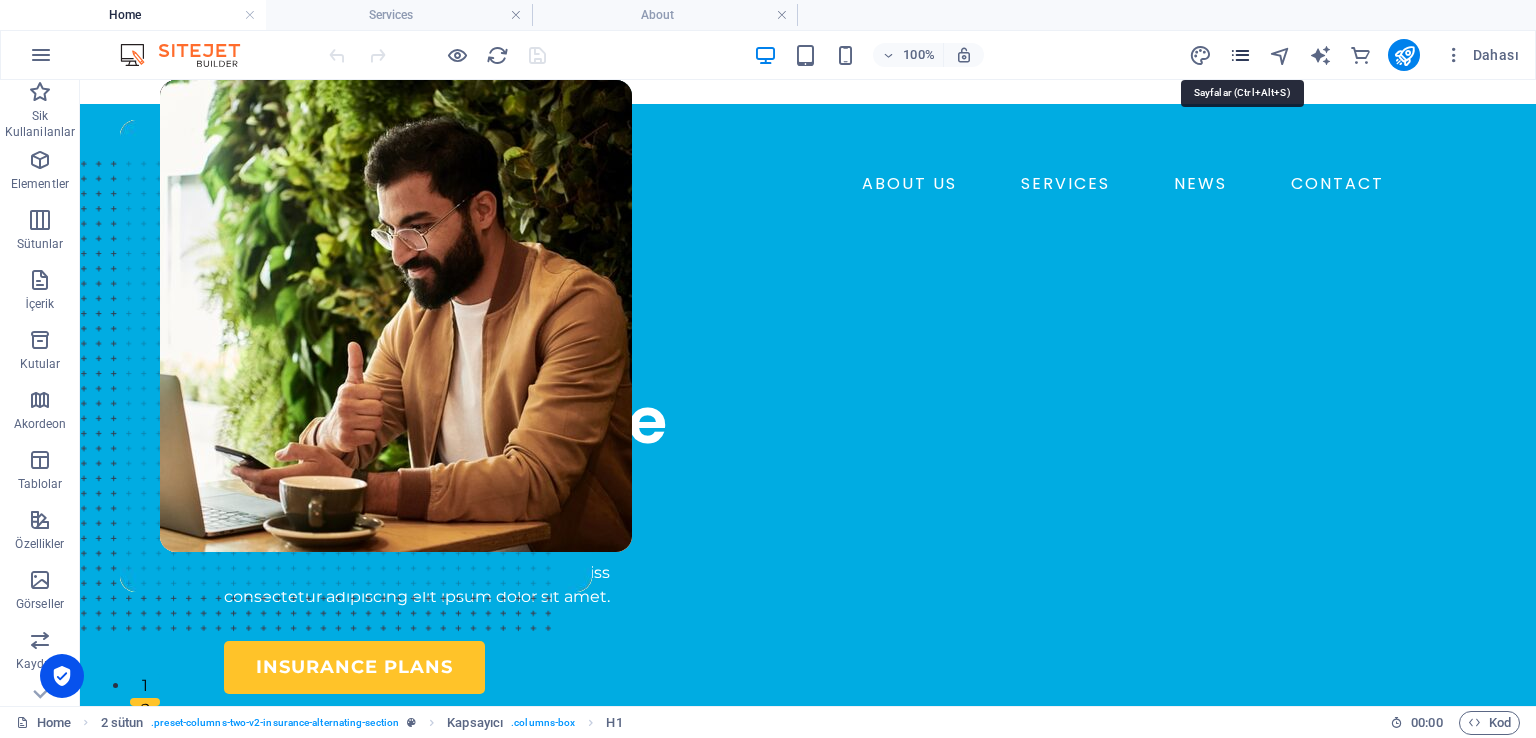 click at bounding box center [1240, 55] 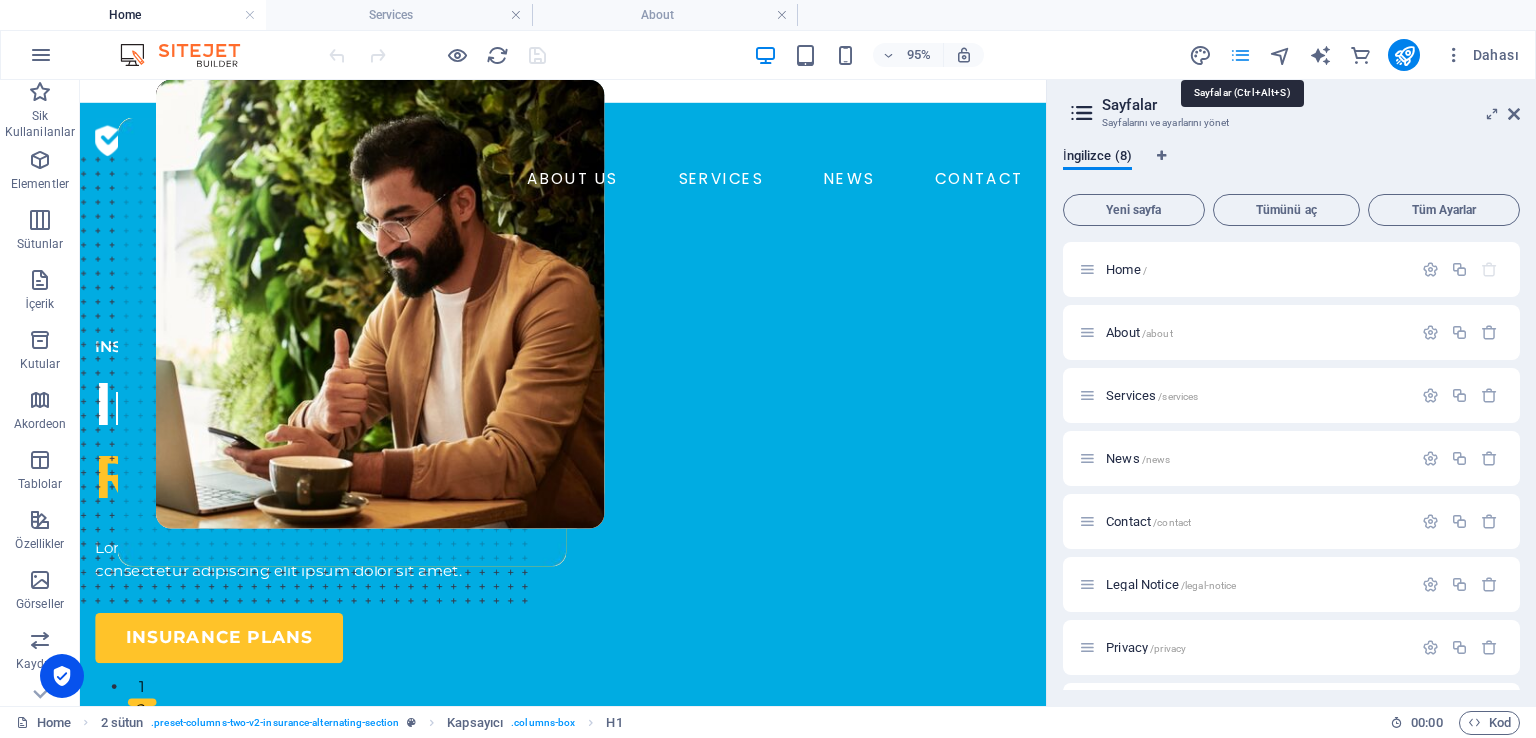 click at bounding box center (1240, 55) 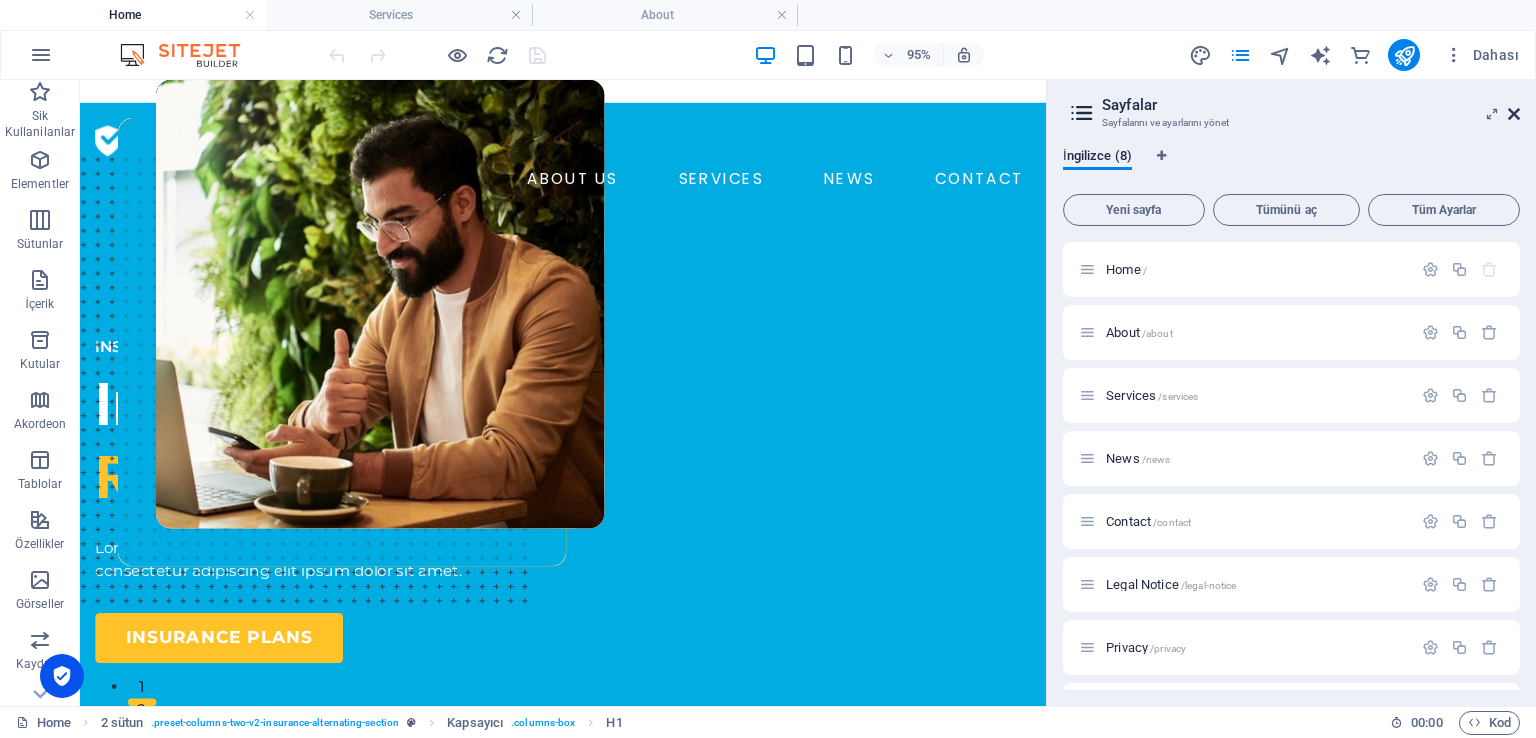 drag, startPoint x: 1517, startPoint y: 111, endPoint x: 1408, endPoint y: 31, distance: 135.20724 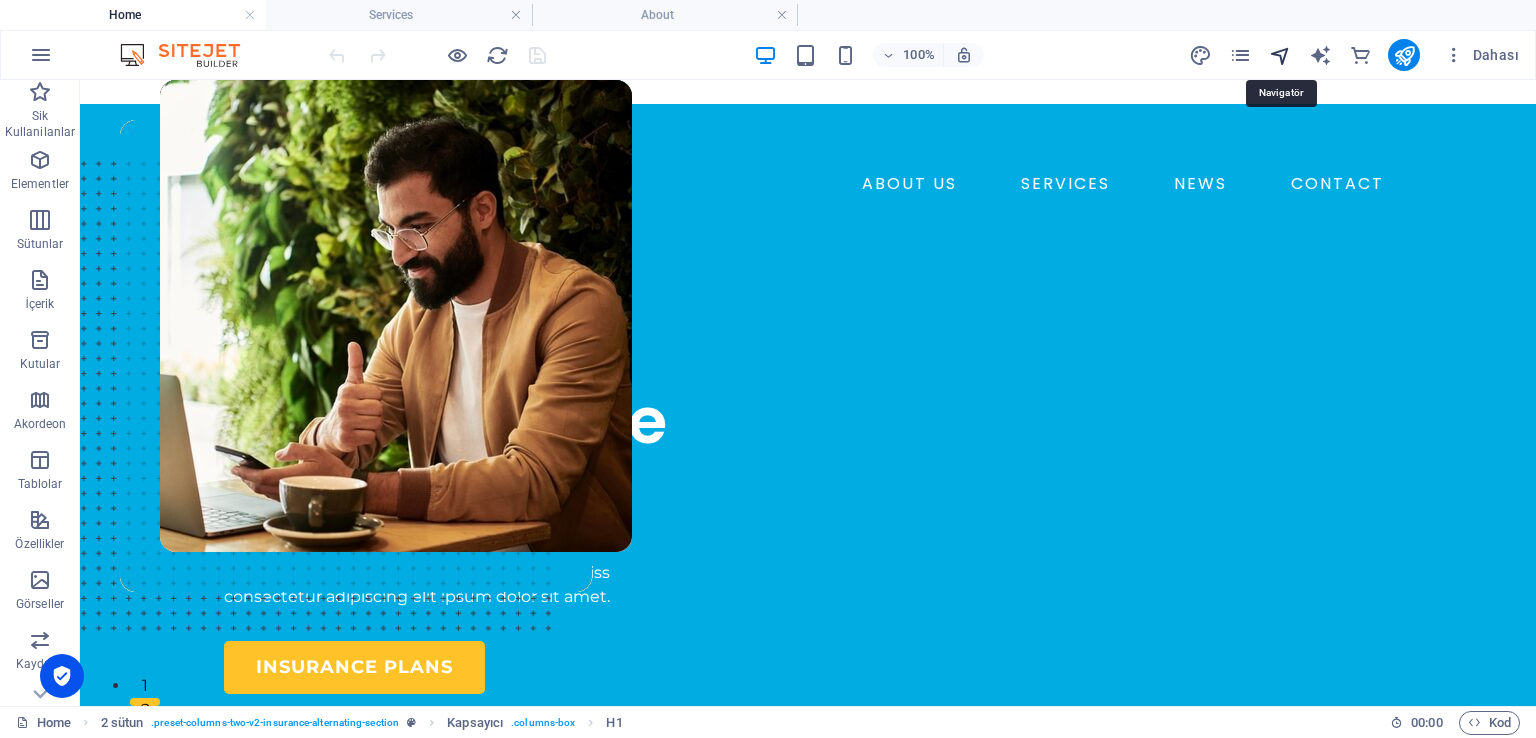 click at bounding box center (1280, 55) 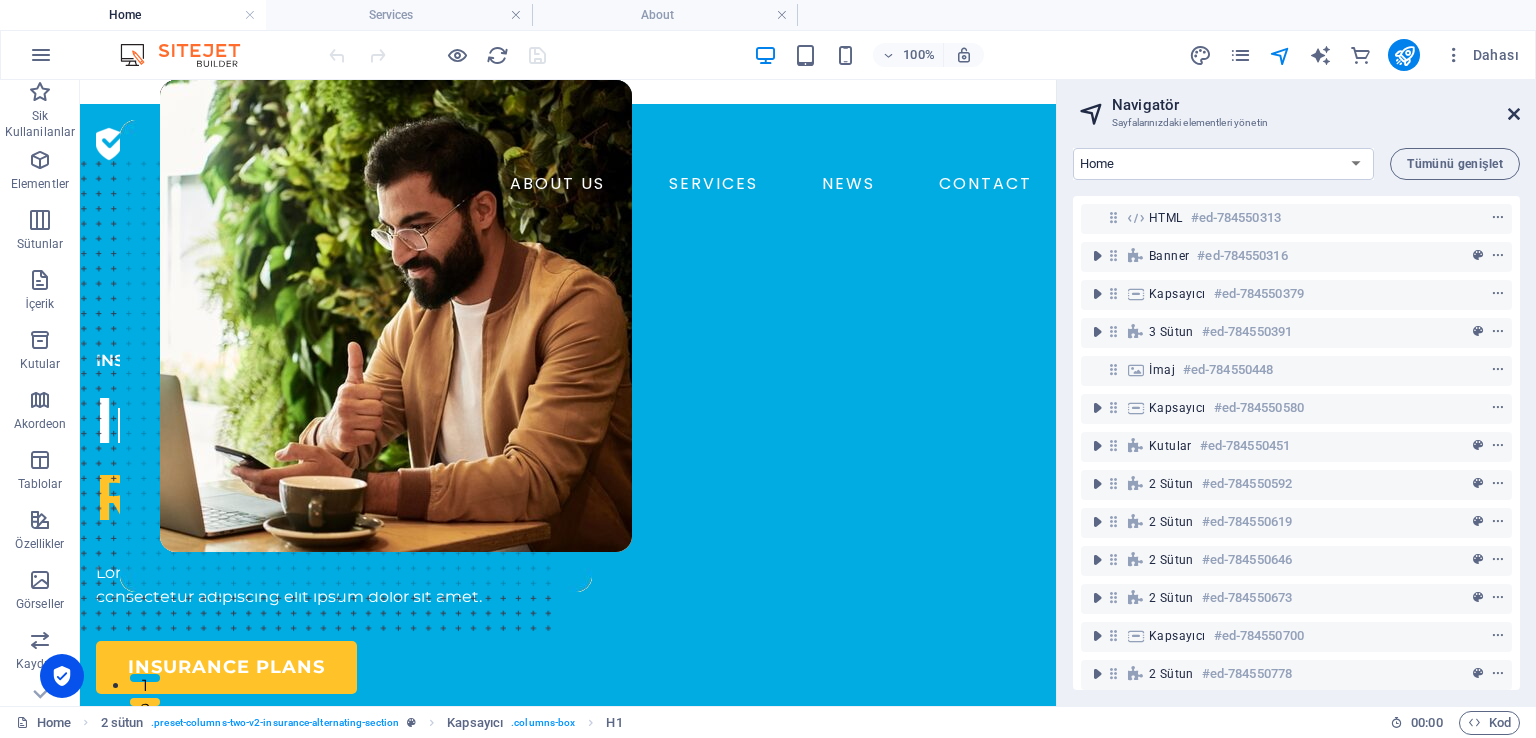 click at bounding box center (1514, 114) 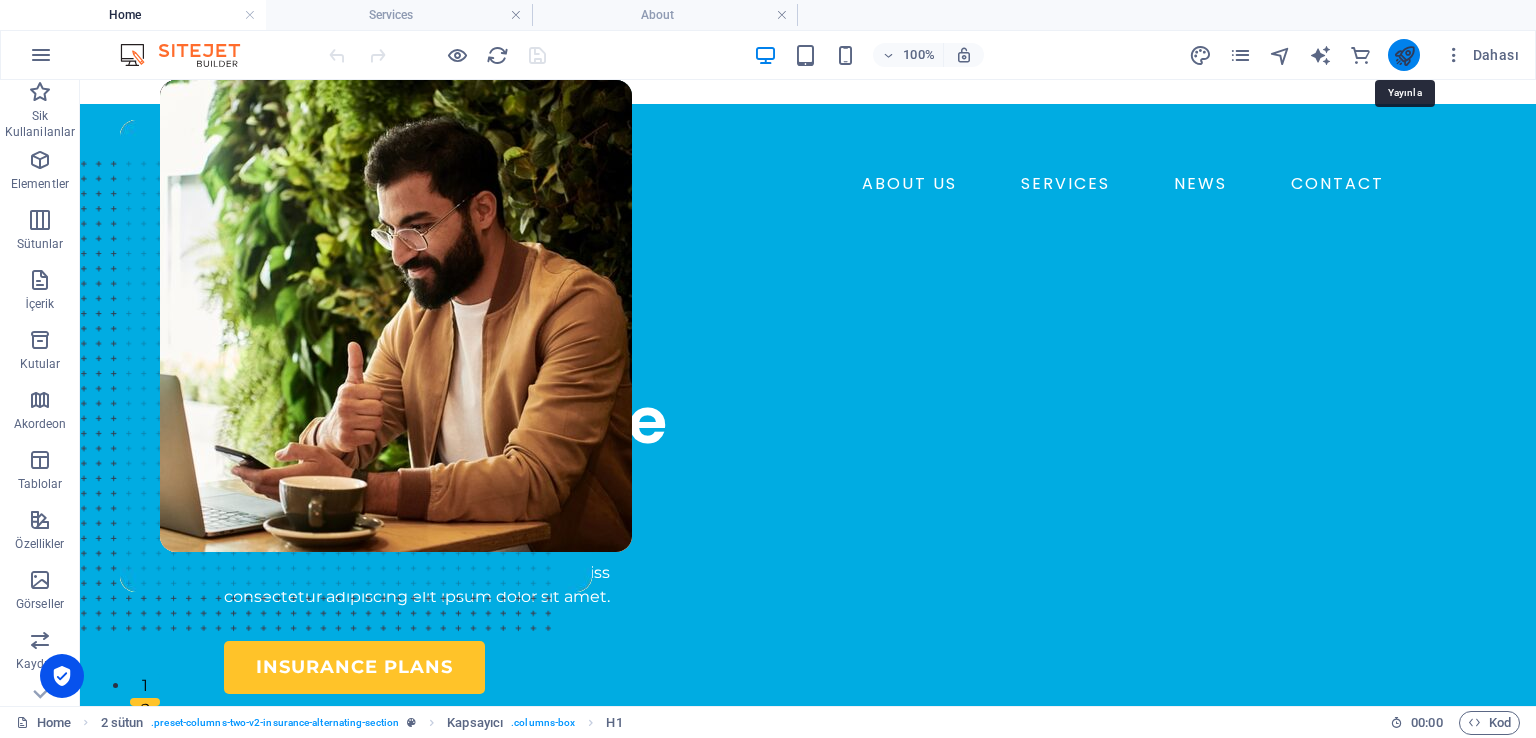 click at bounding box center [1404, 55] 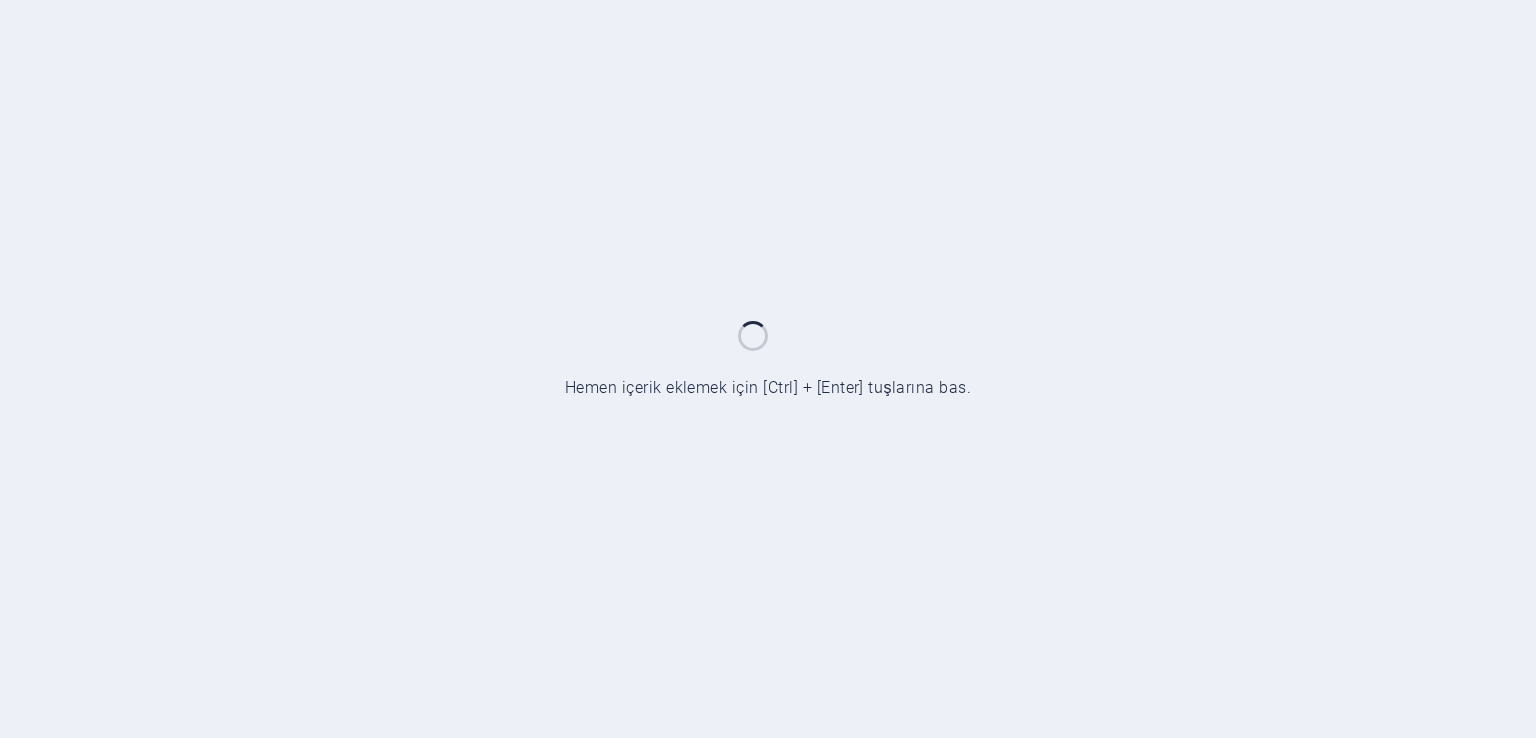 scroll, scrollTop: 0, scrollLeft: 0, axis: both 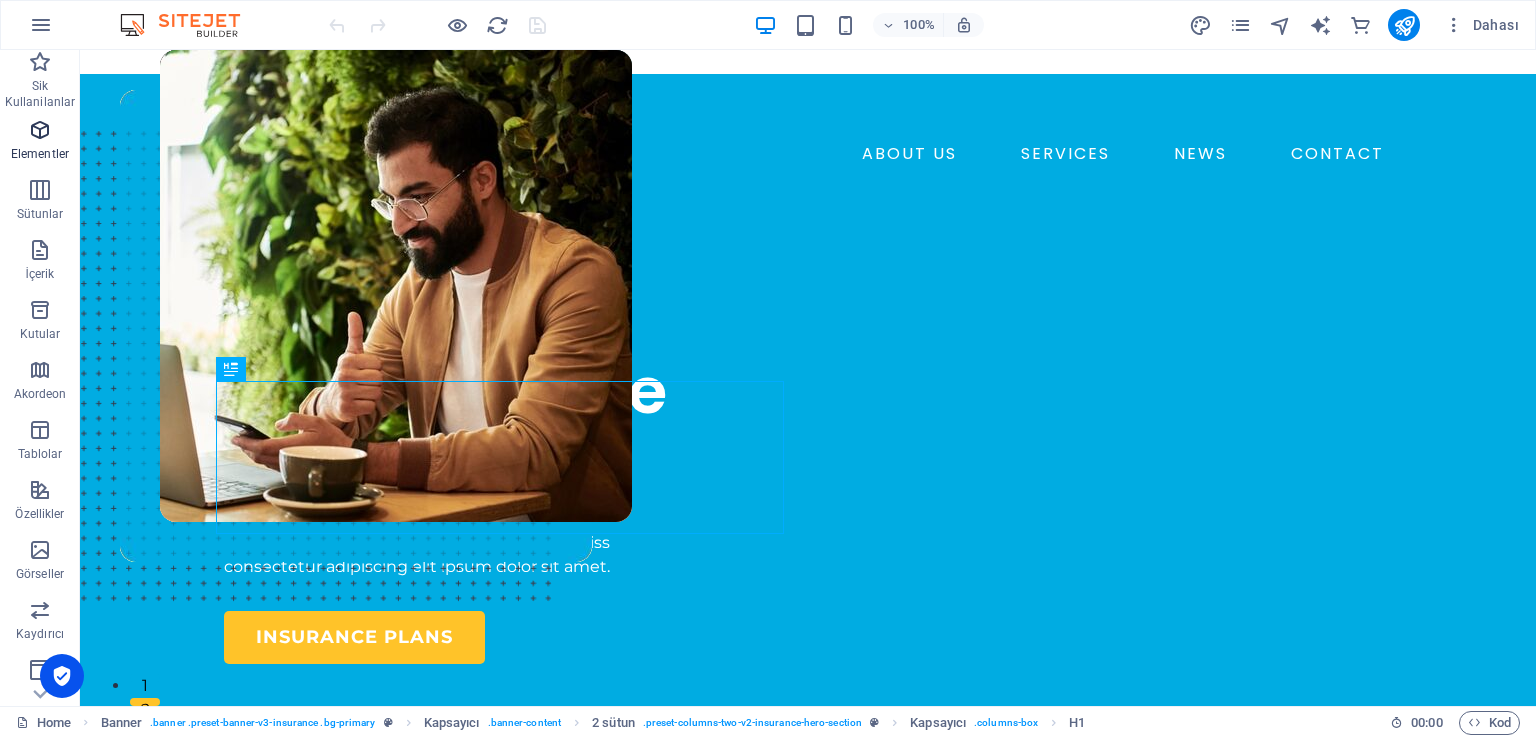 click at bounding box center [40, 130] 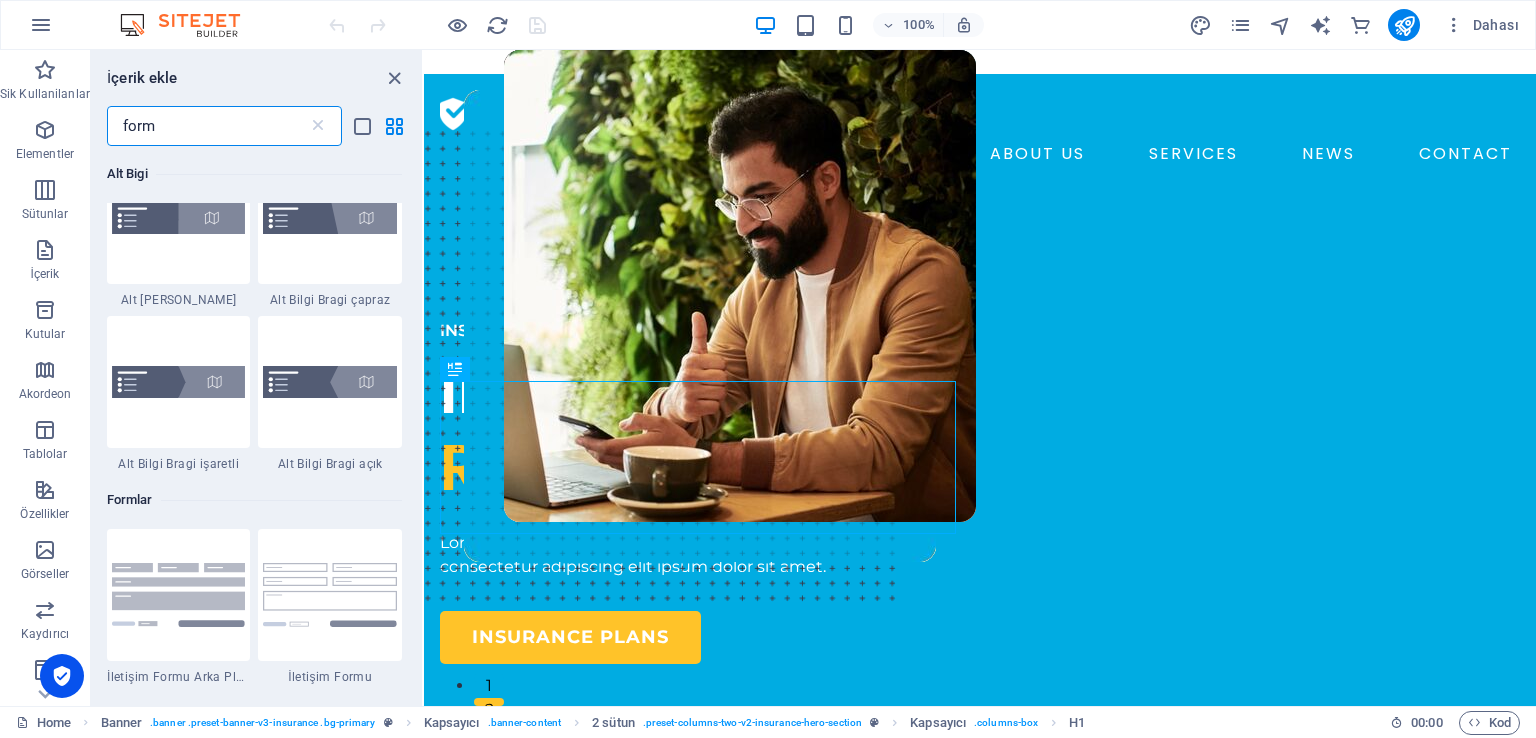 scroll, scrollTop: 200, scrollLeft: 0, axis: vertical 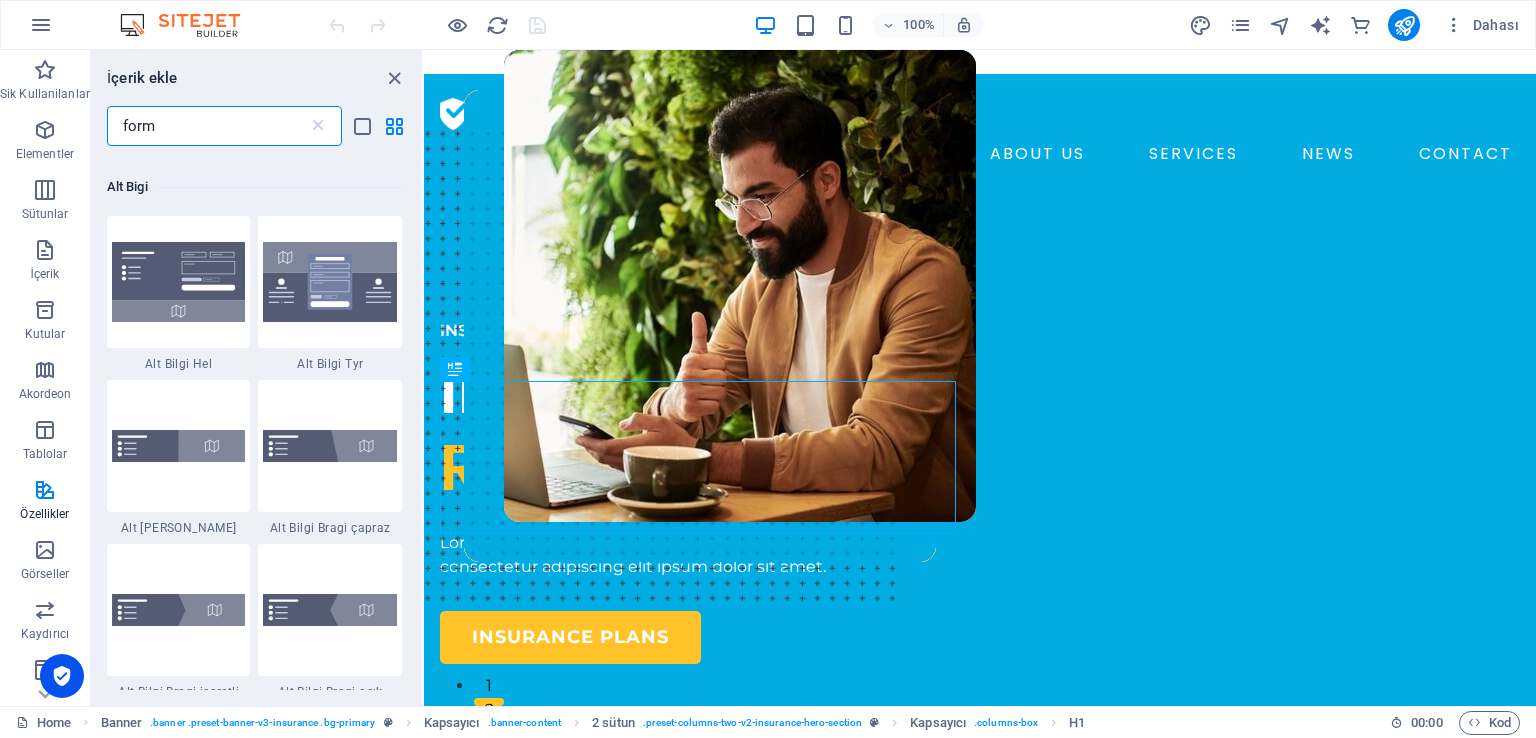 click on "form" at bounding box center [207, 126] 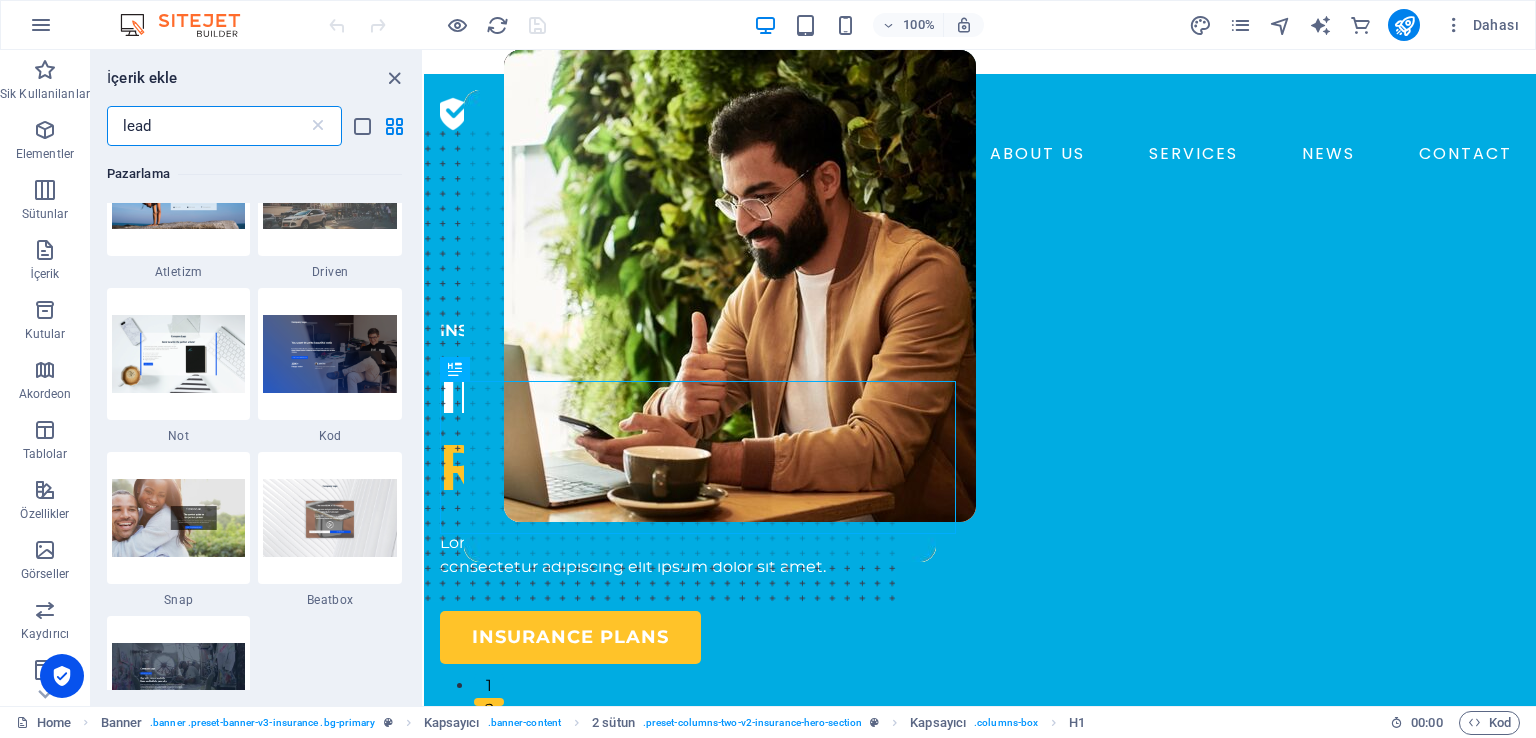 scroll, scrollTop: 300, scrollLeft: 0, axis: vertical 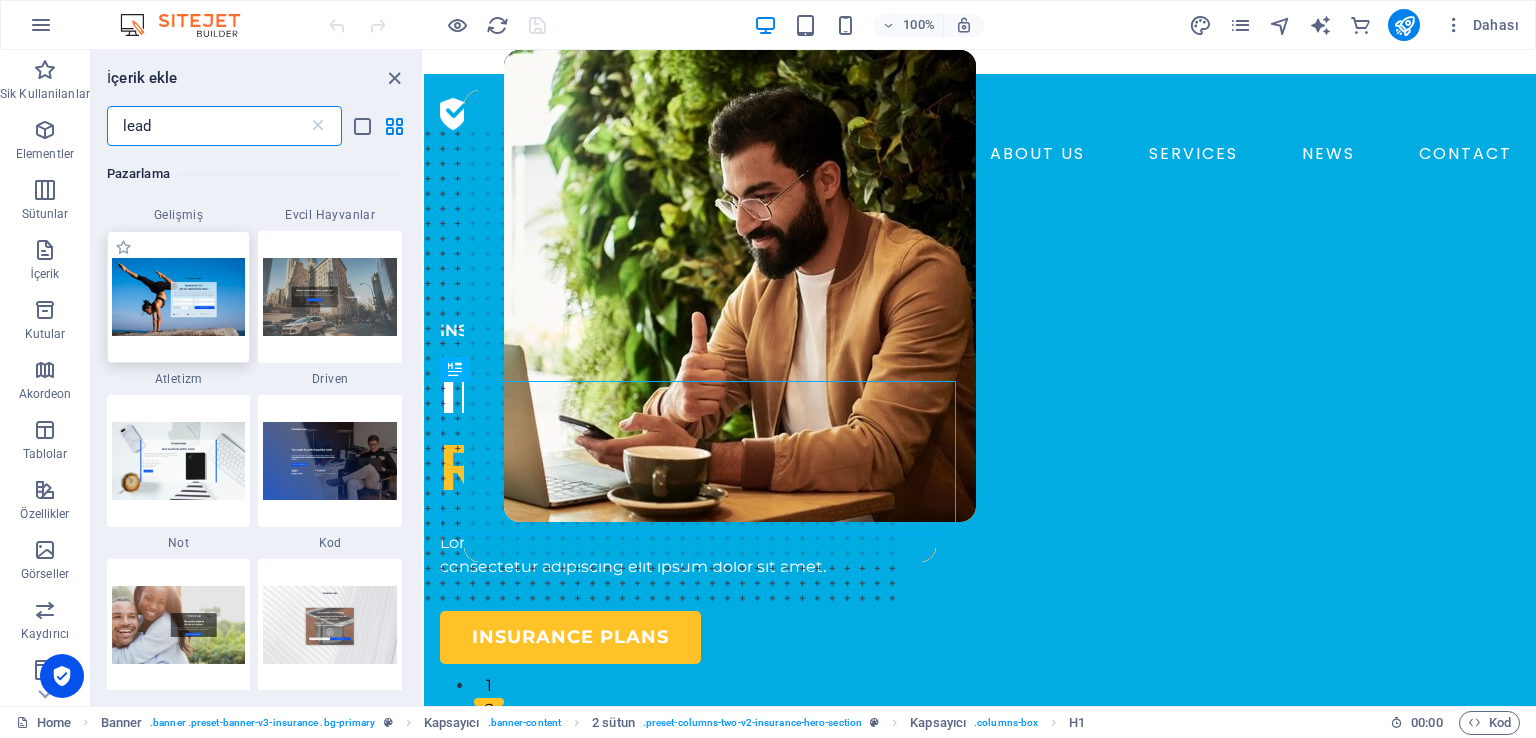type on "lead" 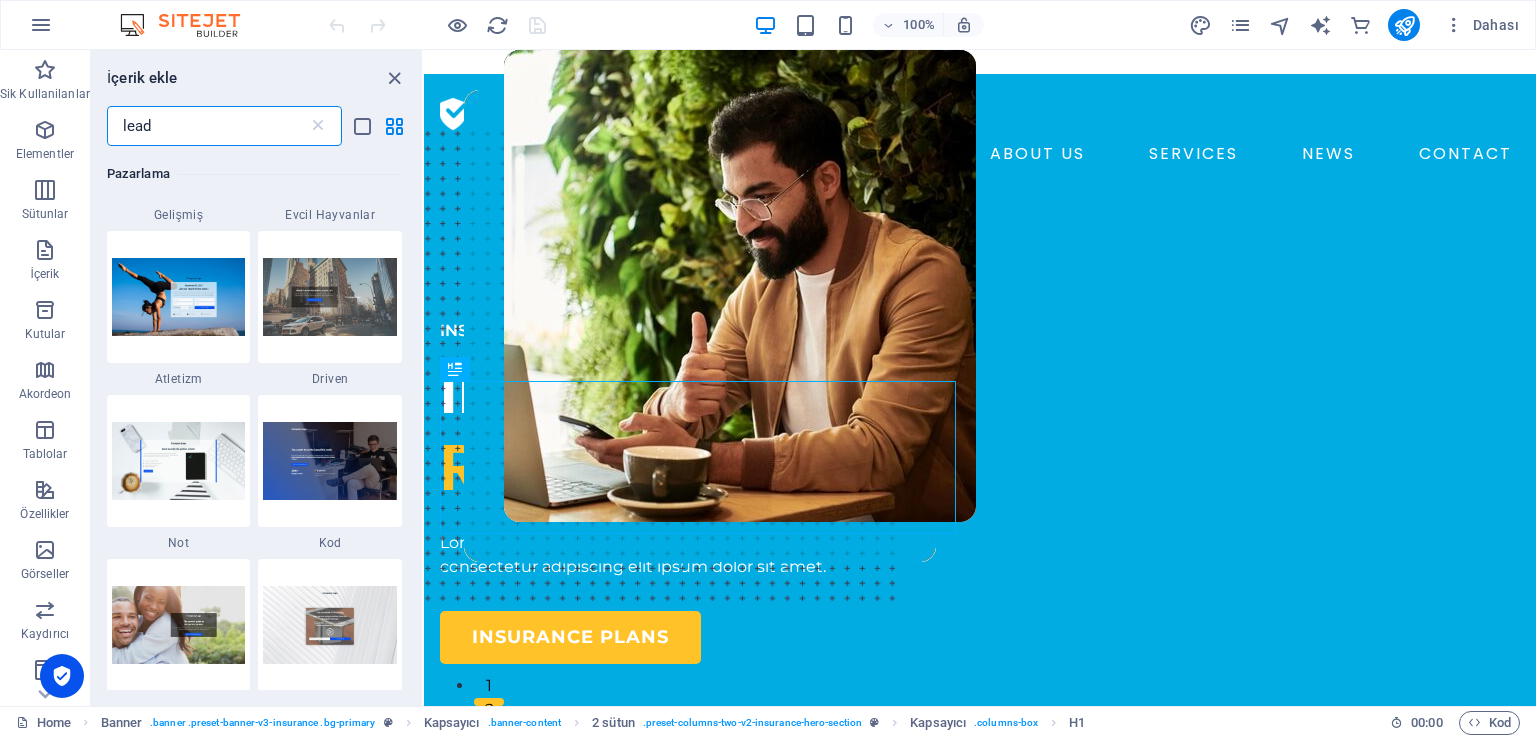 drag, startPoint x: 154, startPoint y: 295, endPoint x: 201, endPoint y: 300, distance: 47.26521 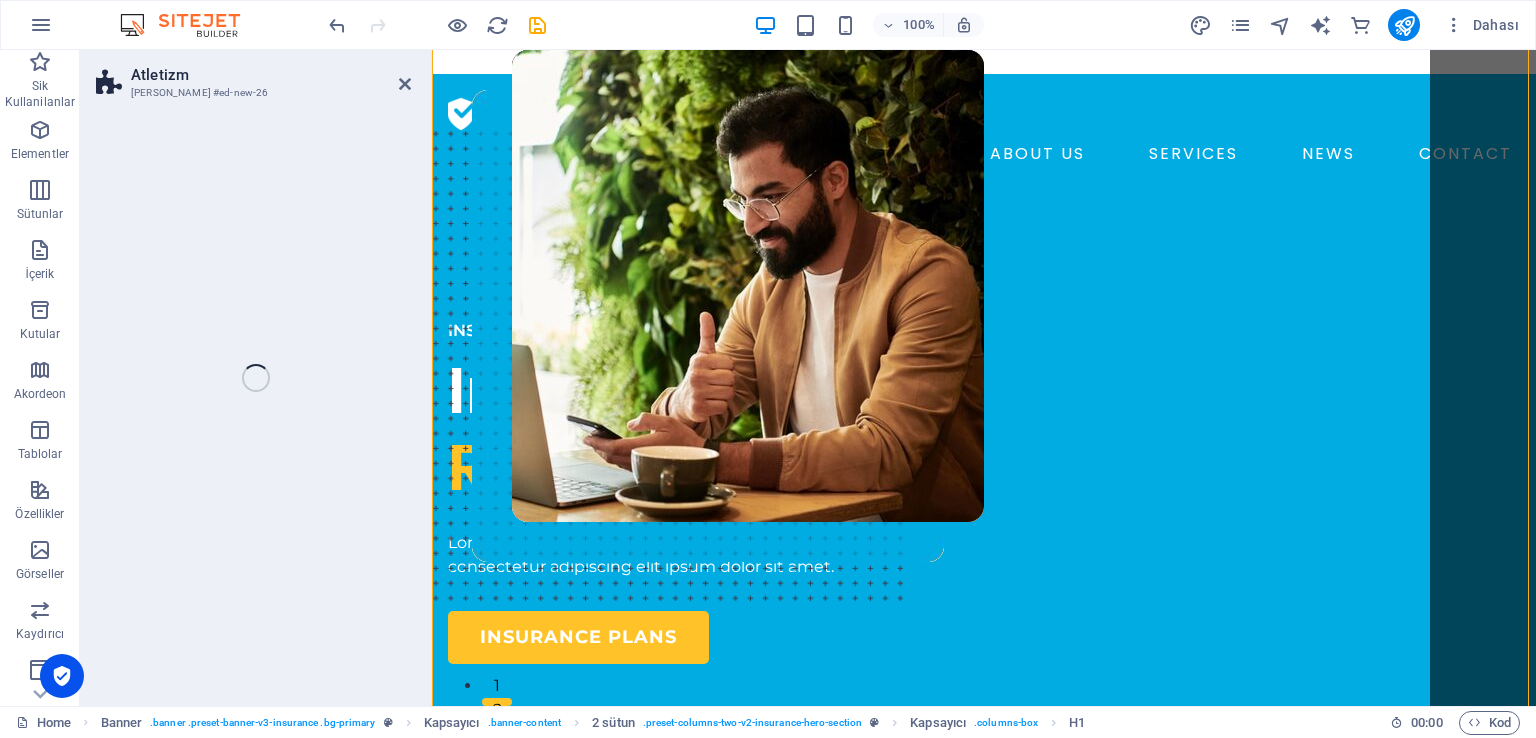 drag, startPoint x: 633, startPoint y: 350, endPoint x: 586, endPoint y: 275, distance: 88.50989 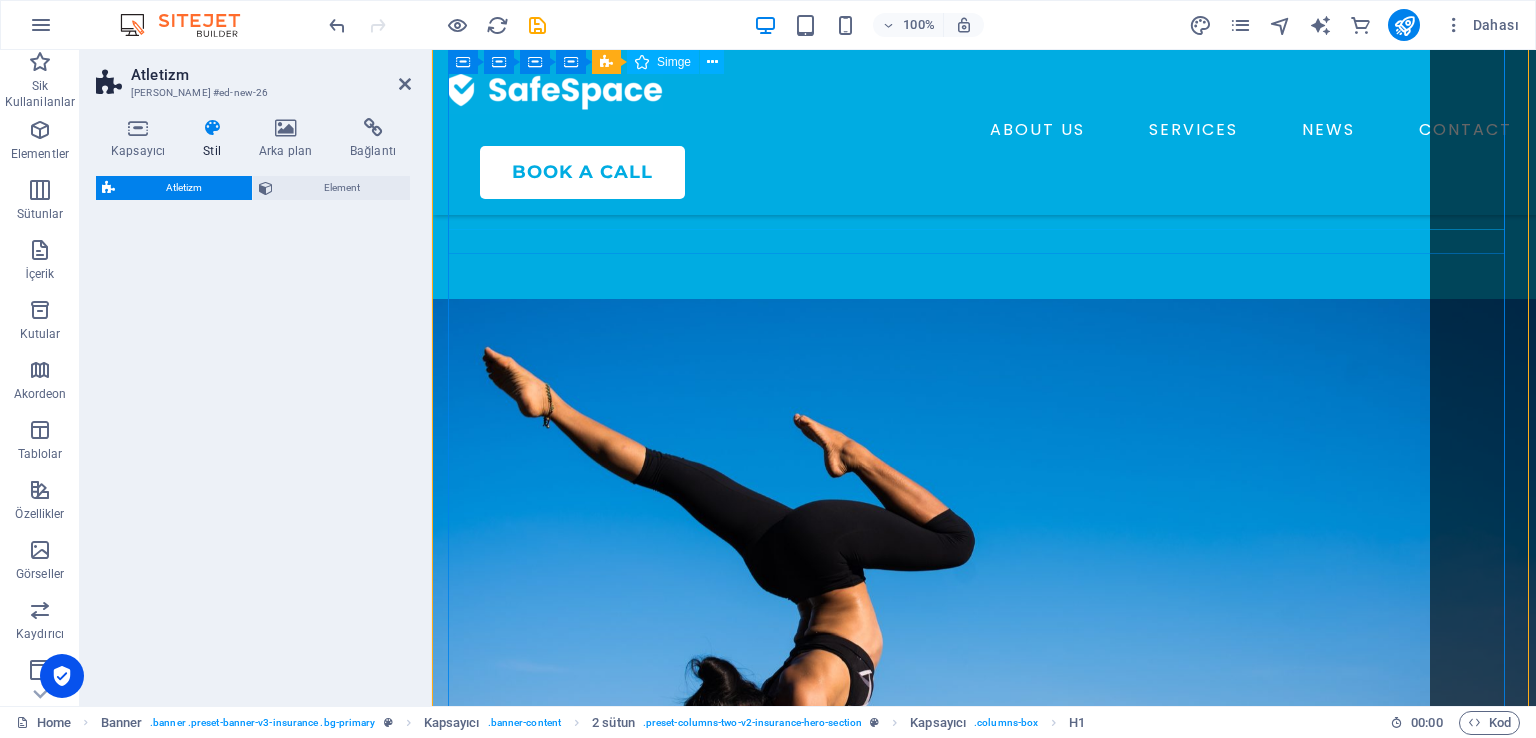 select on "%" 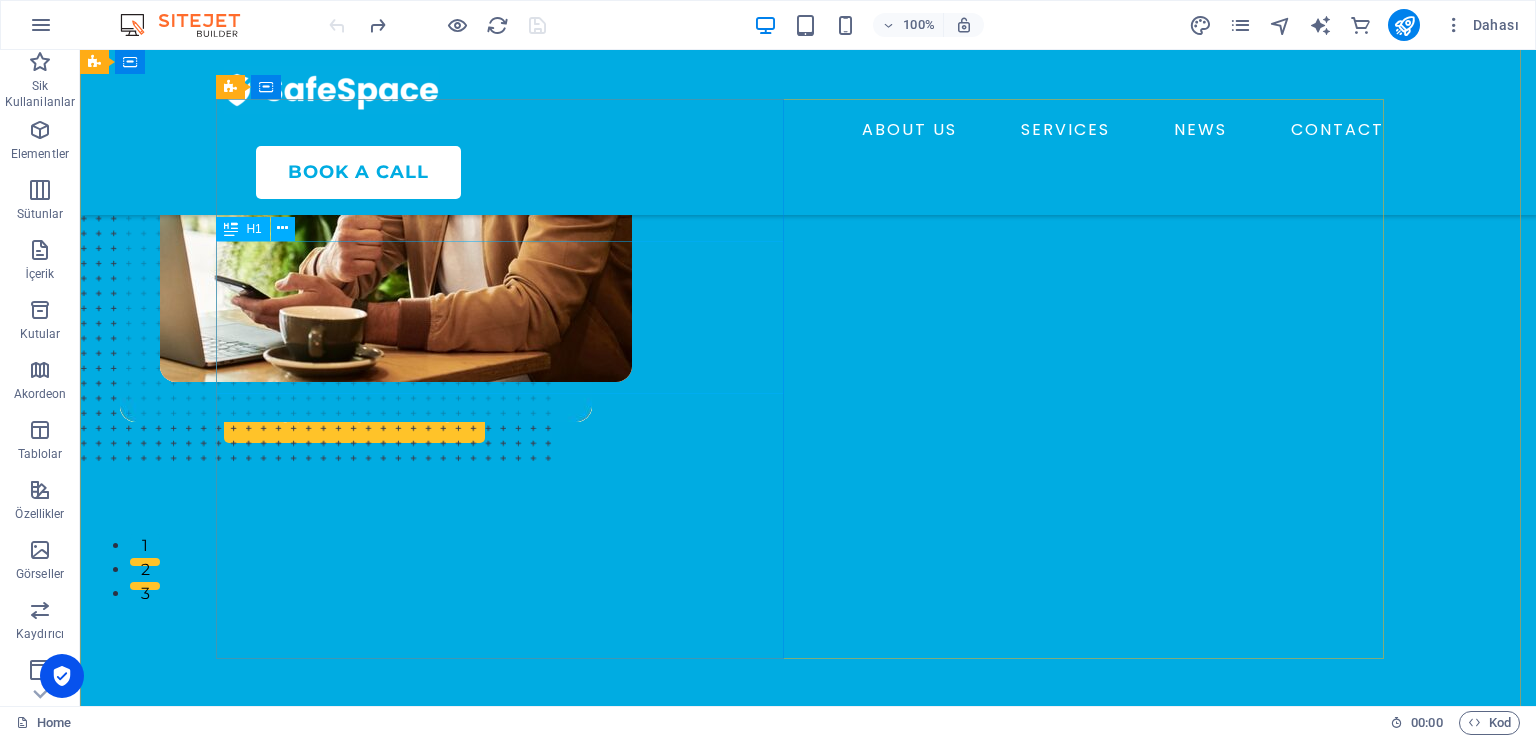 scroll, scrollTop: 0, scrollLeft: 0, axis: both 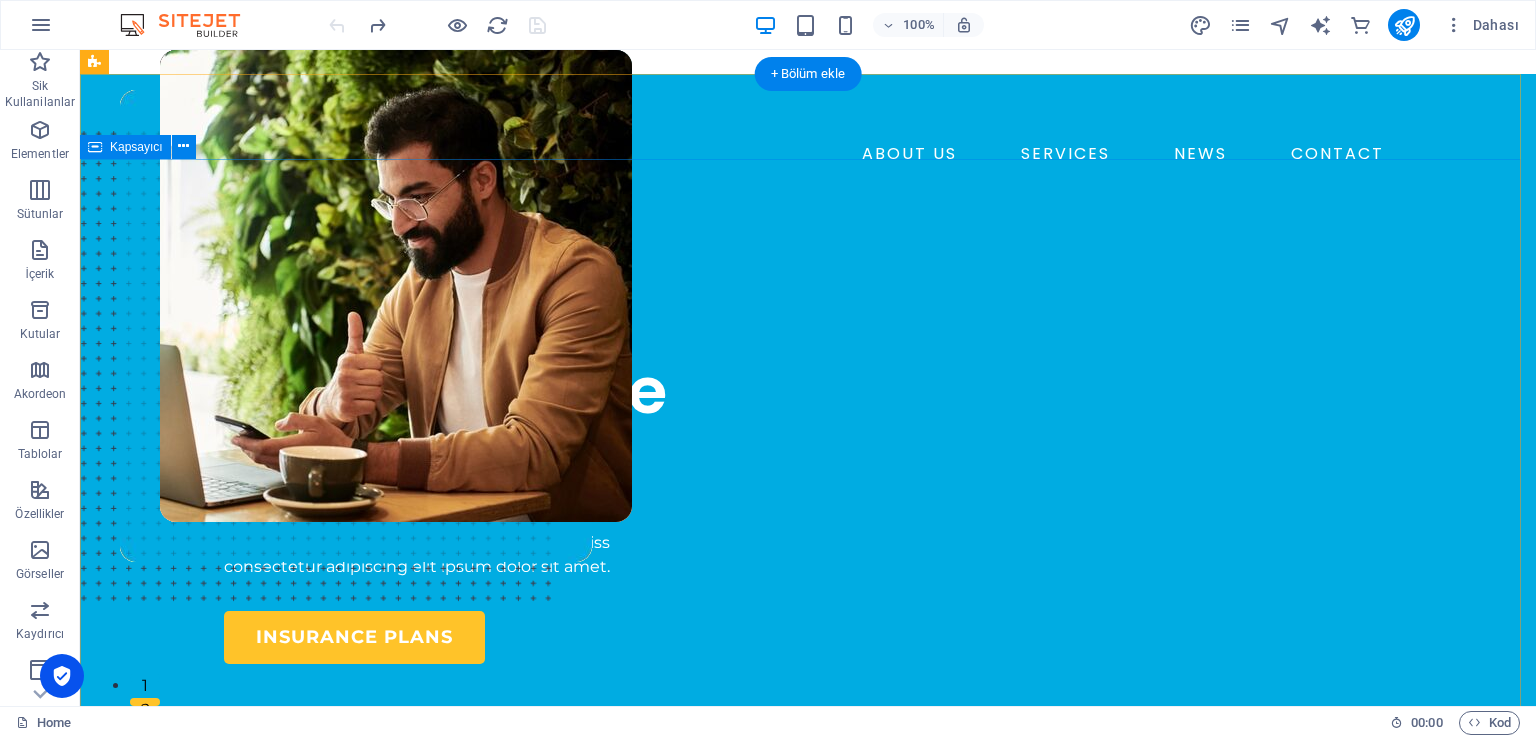 click on "INSURANCE COMPANY Insuring More Responsibly Lorem ipsum dolor sit amet, consectetur adipiss
consectetur adipiscing elit ipsum dolor sit amet. insurance plans" at bounding box center [808, 779] 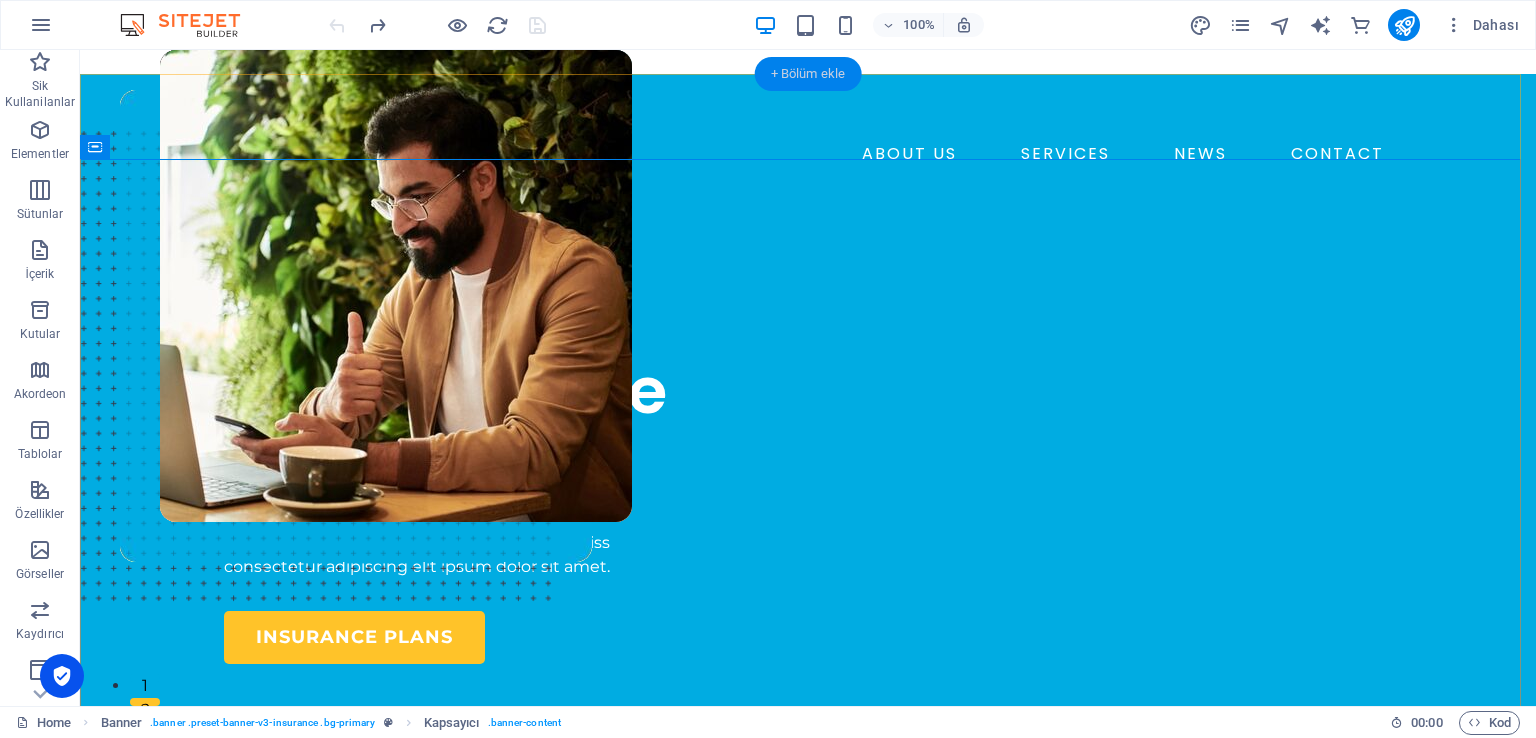click on "+ Bölüm ekle" at bounding box center [808, 74] 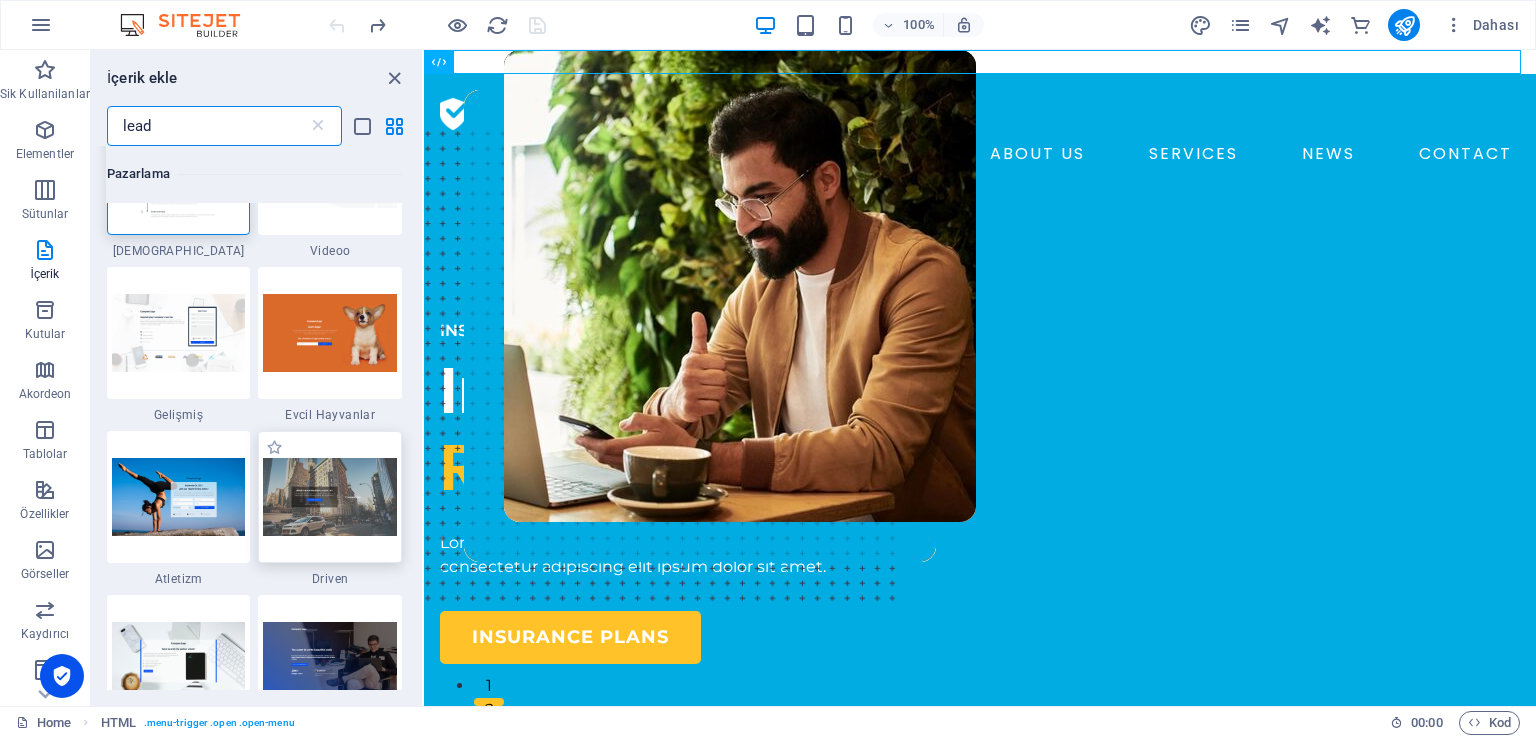 scroll, scrollTop: 0, scrollLeft: 0, axis: both 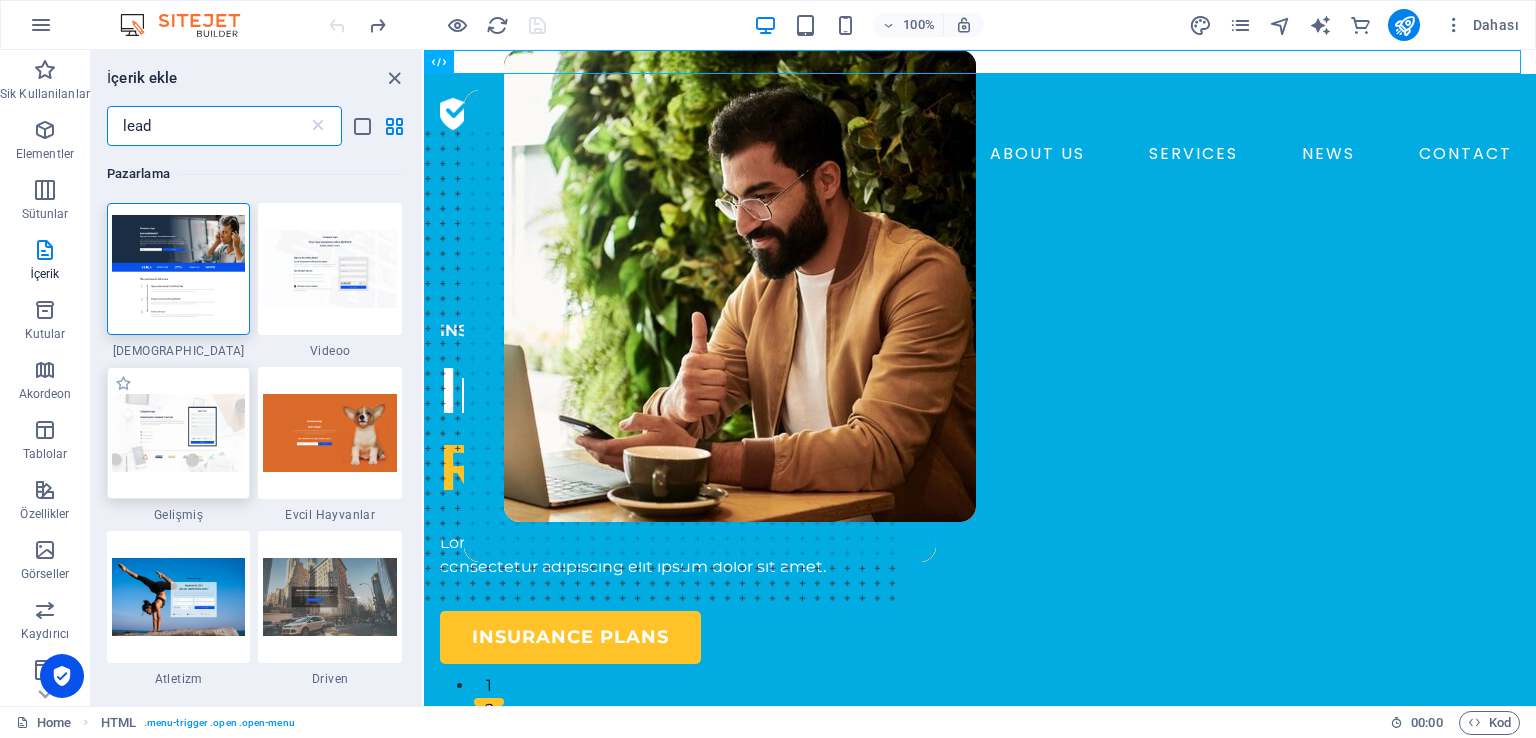 click at bounding box center (179, 433) 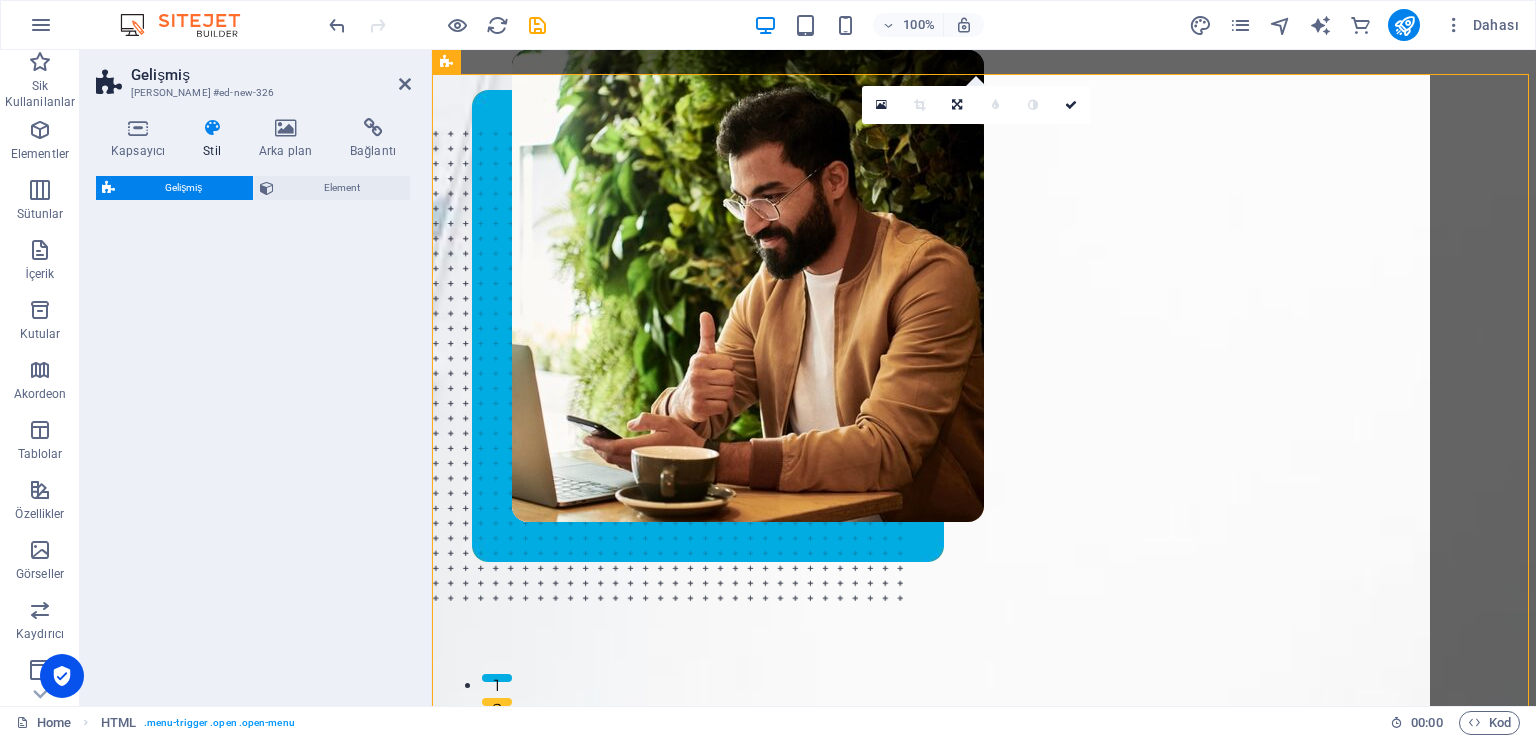 select on "%" 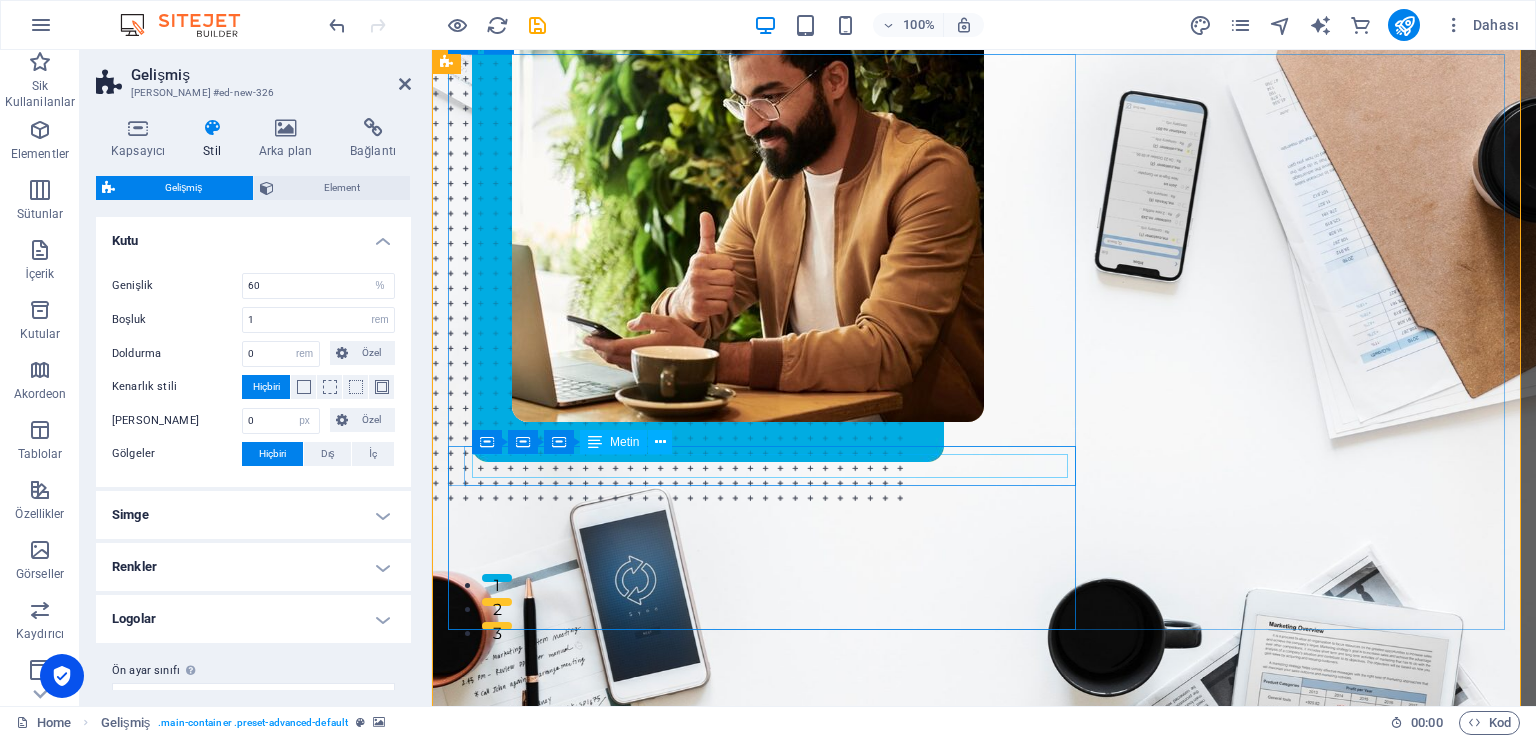 scroll, scrollTop: 0, scrollLeft: 0, axis: both 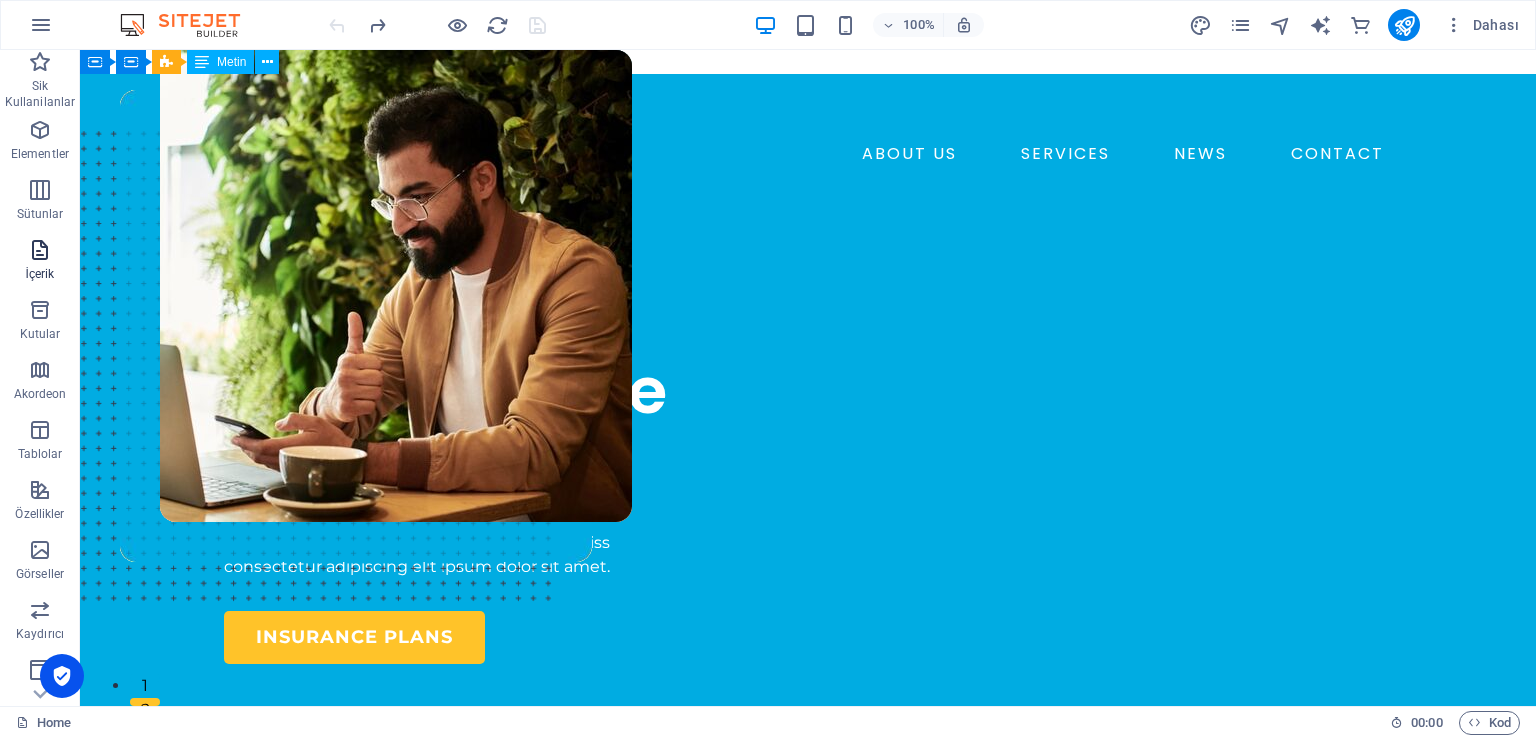 click at bounding box center (40, 250) 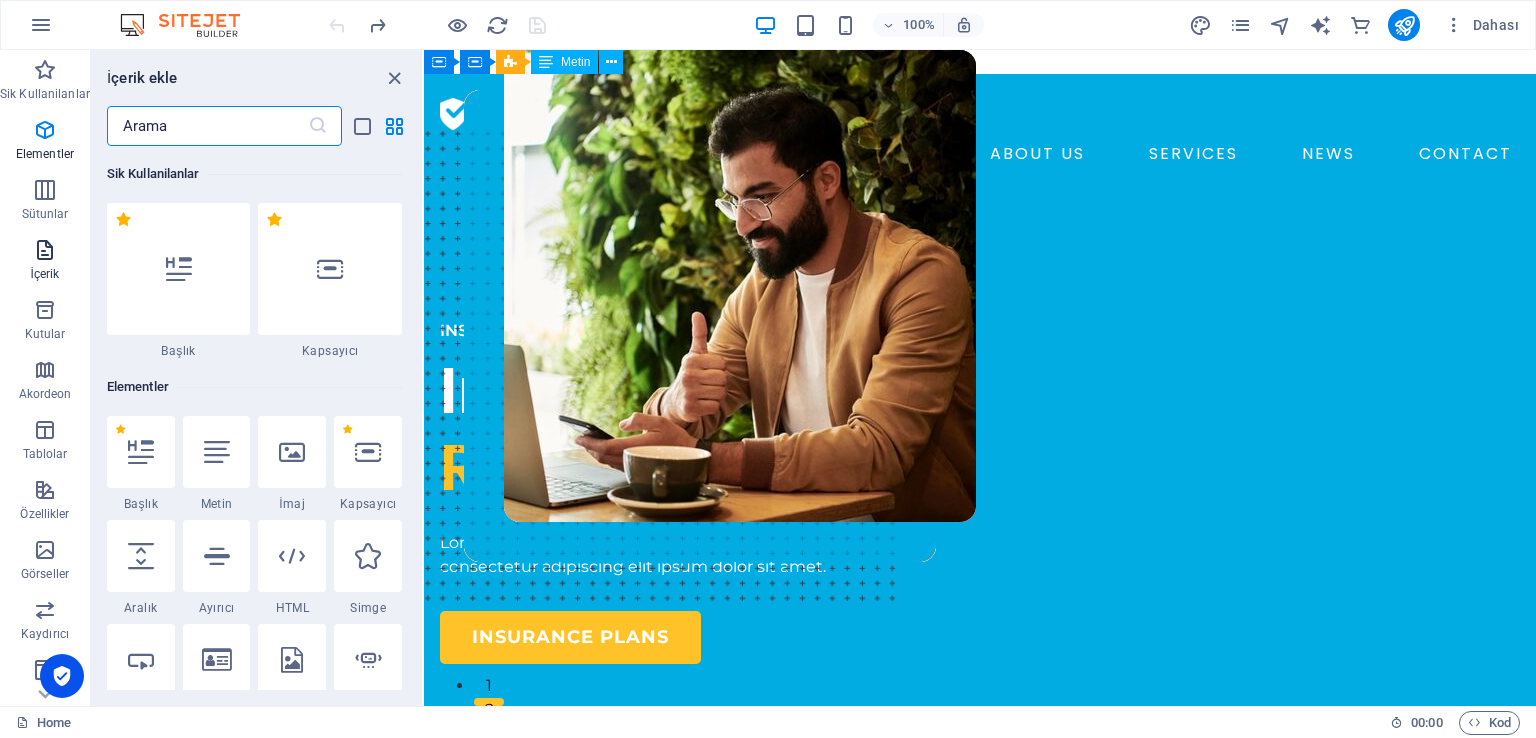 scroll, scrollTop: 3499, scrollLeft: 0, axis: vertical 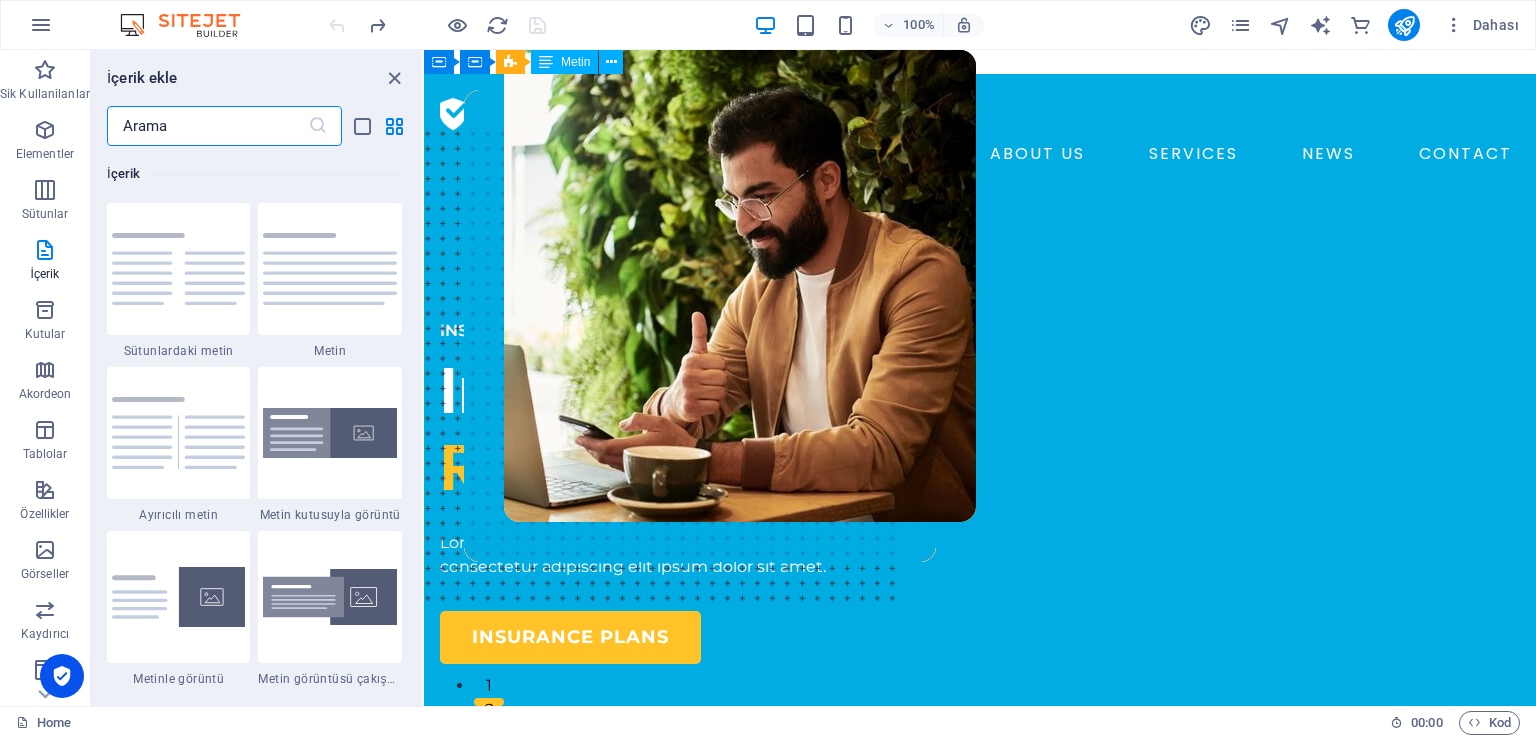click at bounding box center (207, 126) 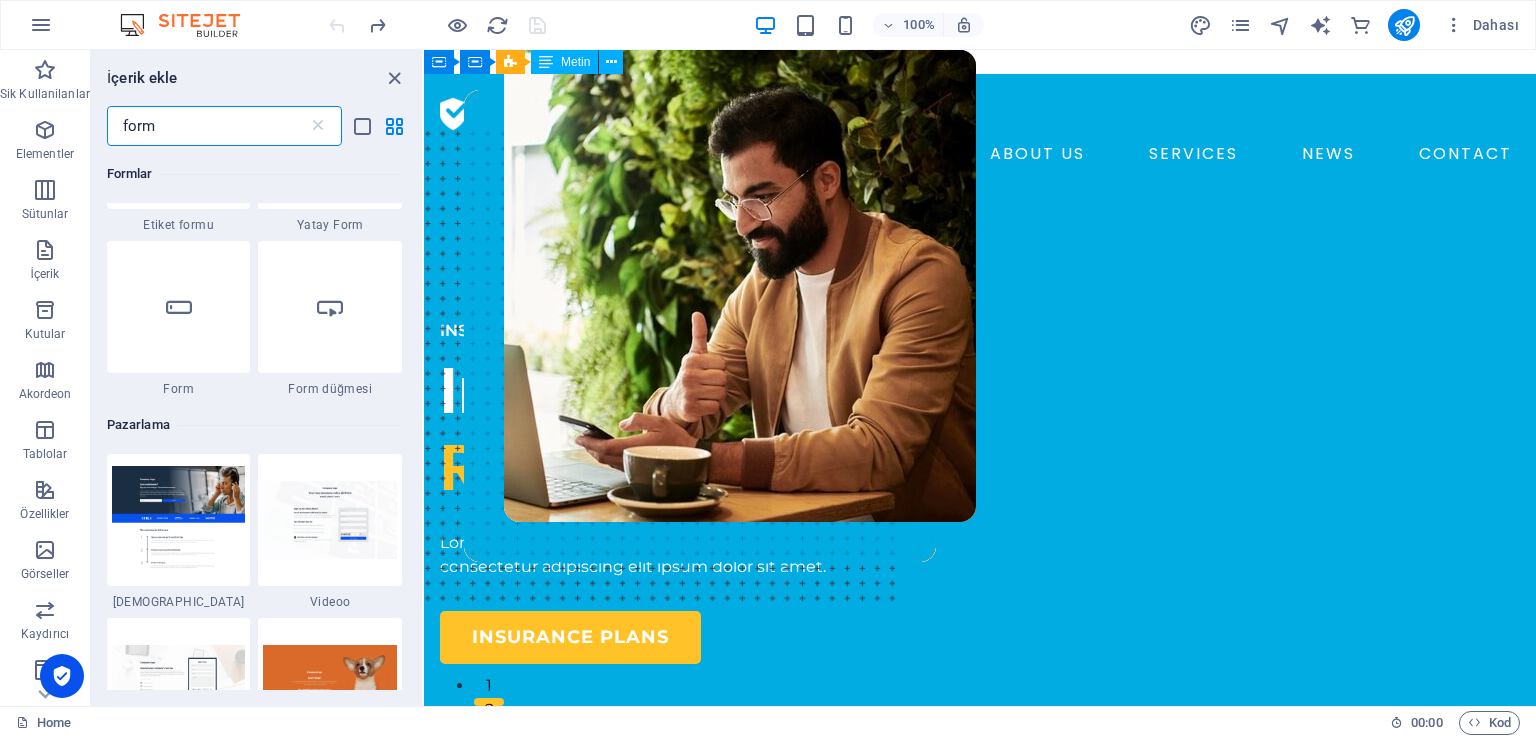 scroll, scrollTop: 1186, scrollLeft: 0, axis: vertical 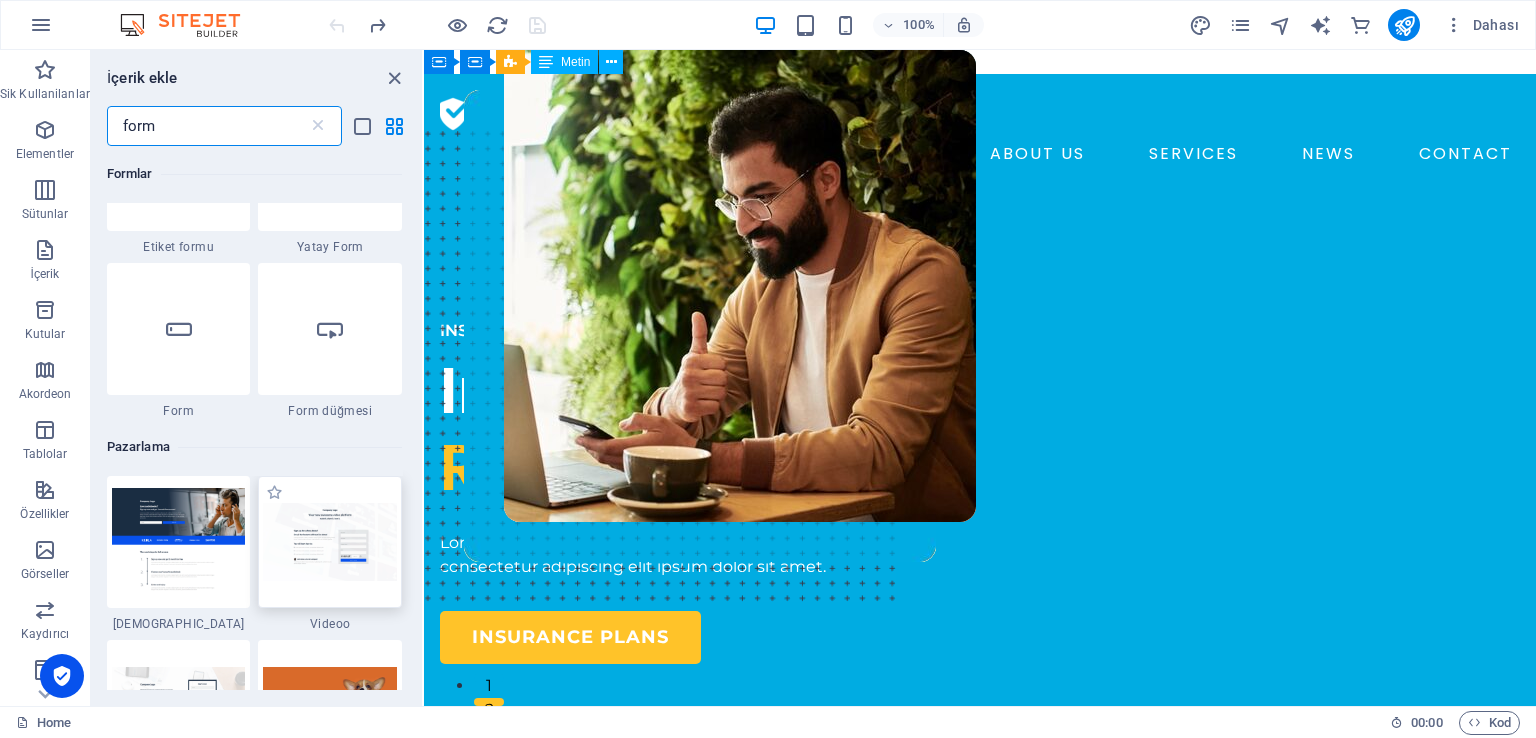 type on "form" 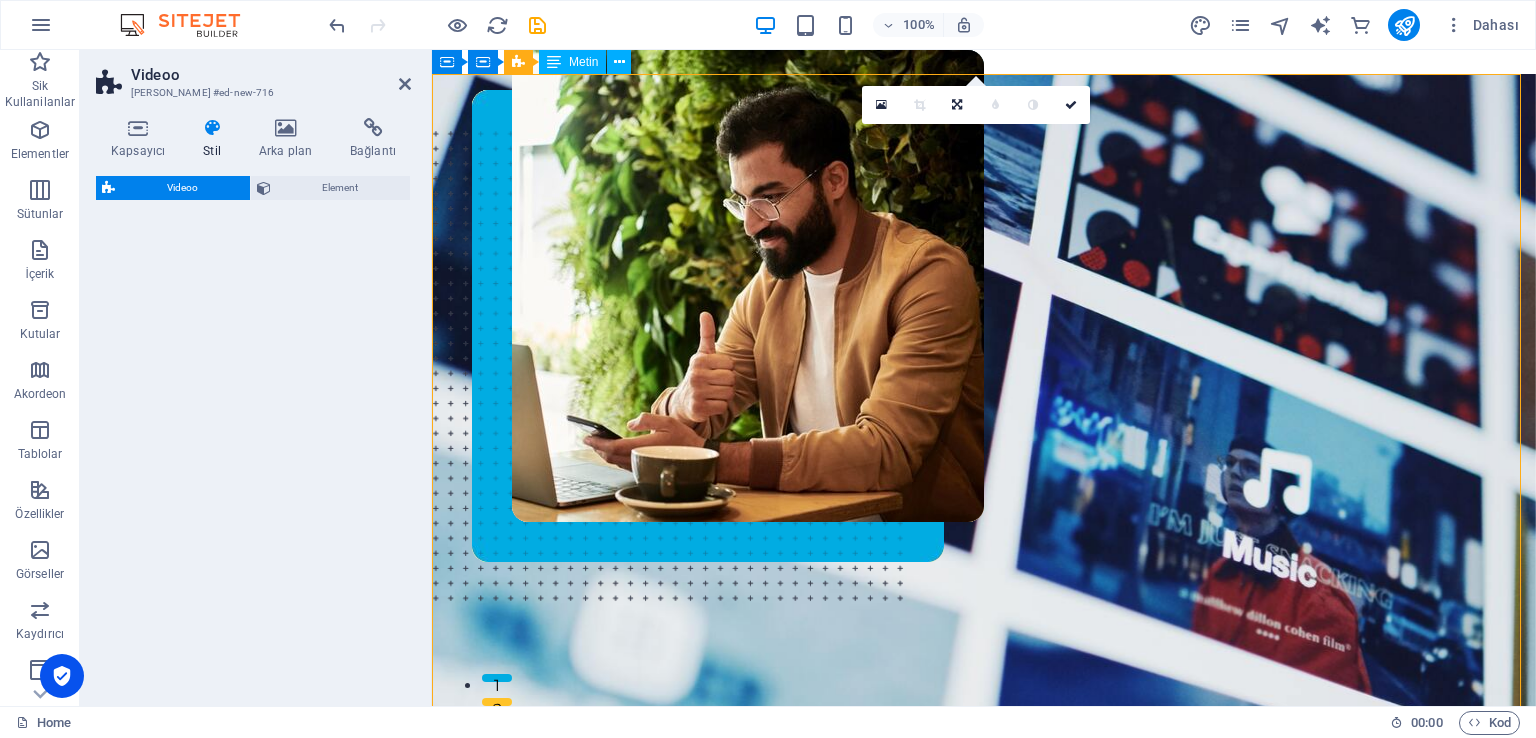select on "%" 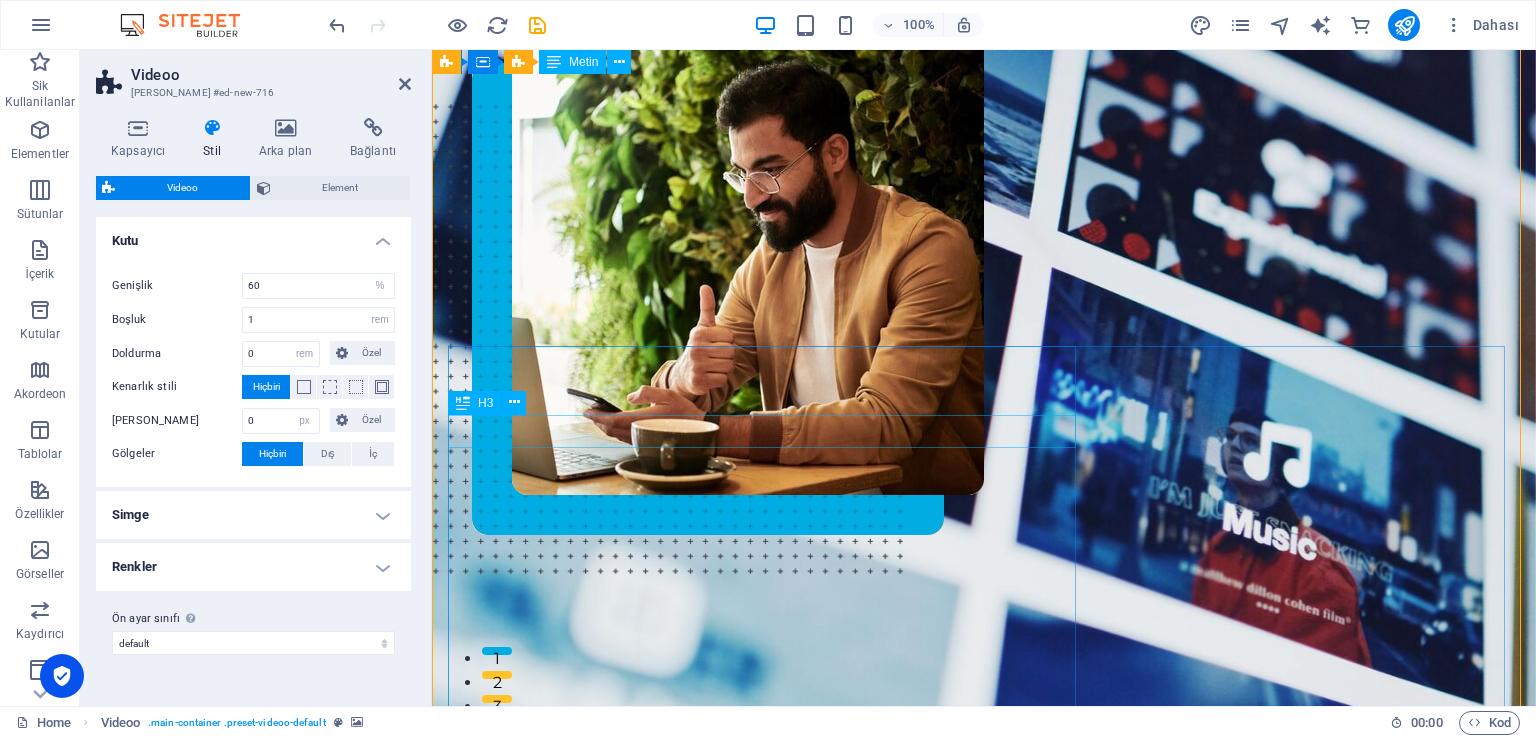 scroll, scrollTop: 0, scrollLeft: 0, axis: both 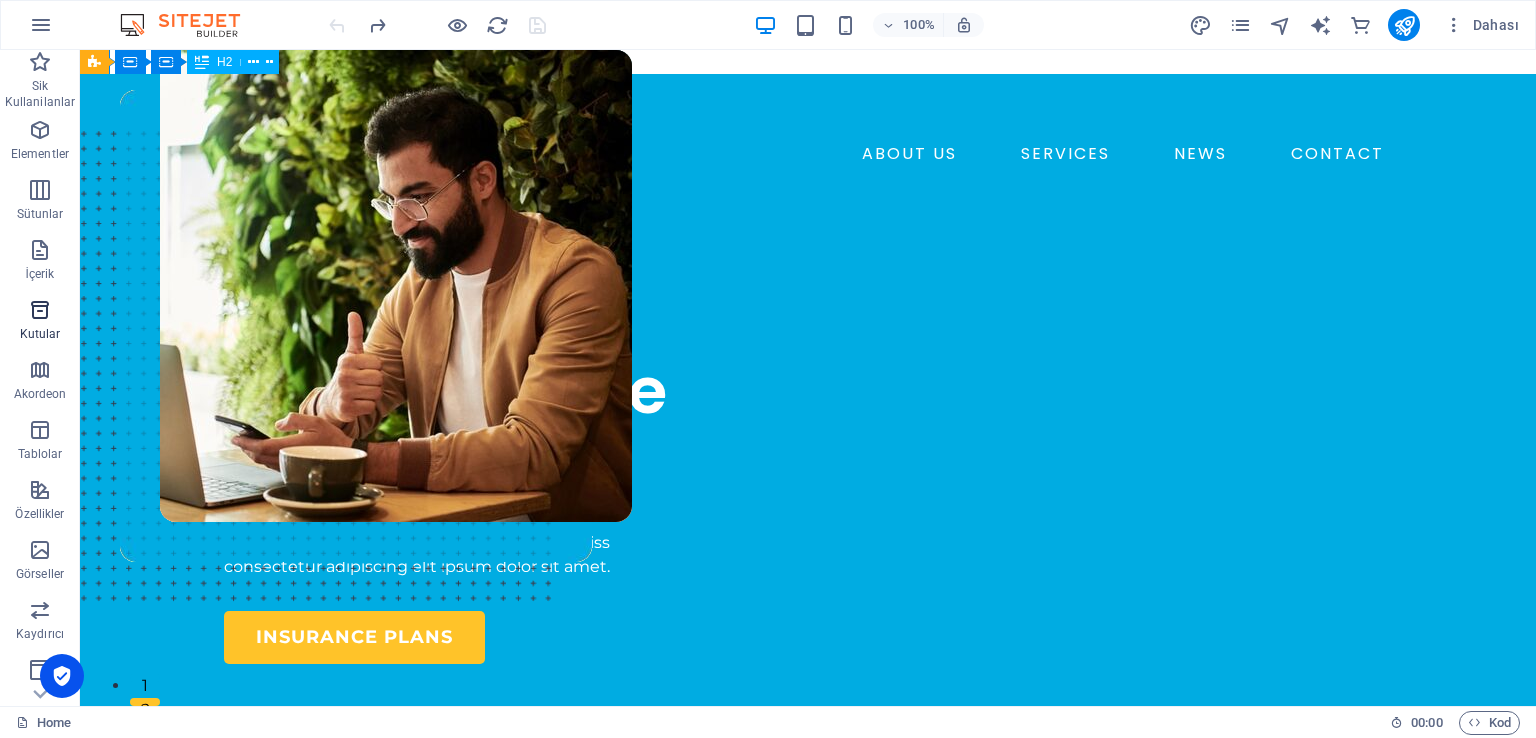 click at bounding box center [40, 310] 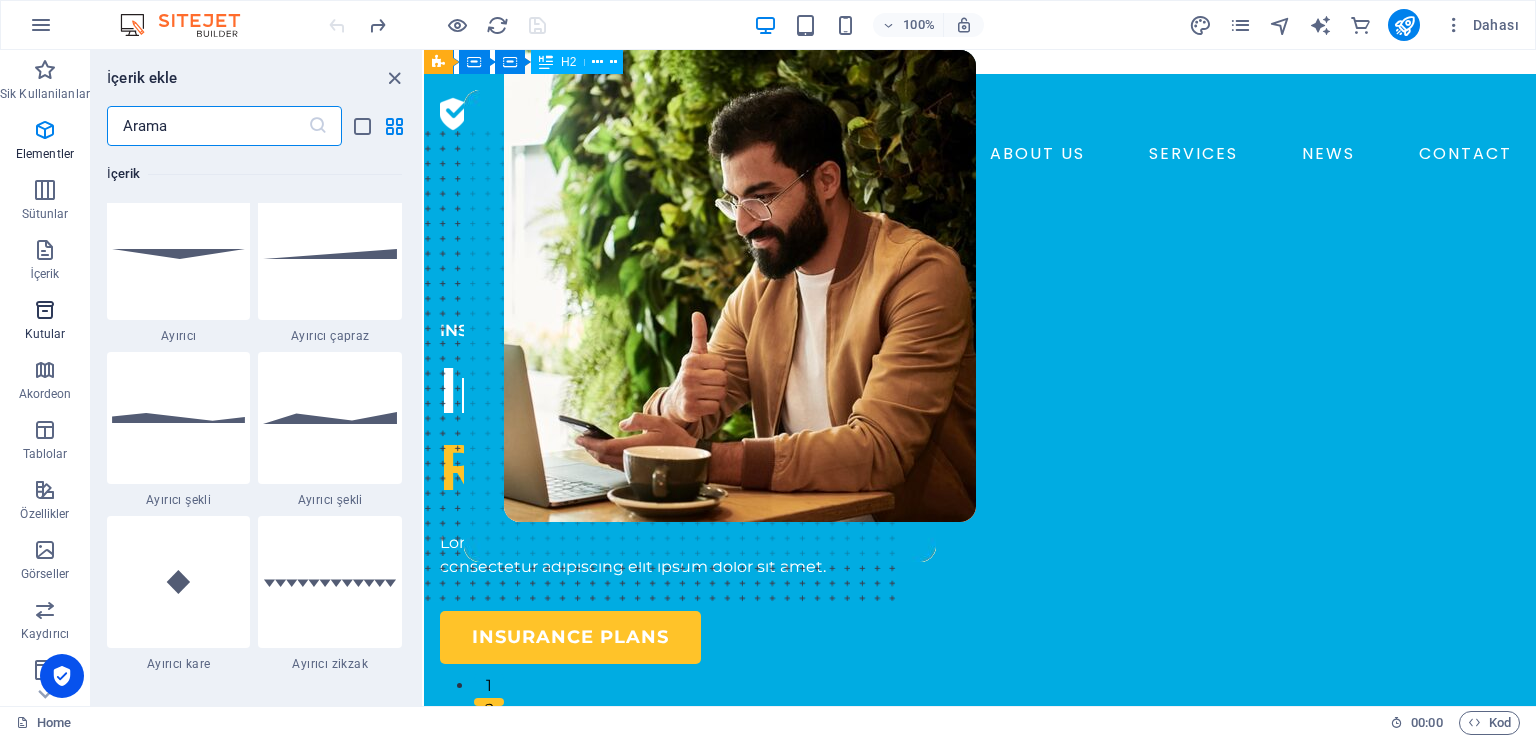 scroll, scrollTop: 5352, scrollLeft: 0, axis: vertical 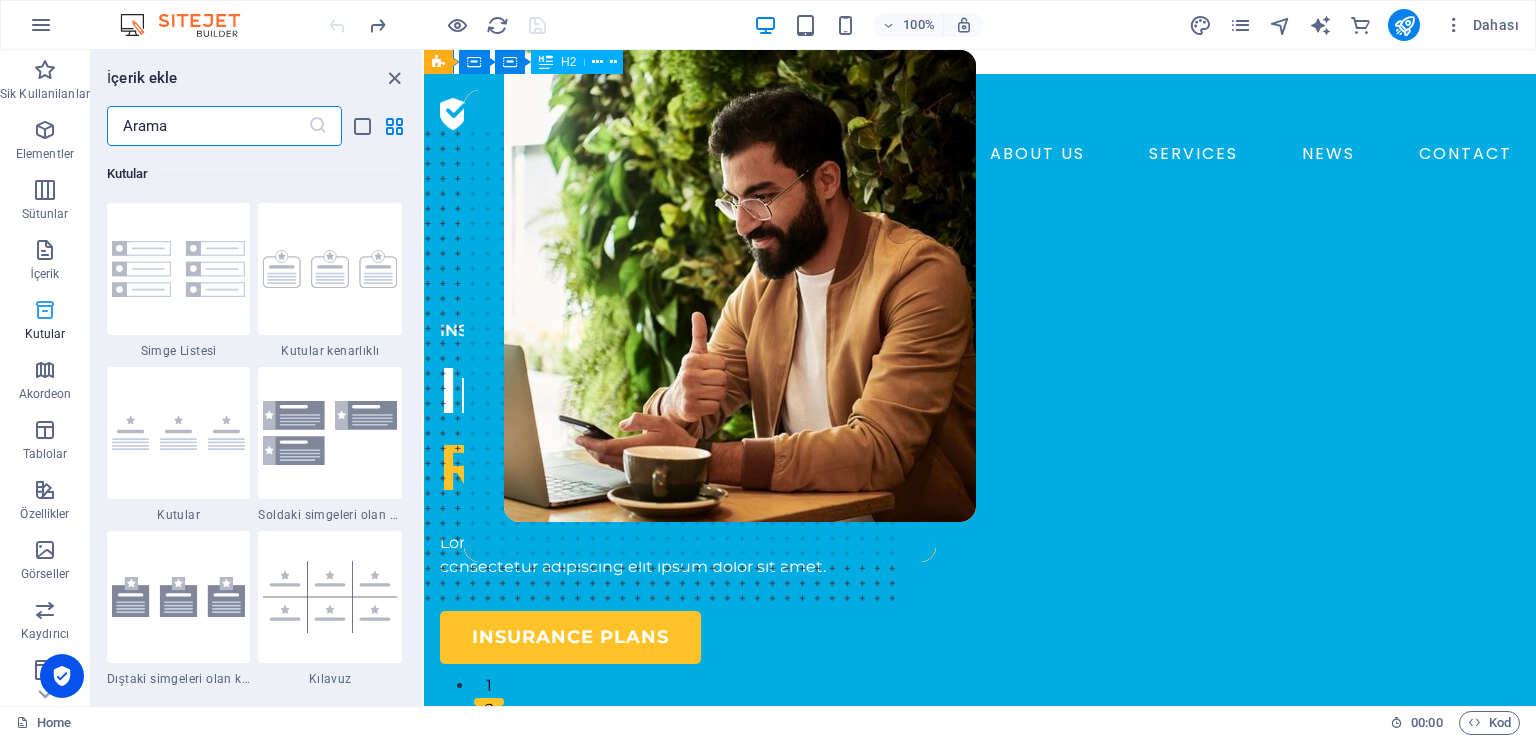 click at bounding box center [45, 310] 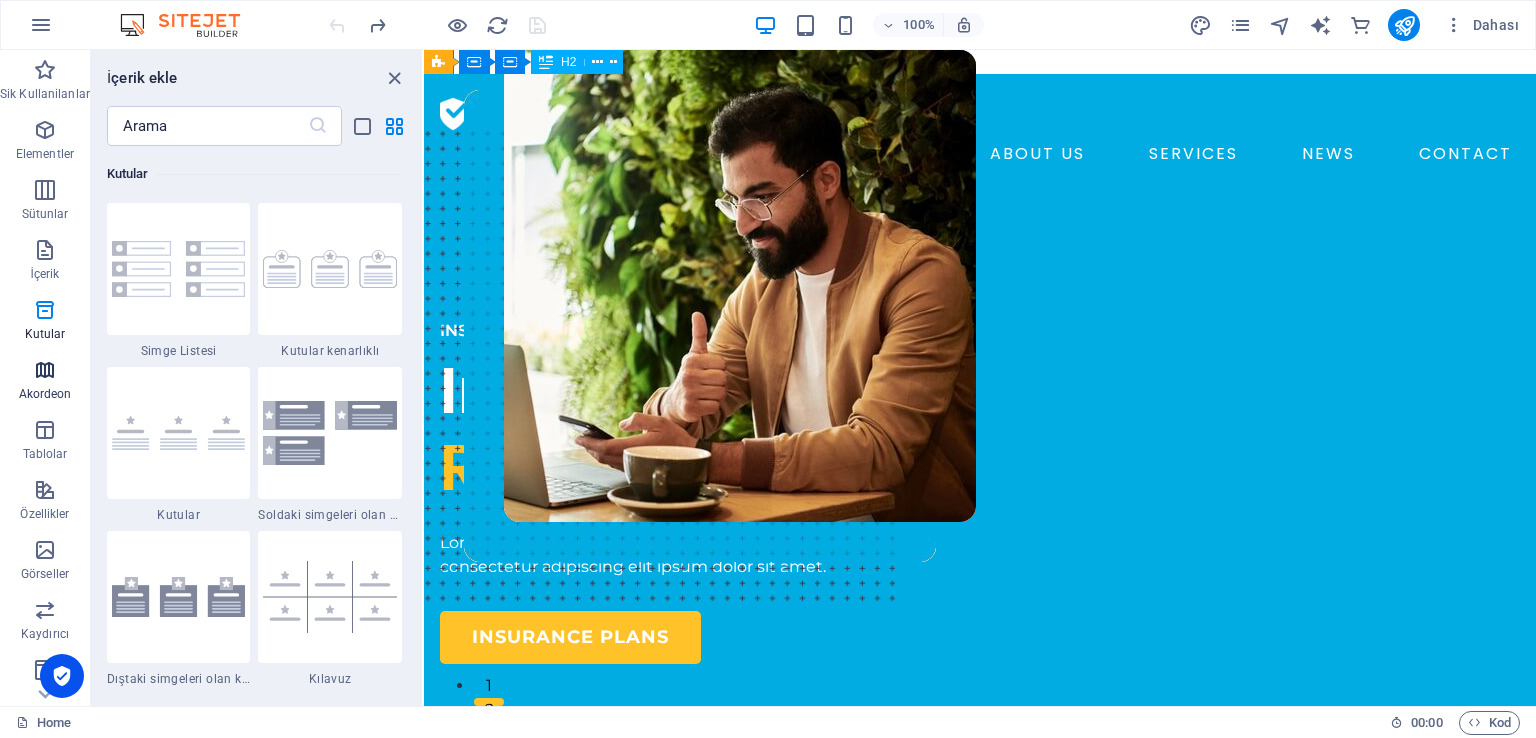 click on "Akordeon" at bounding box center (45, 382) 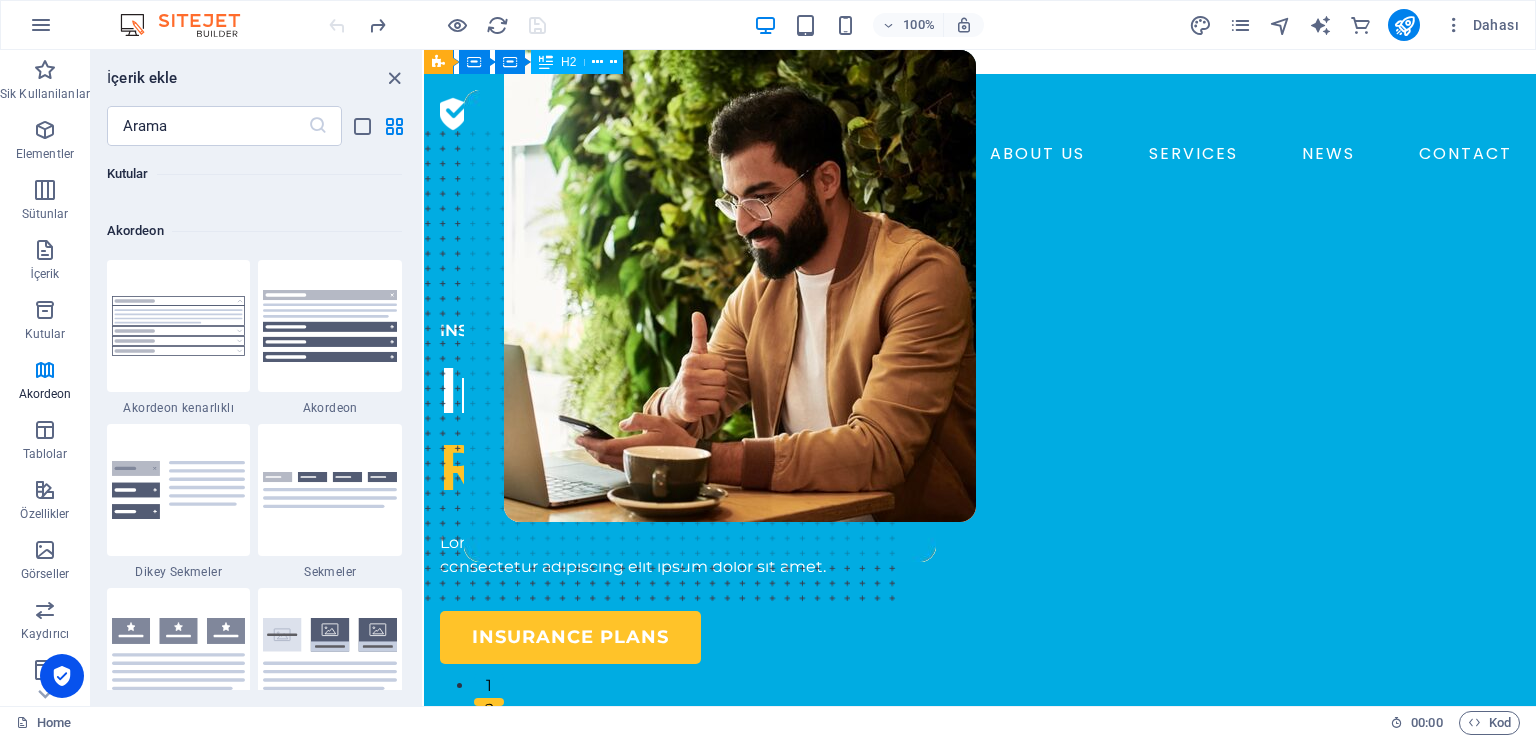 scroll, scrollTop: 6220, scrollLeft: 0, axis: vertical 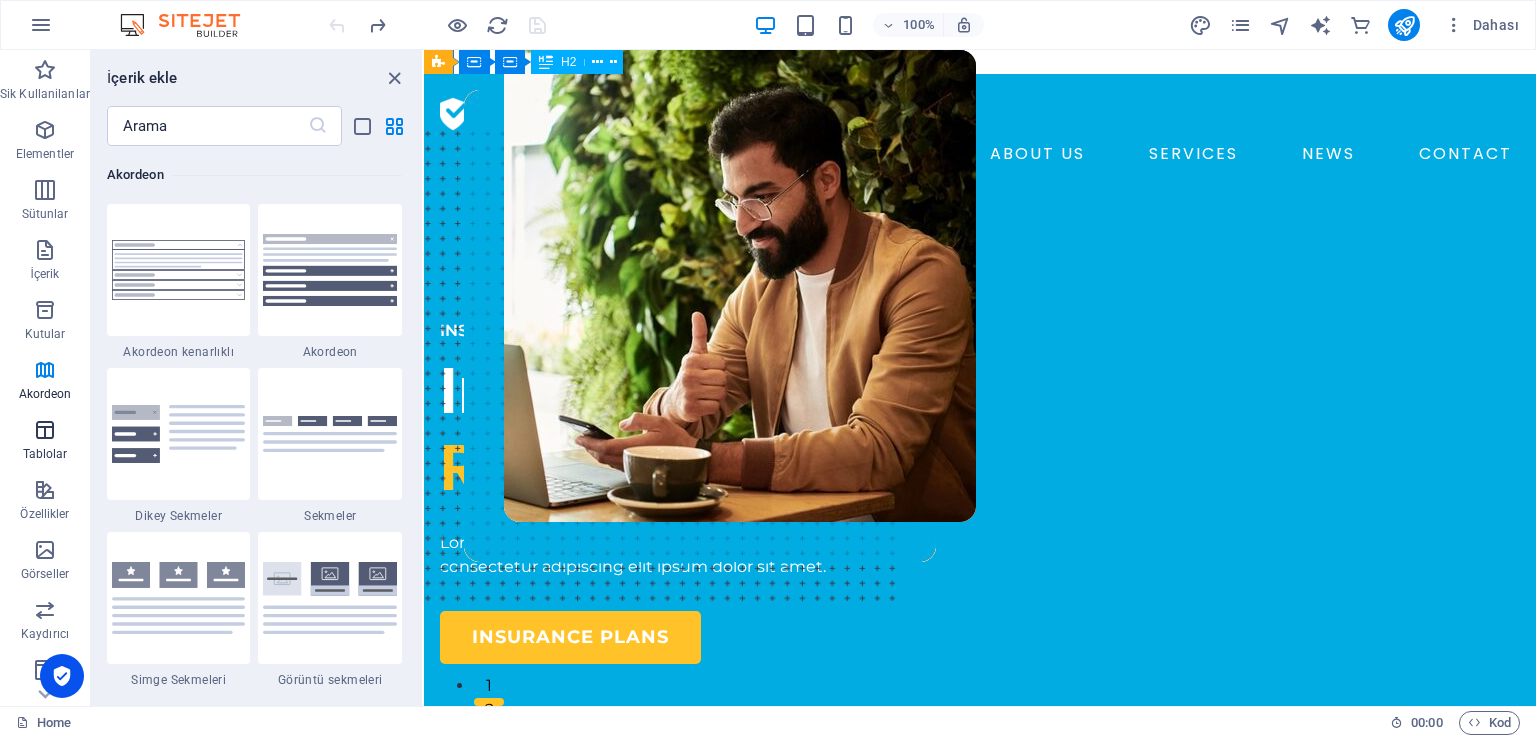 click at bounding box center (45, 430) 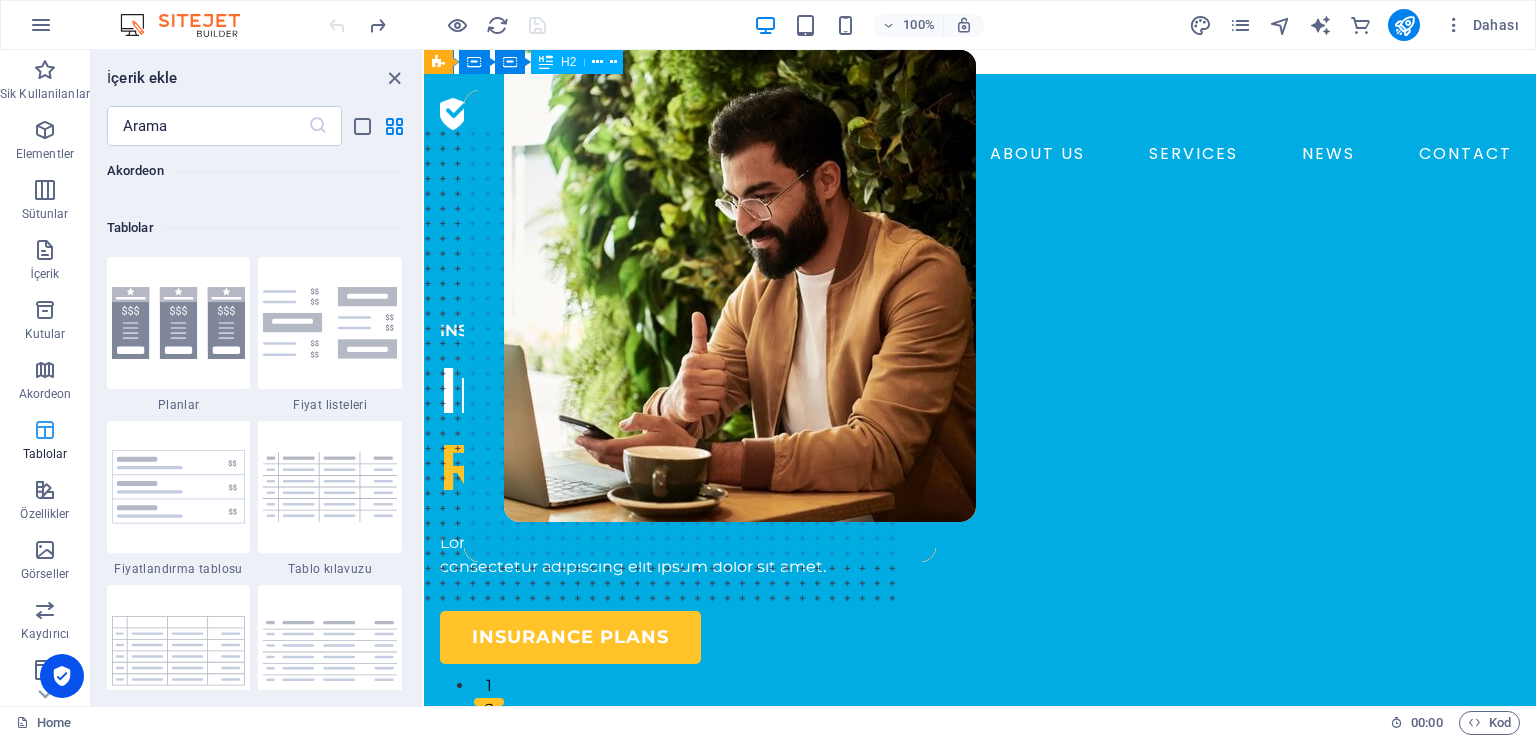 scroll, scrollTop: 6761, scrollLeft: 0, axis: vertical 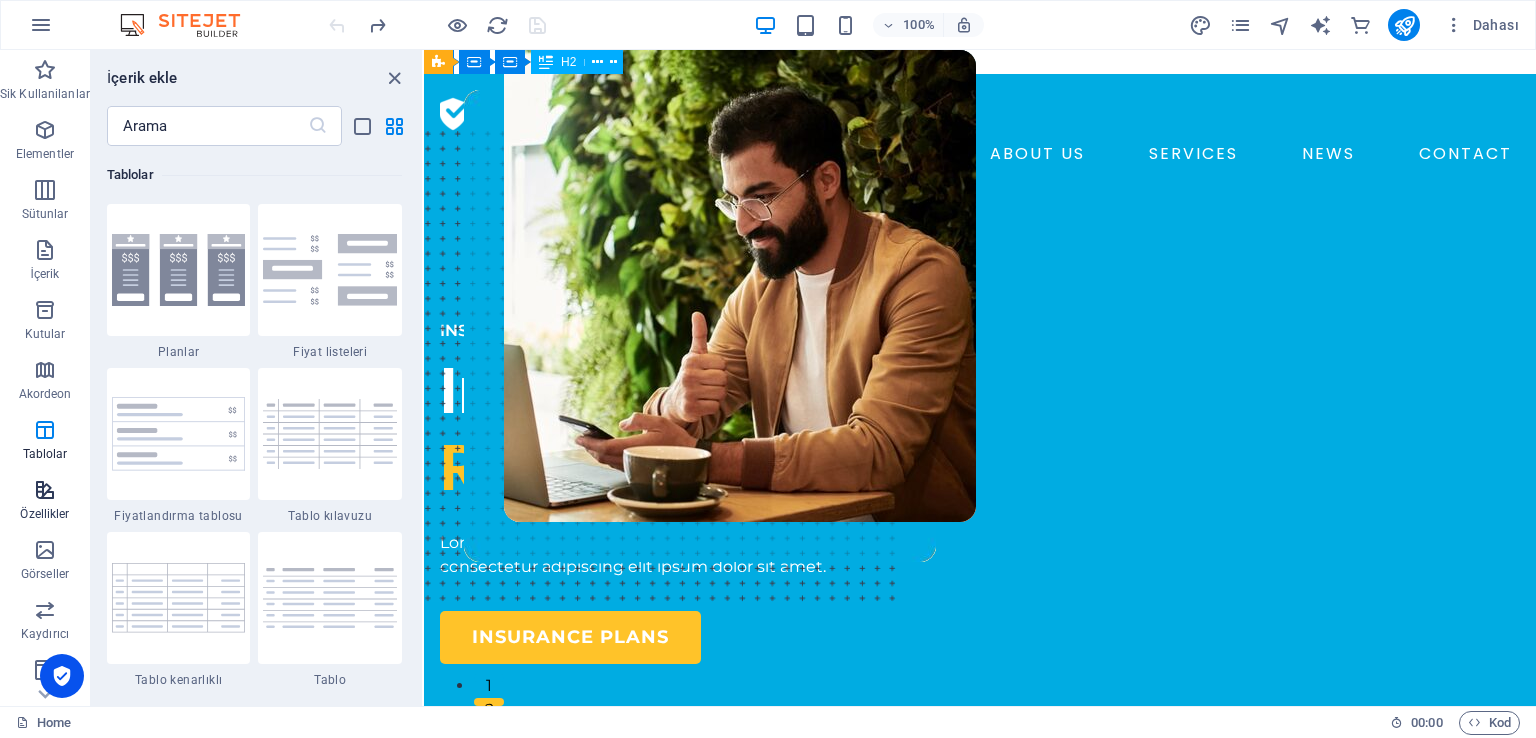 click at bounding box center [45, 490] 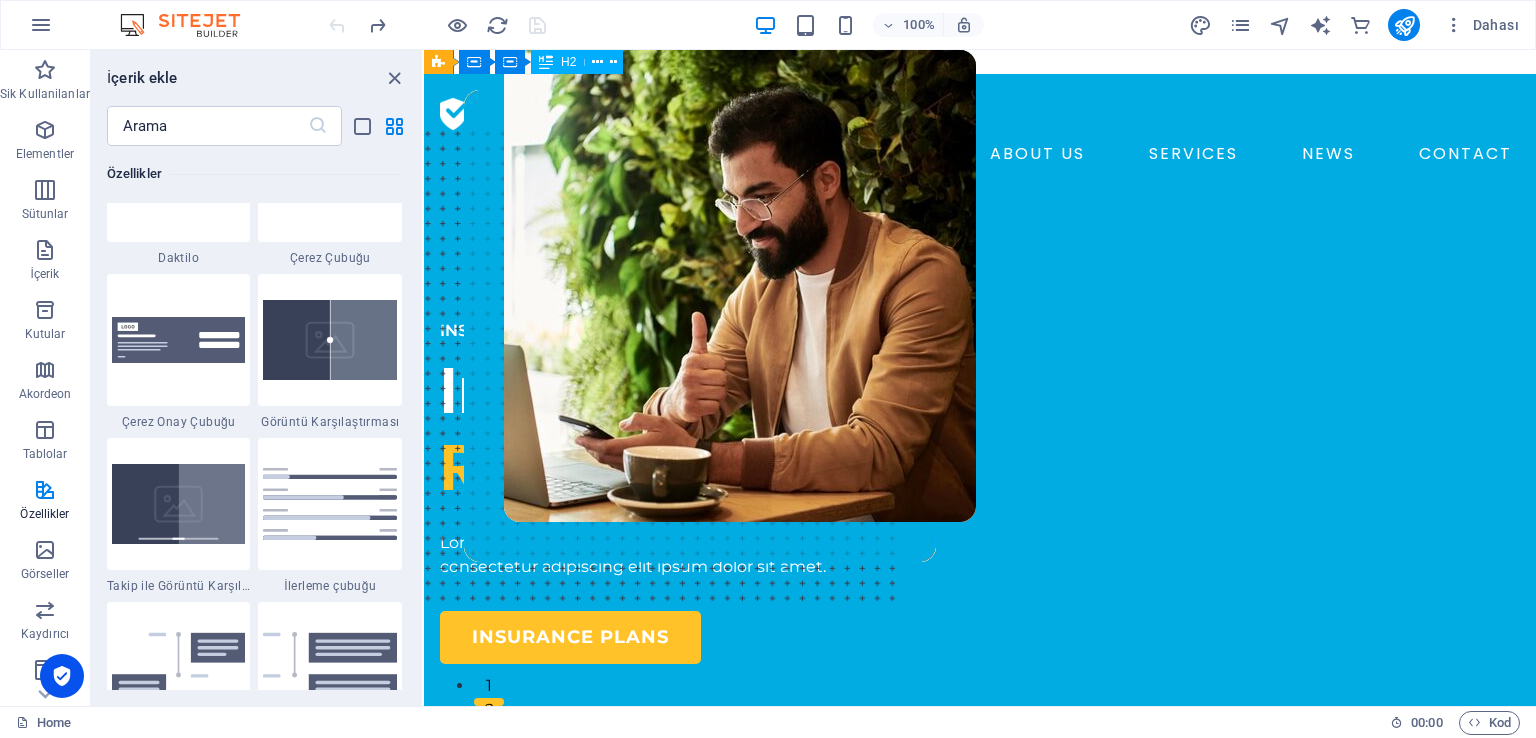 scroll, scrollTop: 8030, scrollLeft: 0, axis: vertical 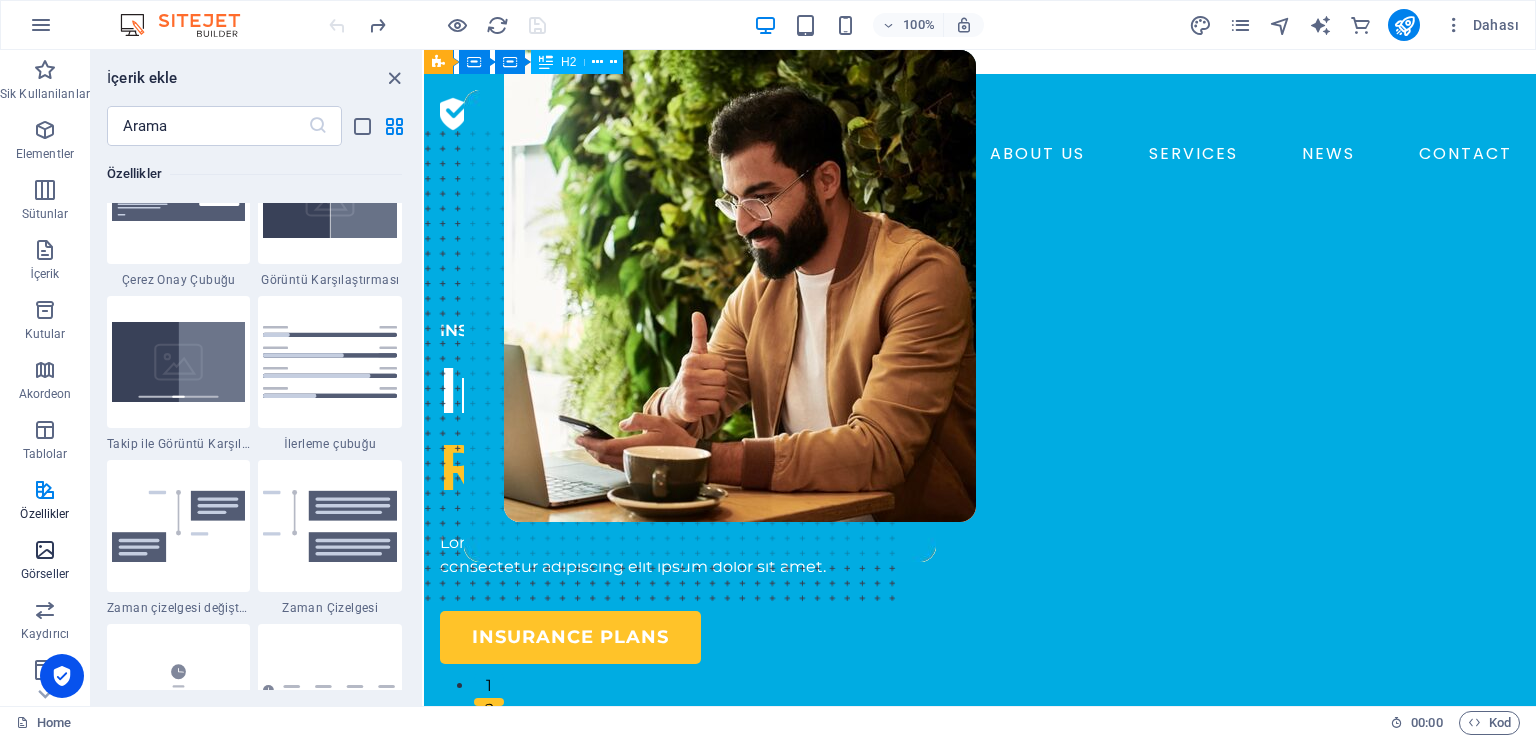 click on "Görseller" at bounding box center [45, 562] 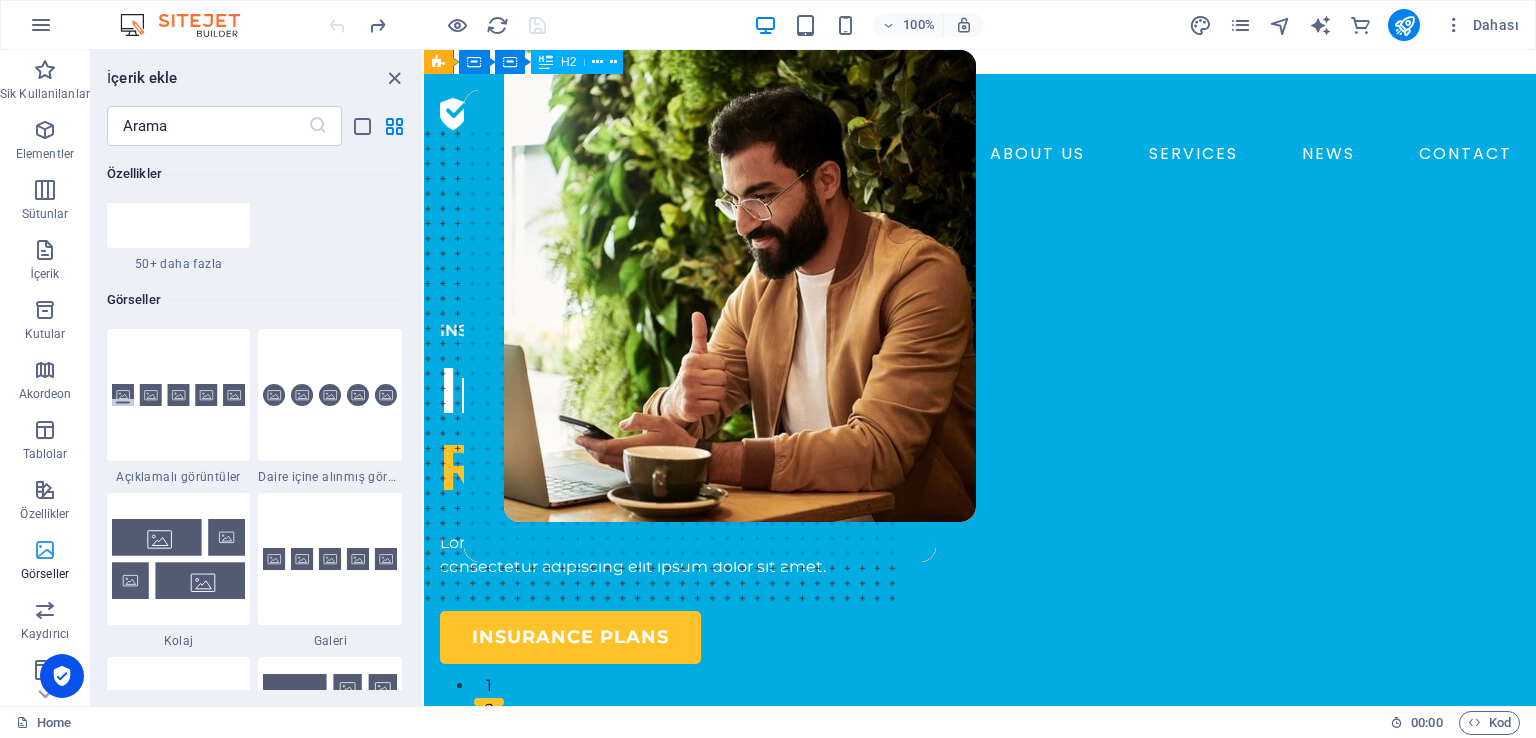 scroll, scrollTop: 9976, scrollLeft: 0, axis: vertical 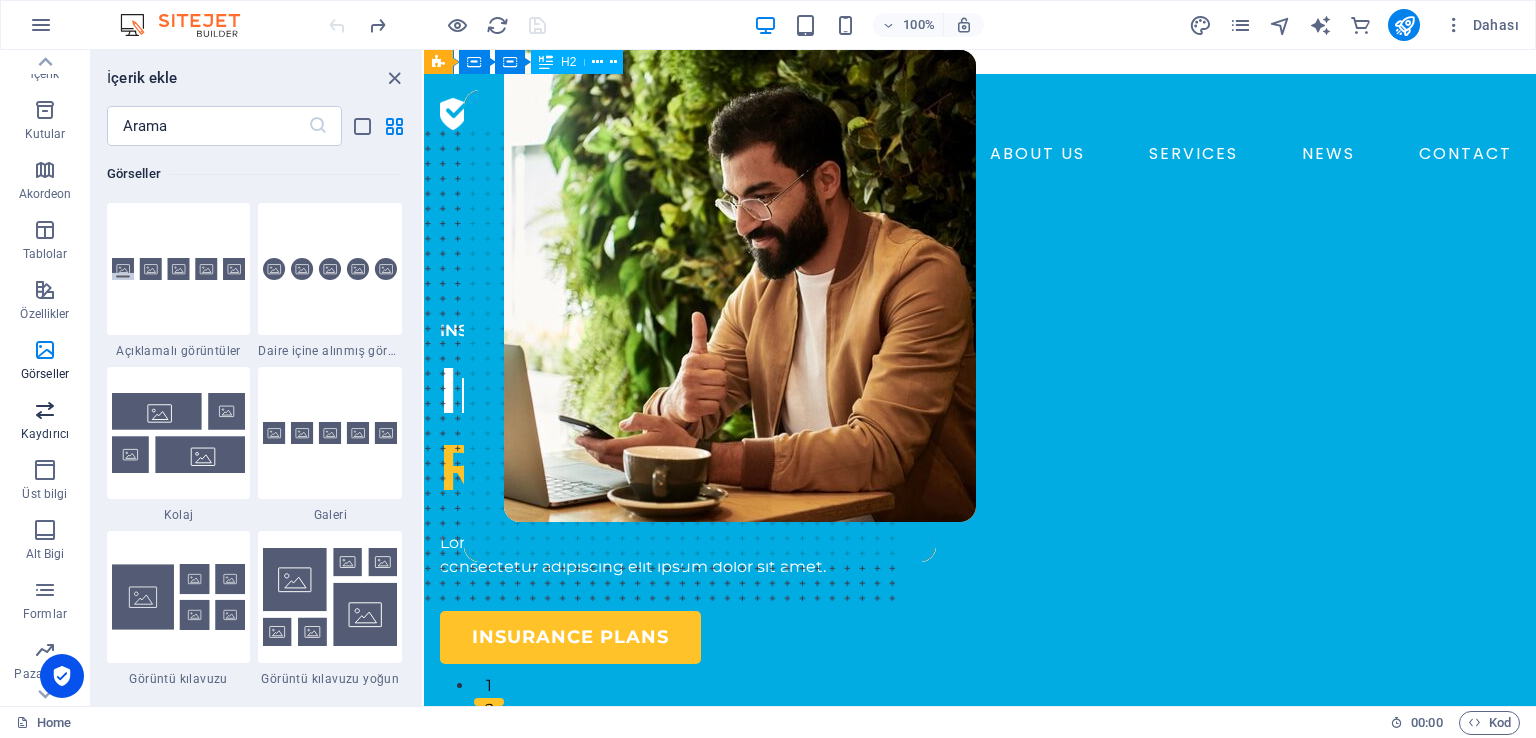 click on "Kaydırıcı" at bounding box center [45, 434] 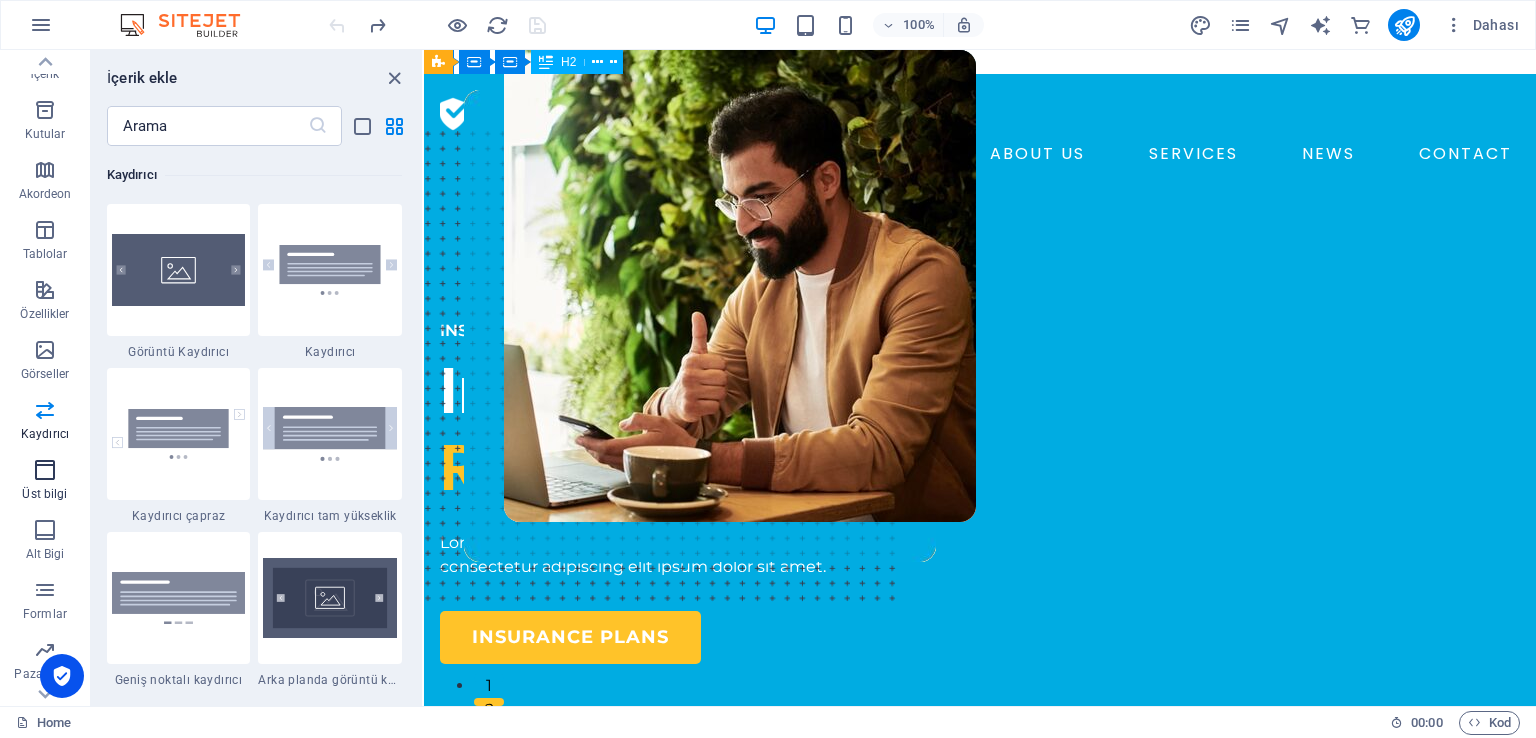 click on "Üst bilgi" at bounding box center [45, 482] 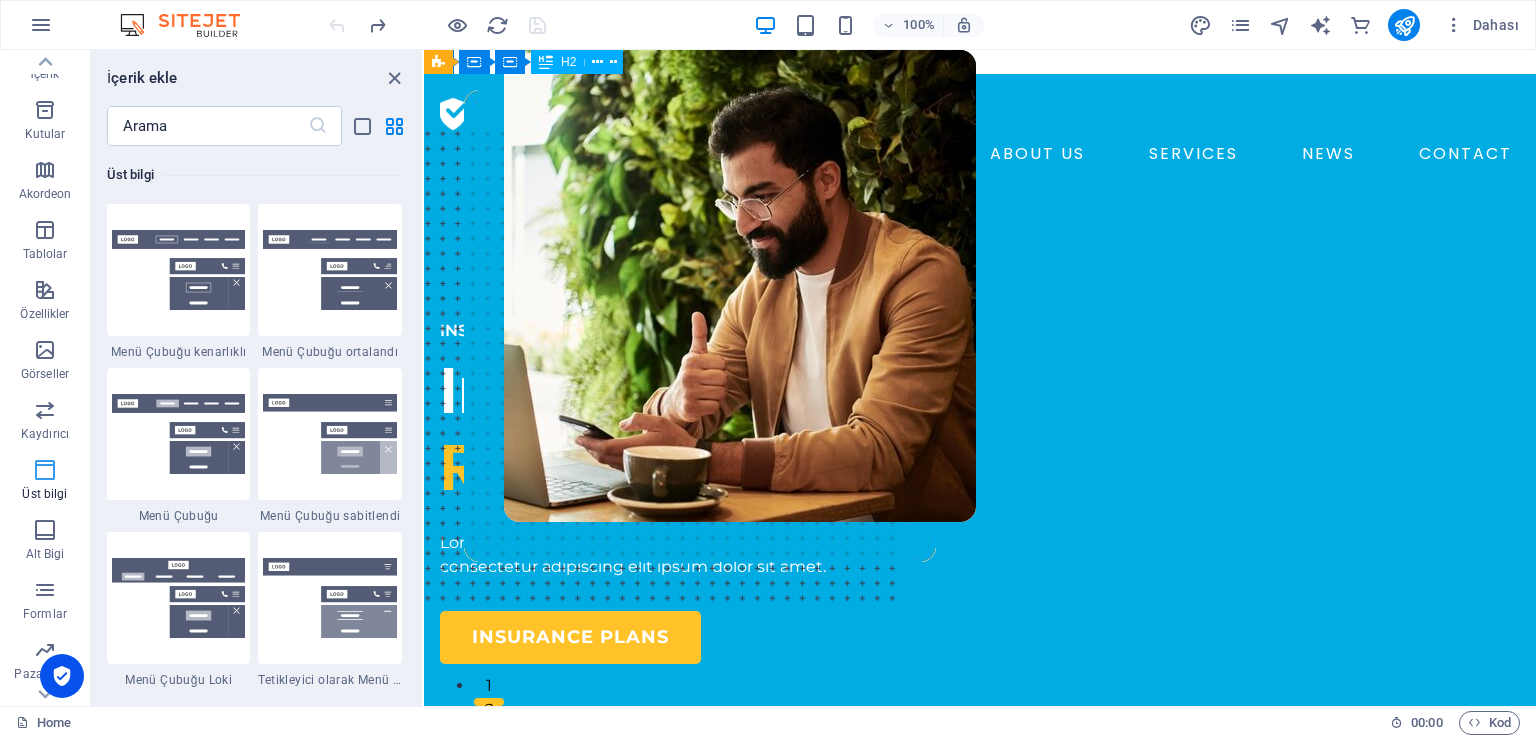 scroll, scrollTop: 11877, scrollLeft: 0, axis: vertical 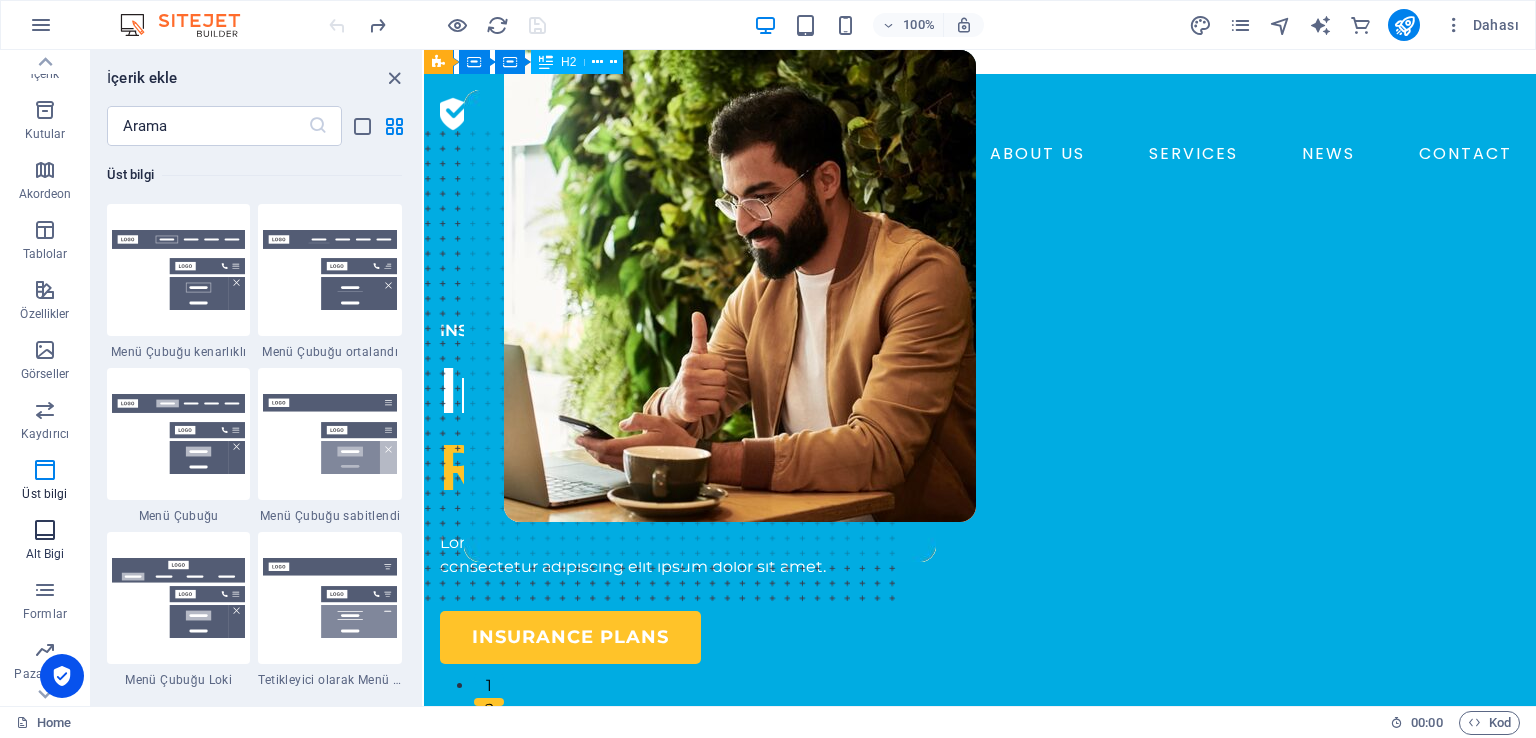 click on "Alt Bigi" at bounding box center [45, 542] 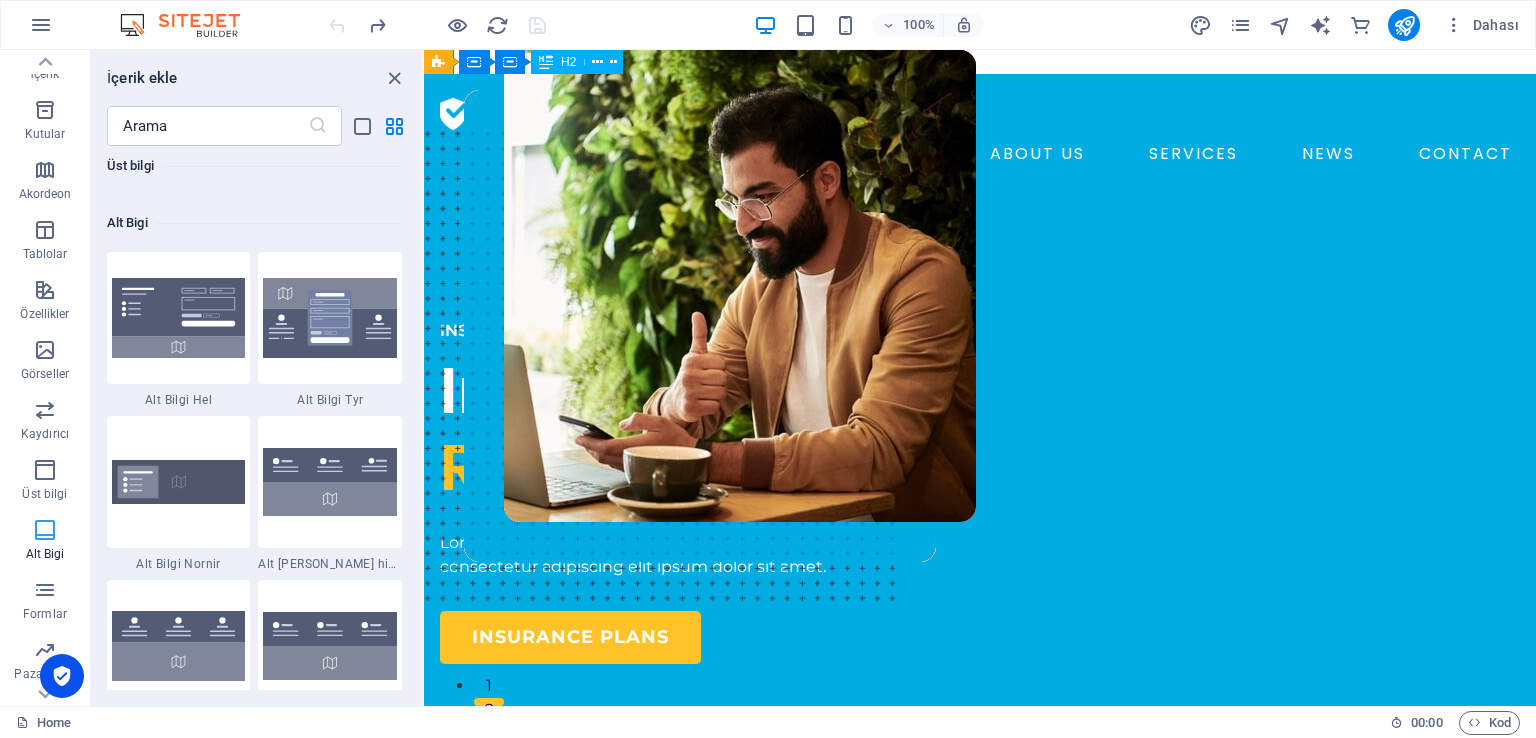 scroll, scrollTop: 13074, scrollLeft: 0, axis: vertical 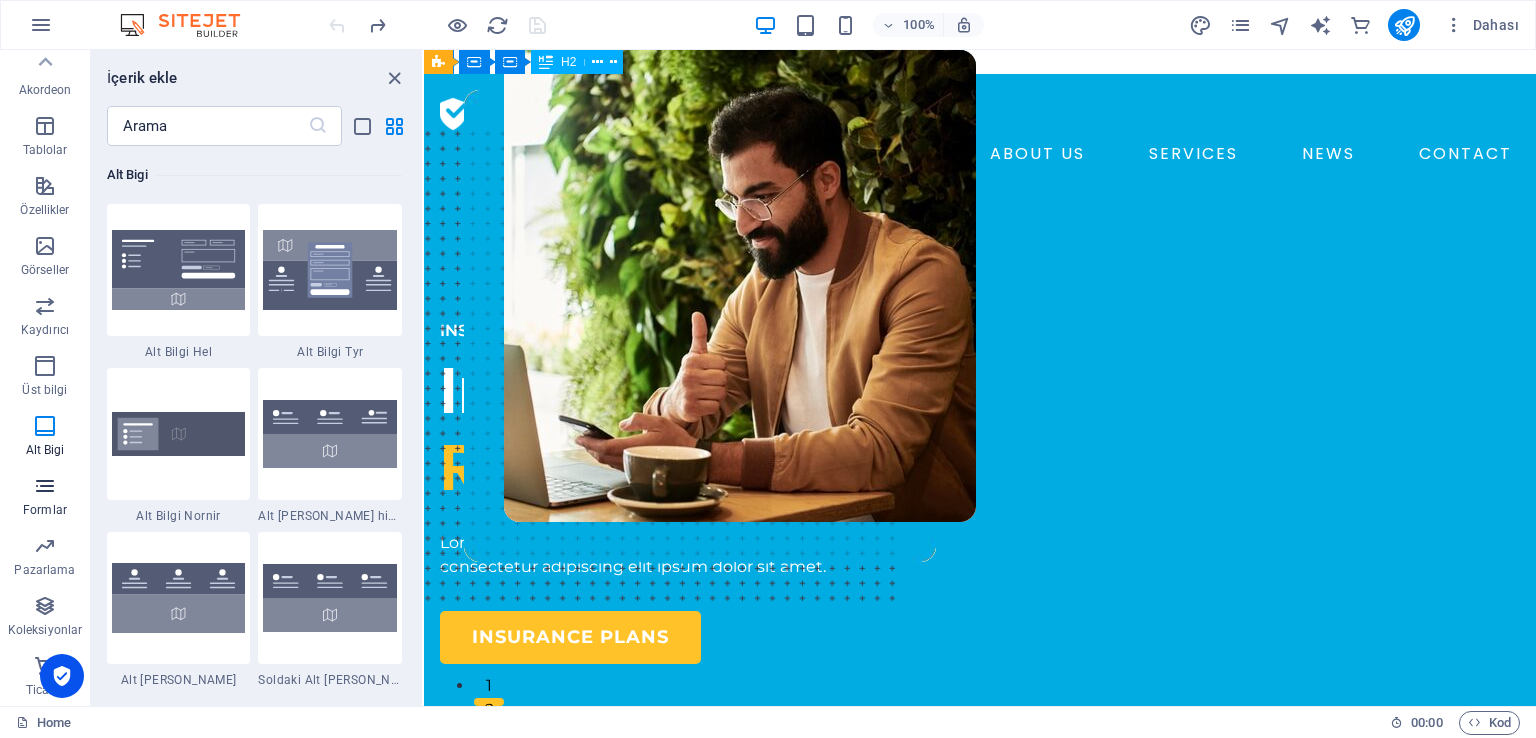 click on "Formlar" at bounding box center [45, 510] 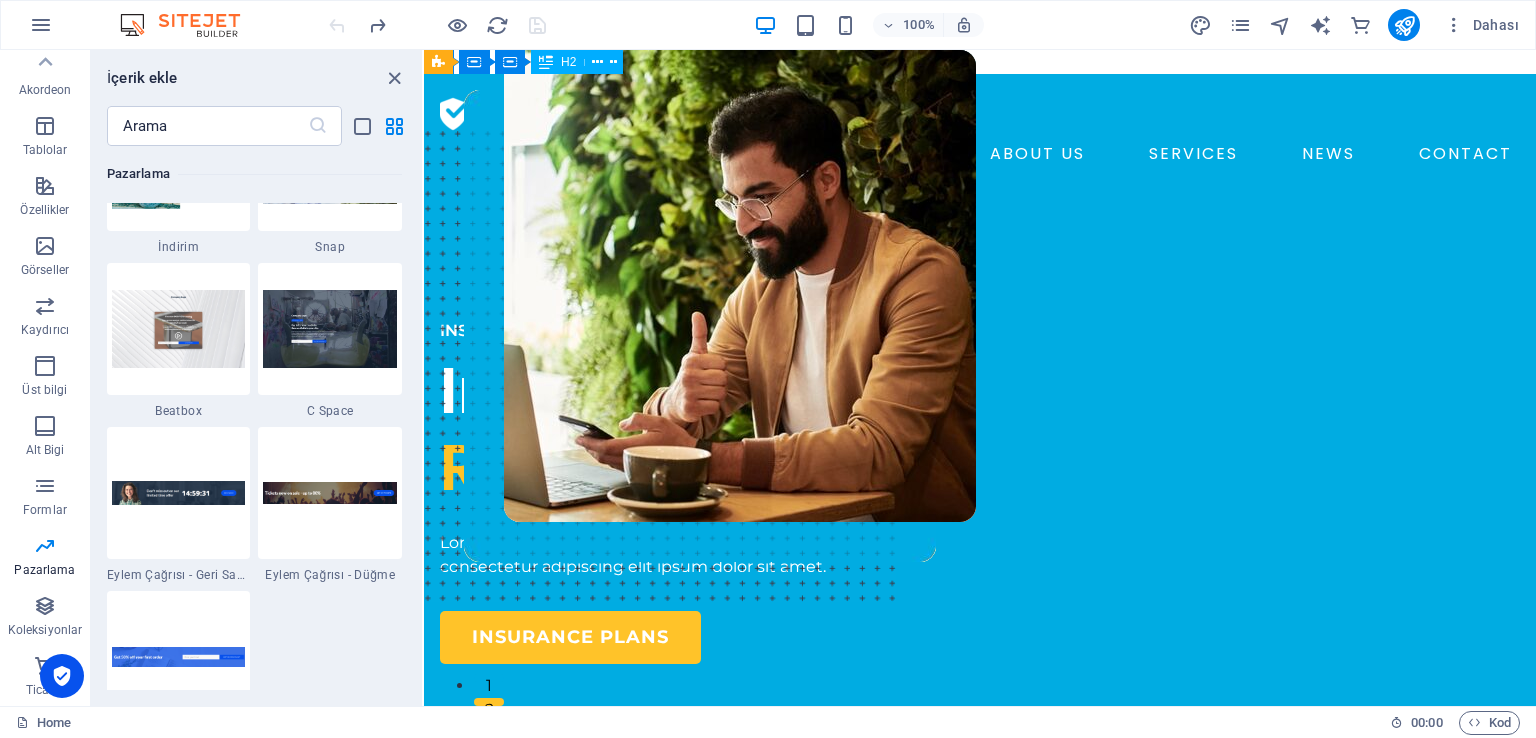scroll, scrollTop: 17536, scrollLeft: 0, axis: vertical 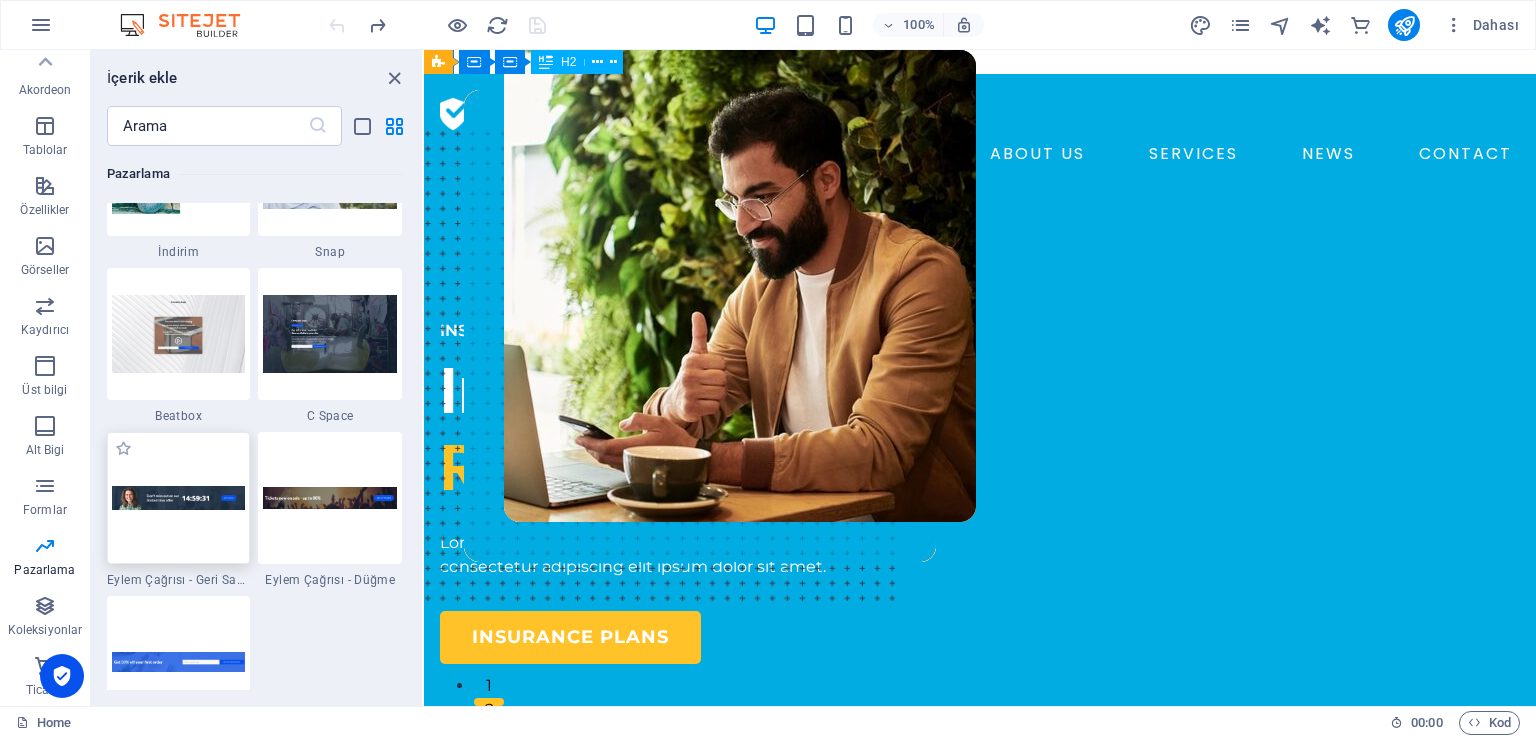 click at bounding box center (179, 498) 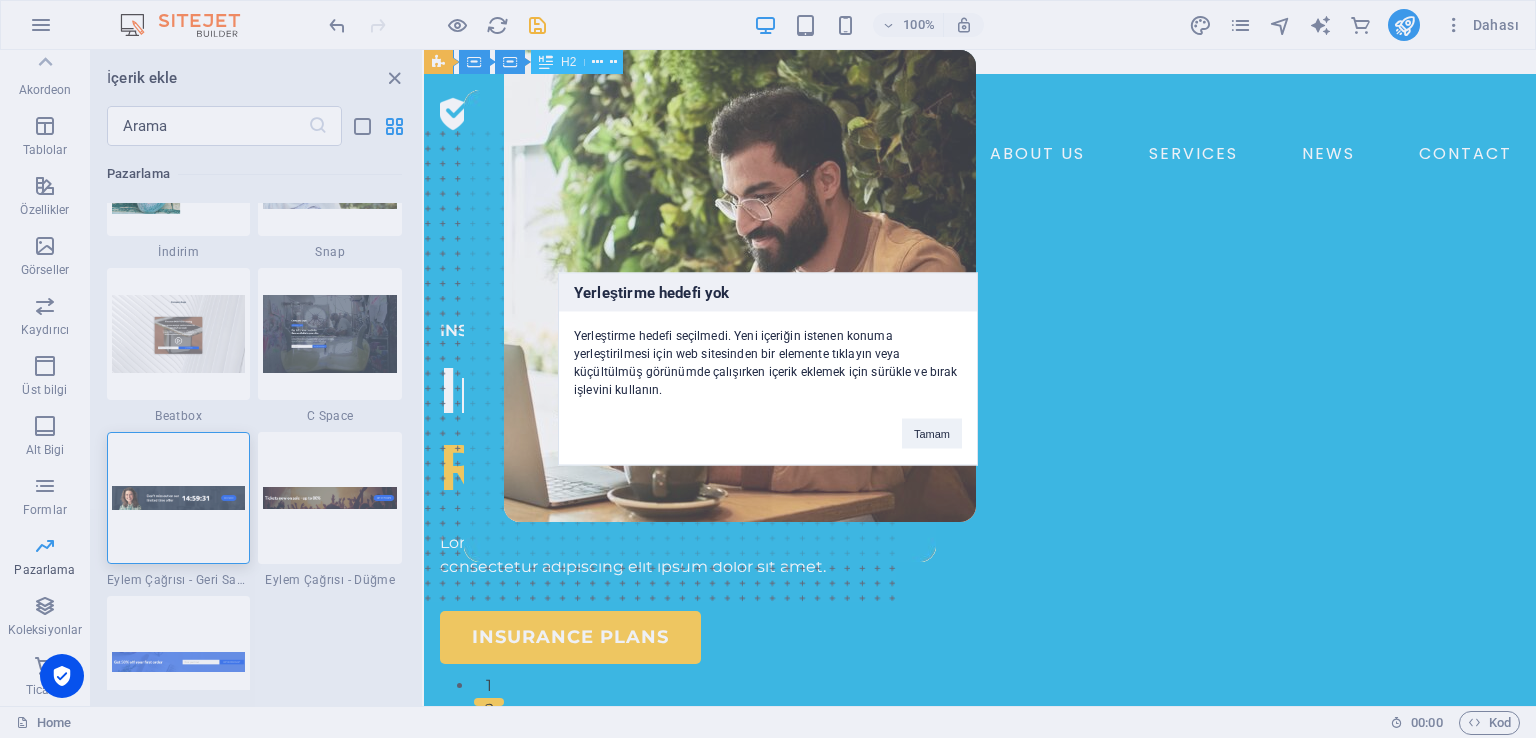 drag, startPoint x: 442, startPoint y: 488, endPoint x: 0, endPoint y: 429, distance: 445.9204 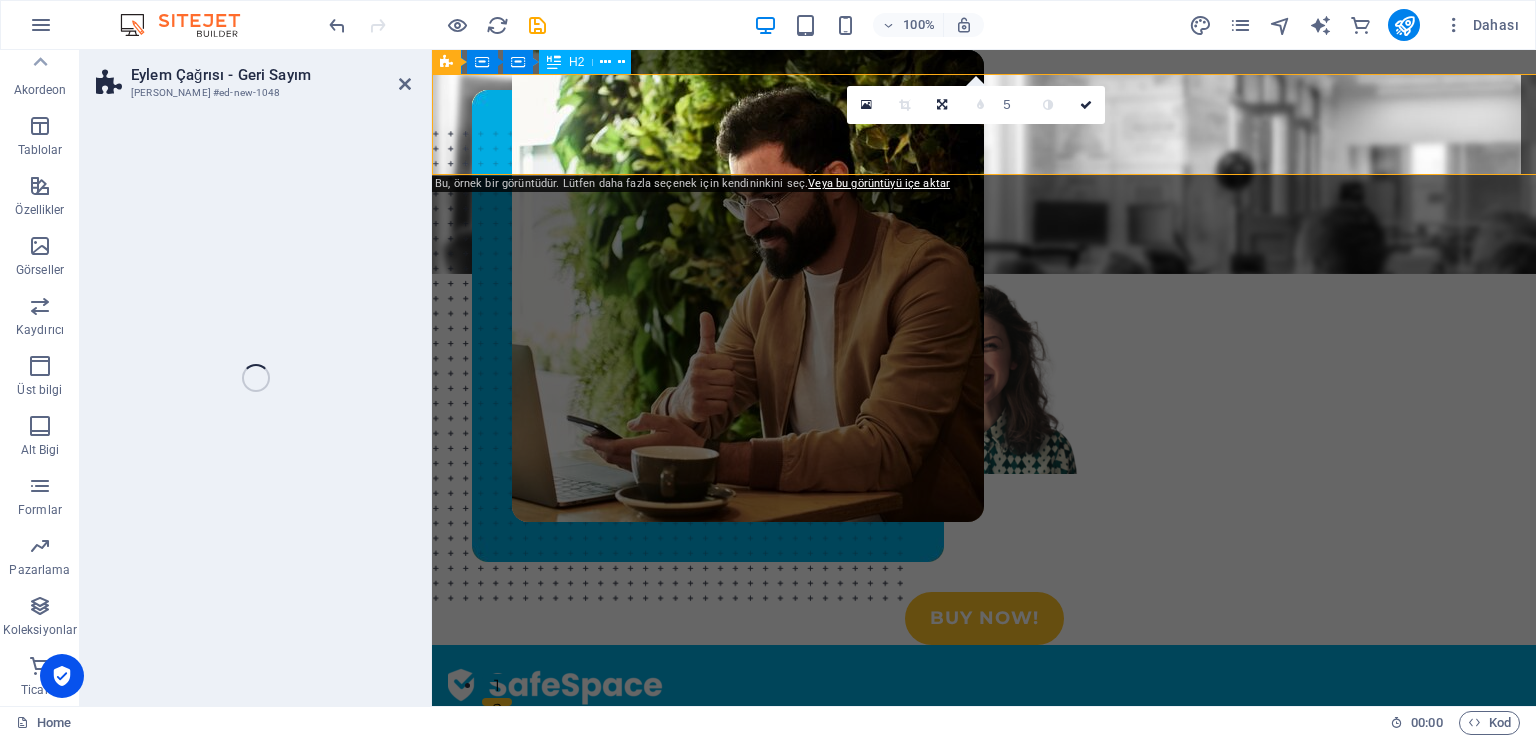 scroll, scrollTop: 243, scrollLeft: 0, axis: vertical 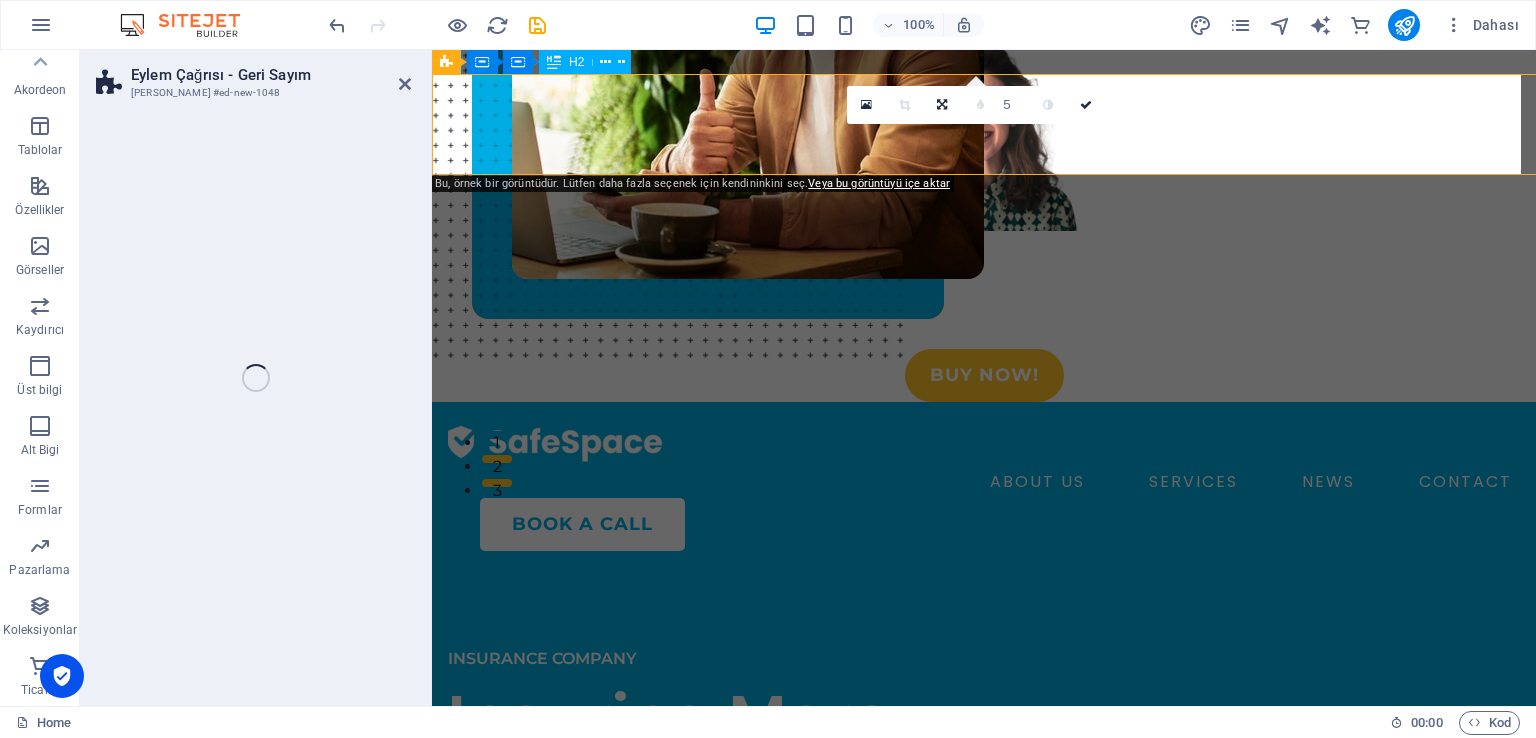 select on "rem" 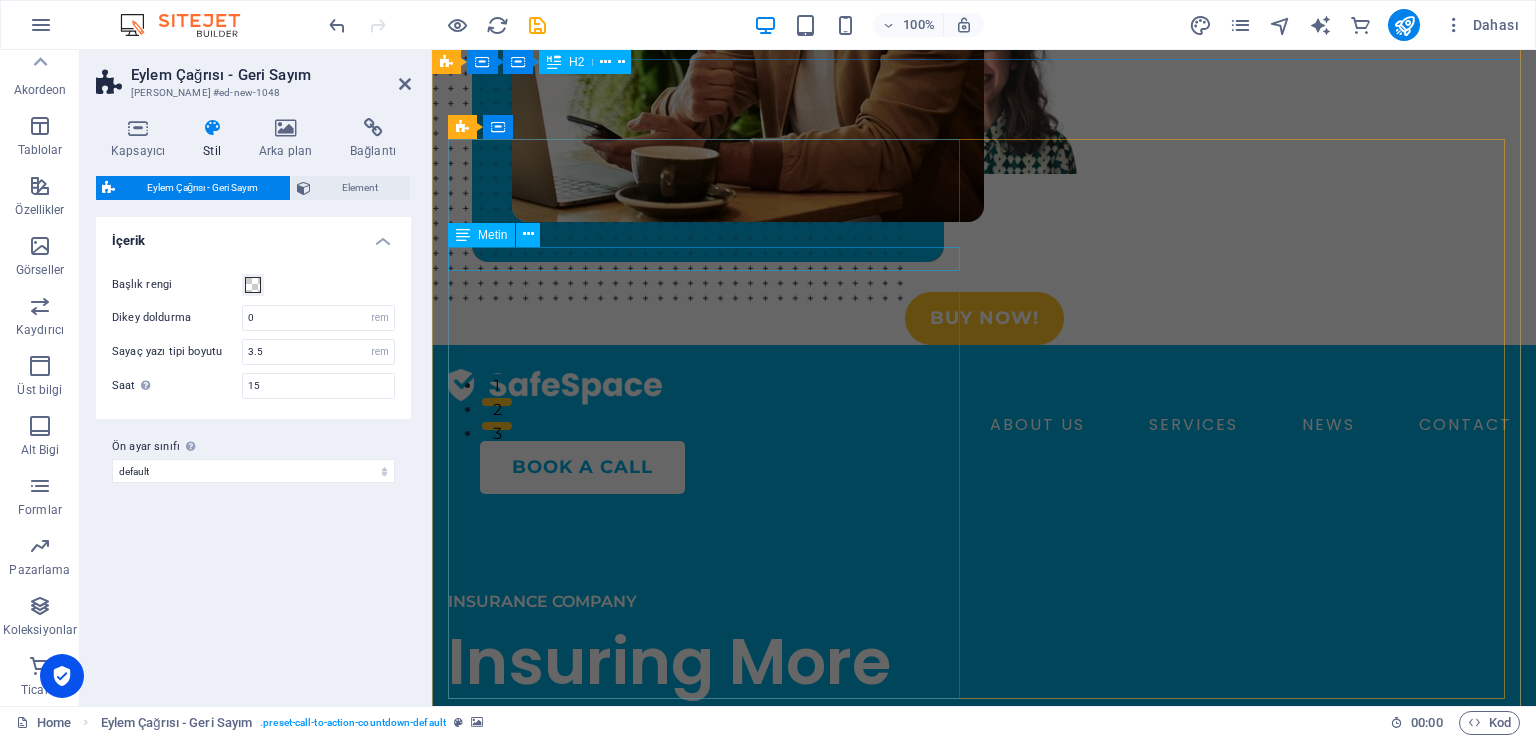 scroll, scrollTop: 0, scrollLeft: 0, axis: both 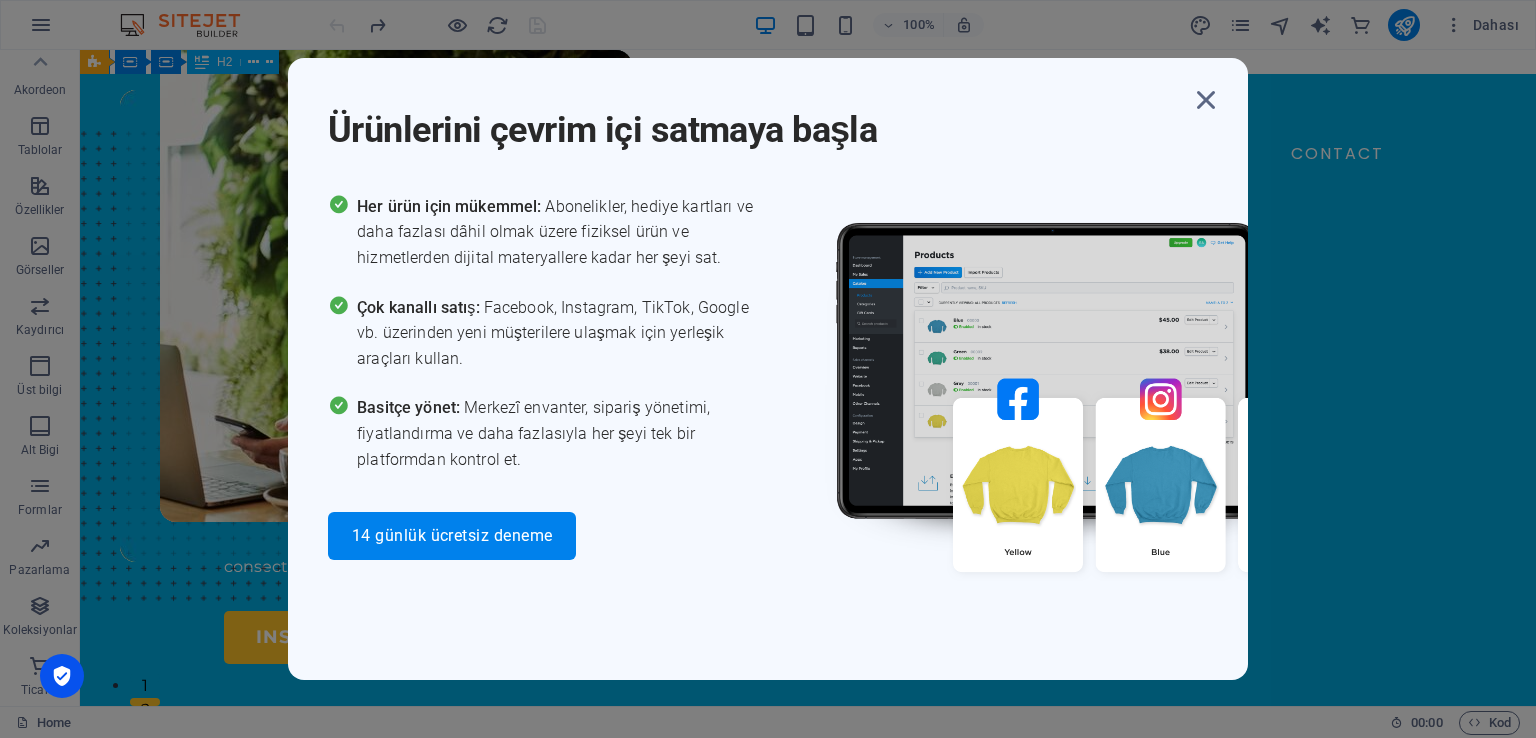 click on "Ürünlerini çevrim içi satmaya başla" at bounding box center [788, 118] 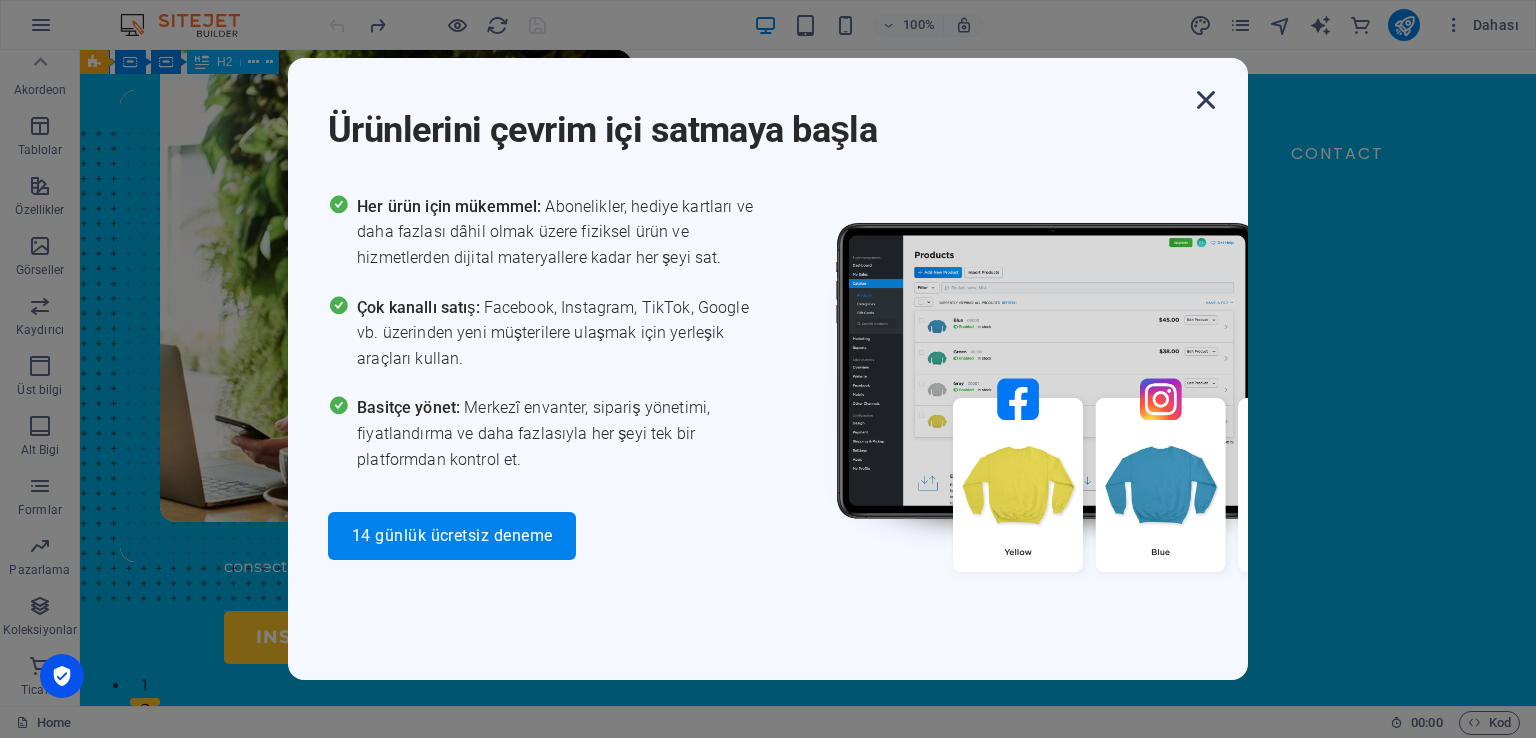 click at bounding box center [1206, 100] 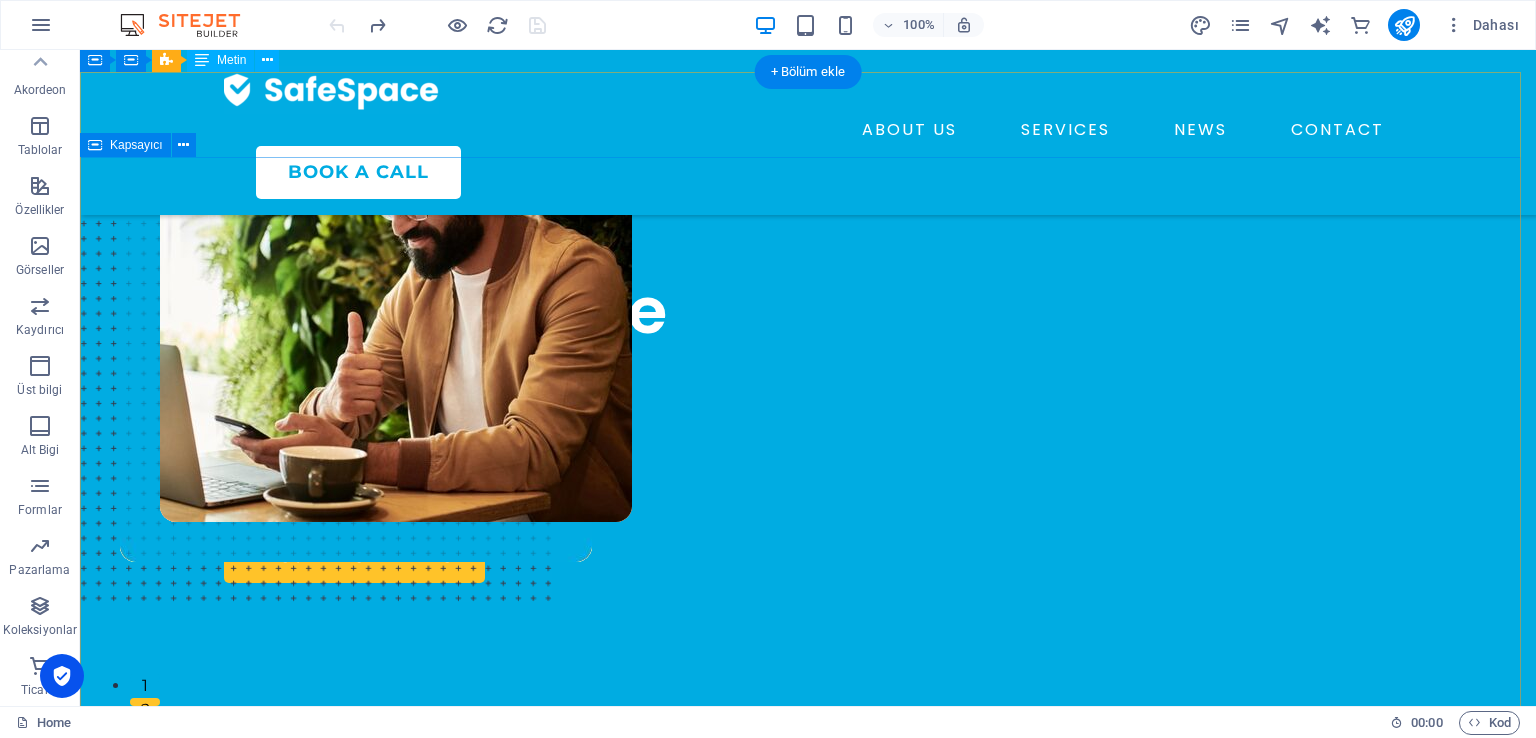 scroll, scrollTop: 300, scrollLeft: 0, axis: vertical 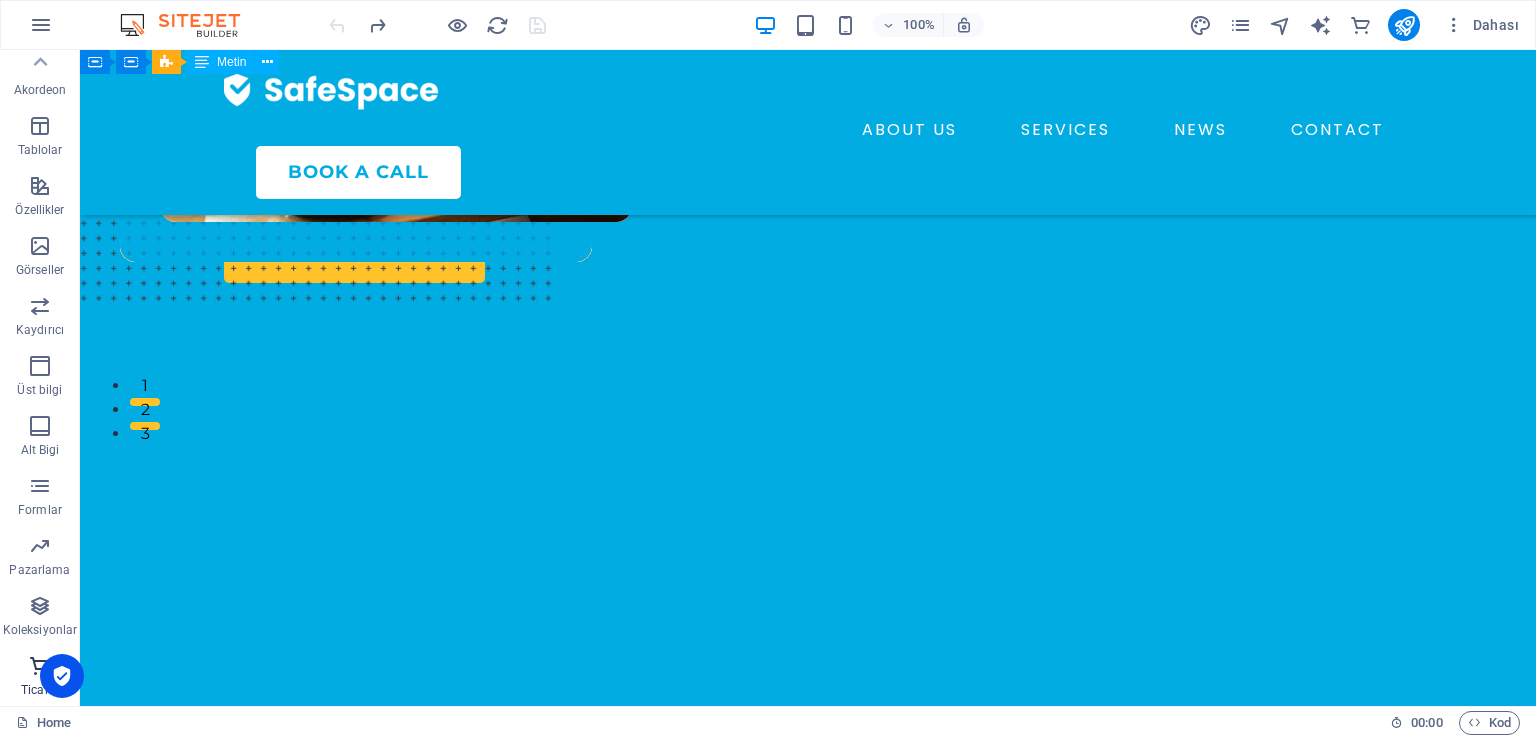 click at bounding box center (40, 666) 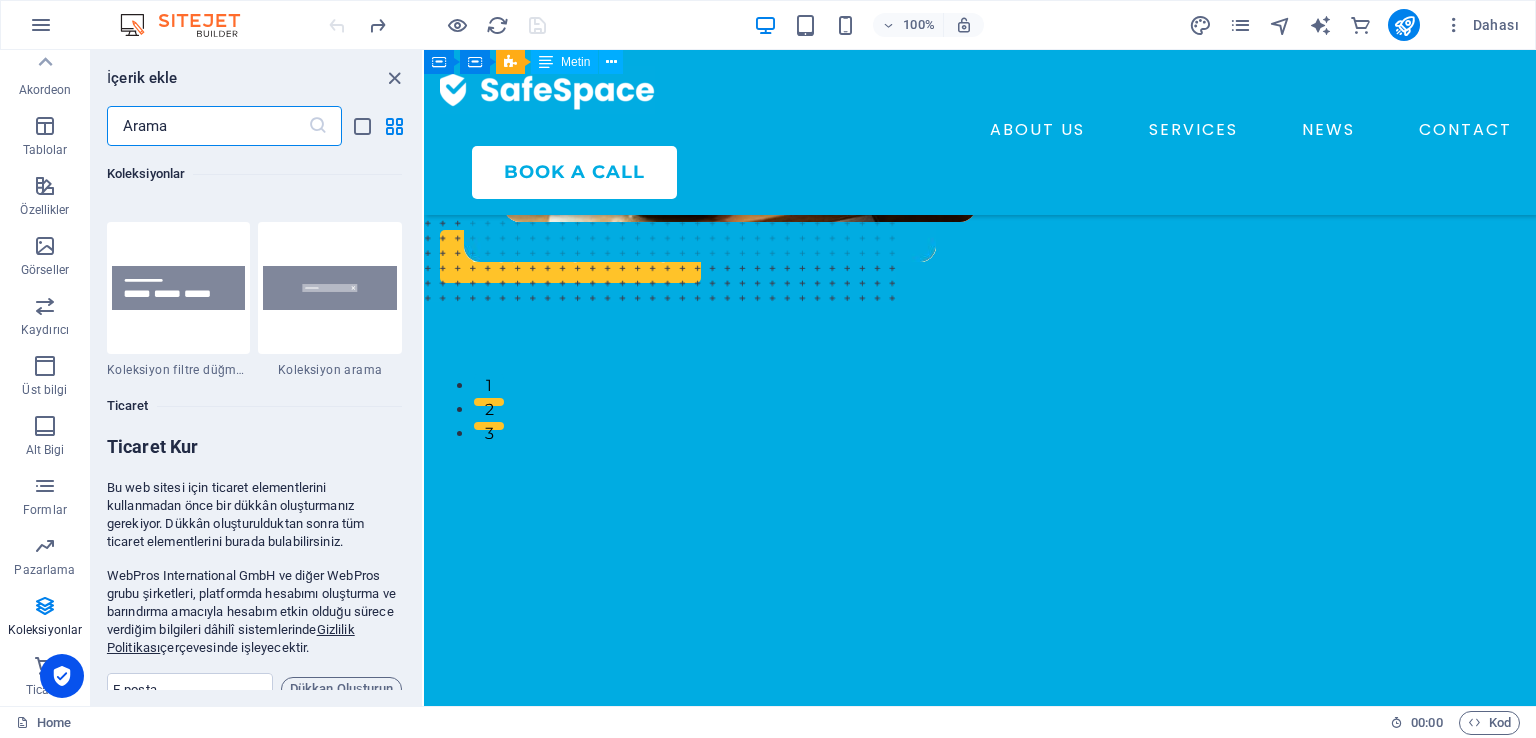 scroll, scrollTop: 18707, scrollLeft: 0, axis: vertical 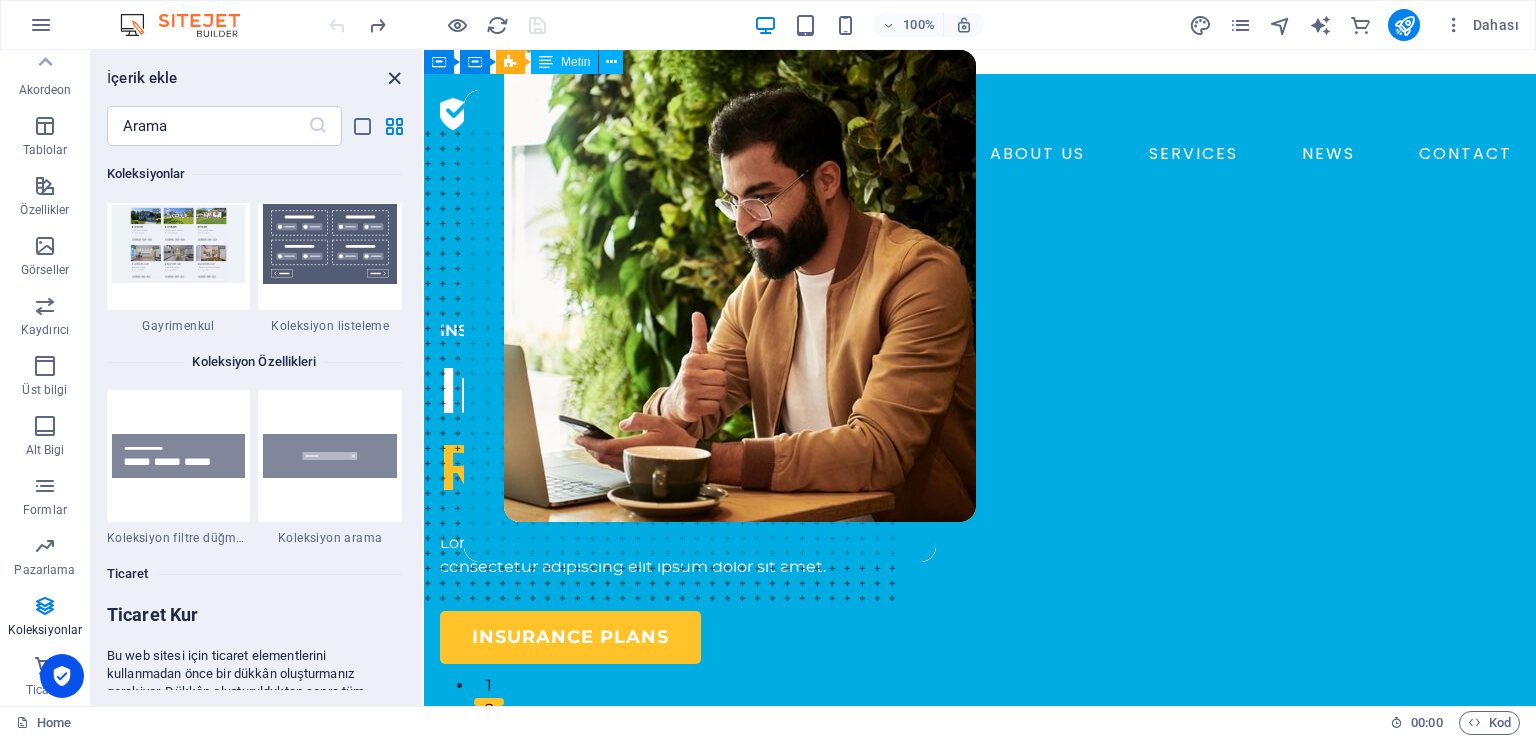drag, startPoint x: 396, startPoint y: 78, endPoint x: 353, endPoint y: 79, distance: 43.011627 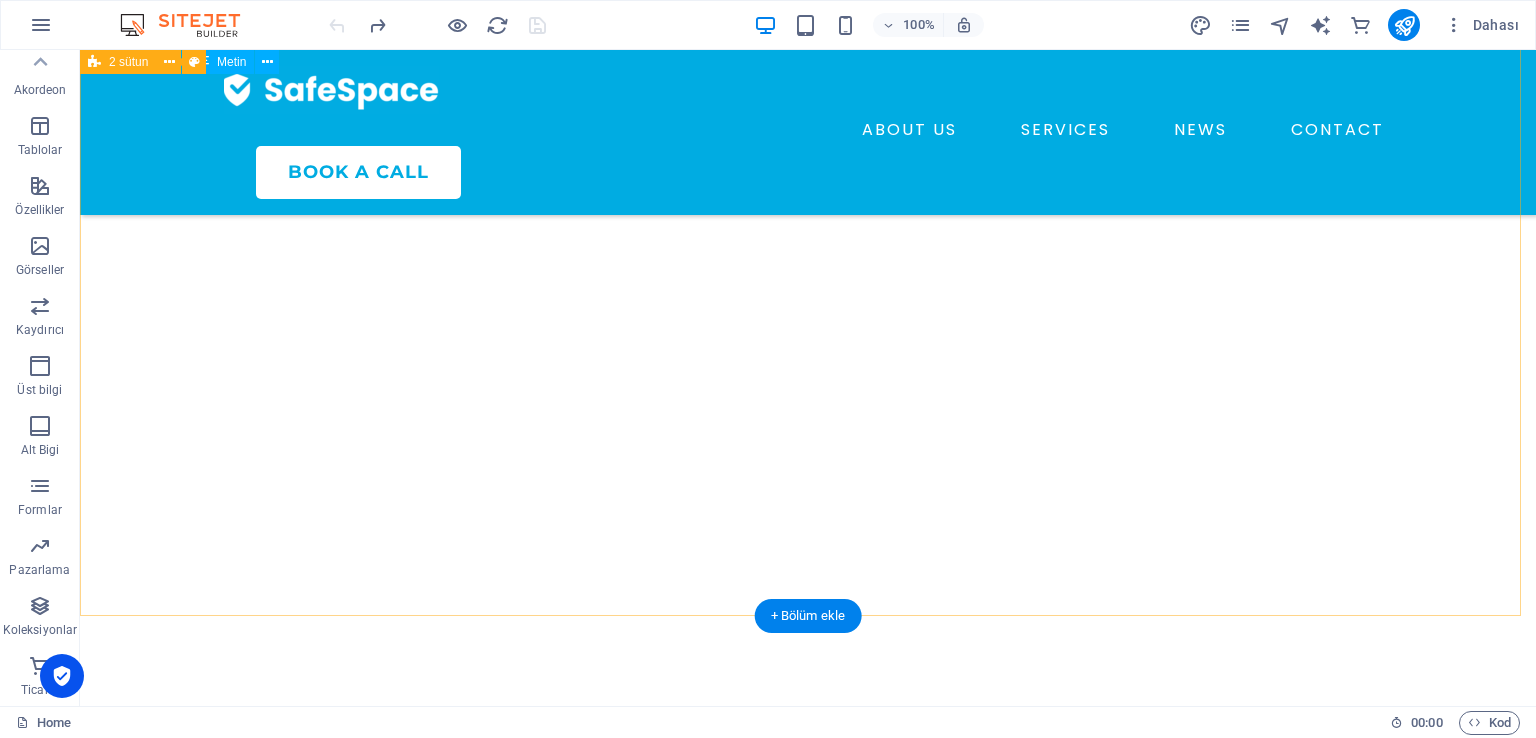 scroll, scrollTop: 6644, scrollLeft: 0, axis: vertical 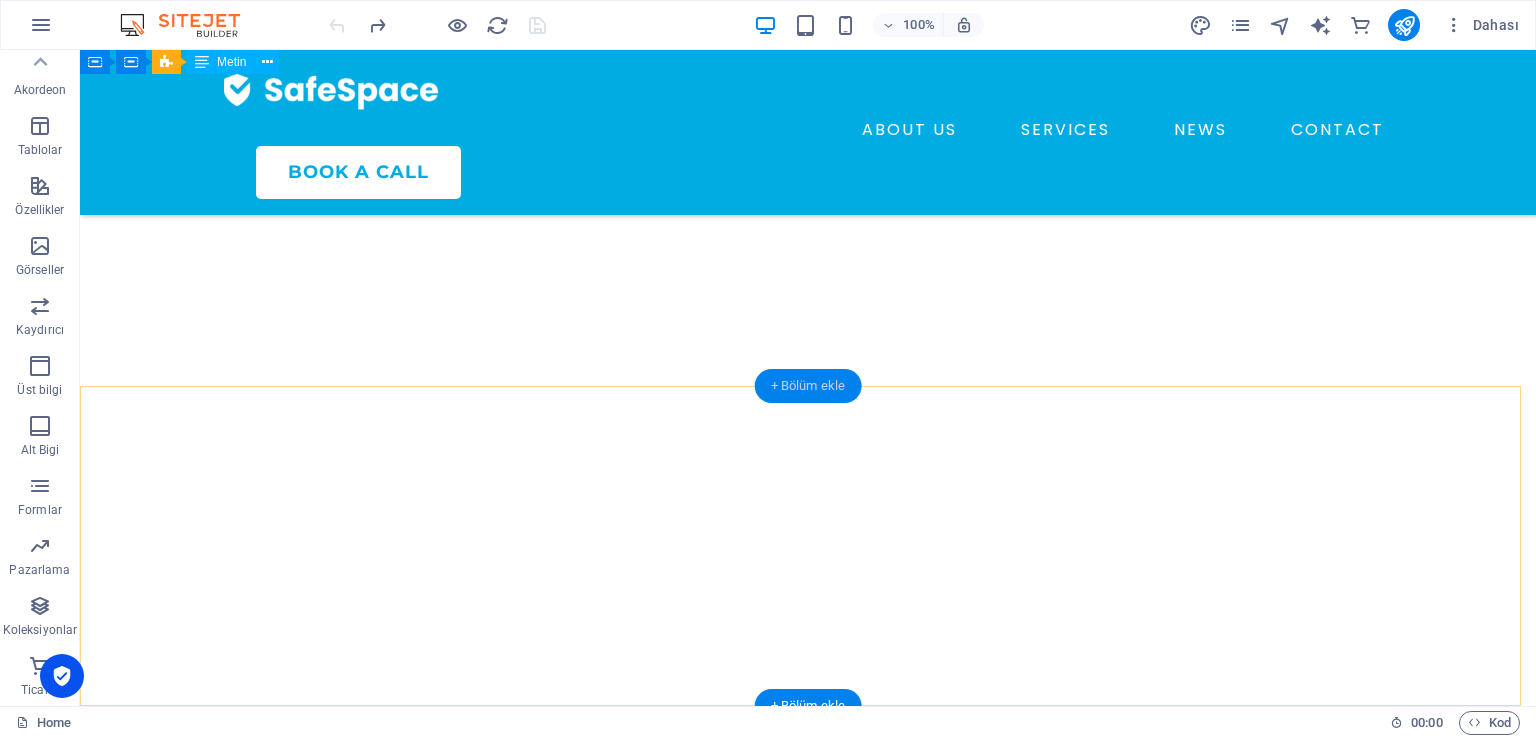 click on "+ Bölüm ekle" at bounding box center (808, 386) 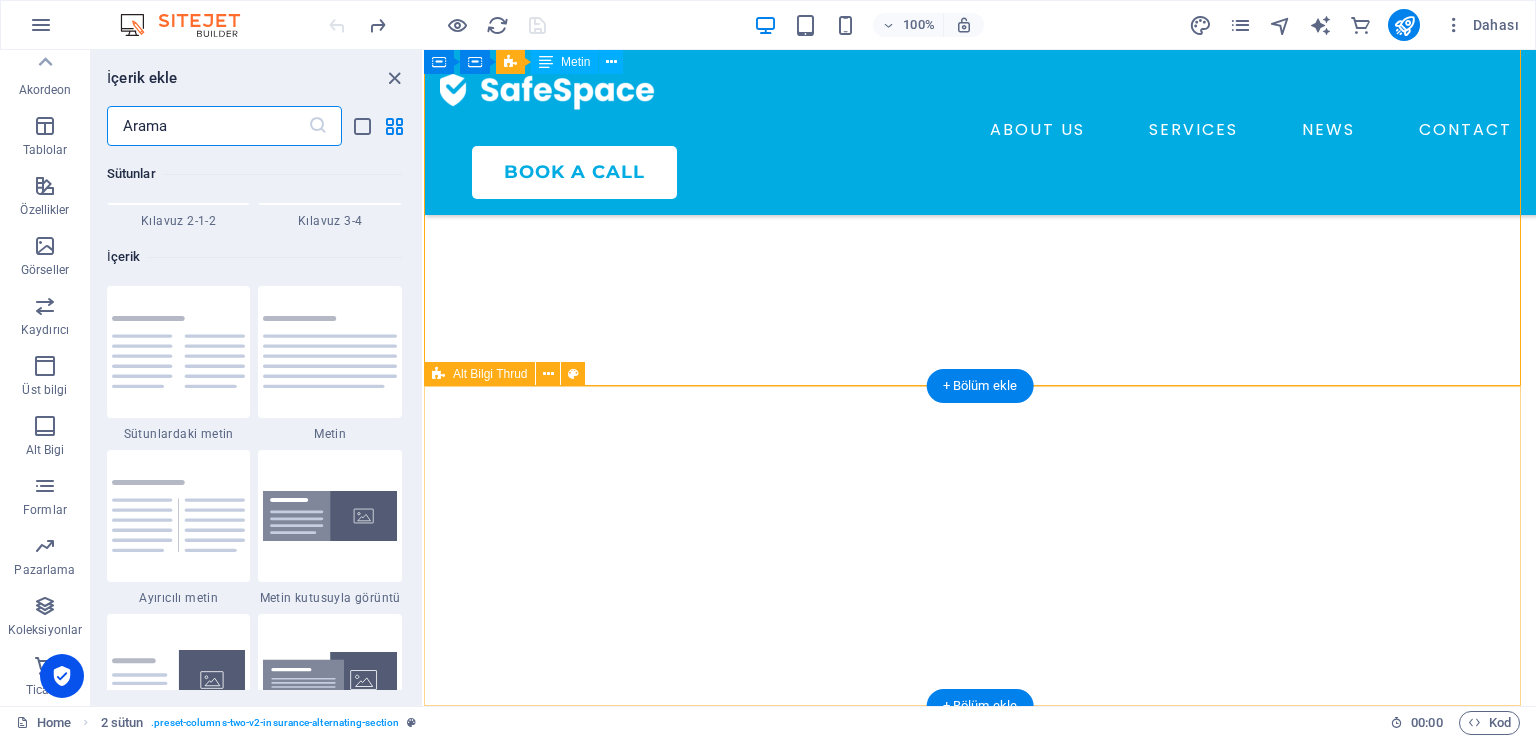 scroll, scrollTop: 3499, scrollLeft: 0, axis: vertical 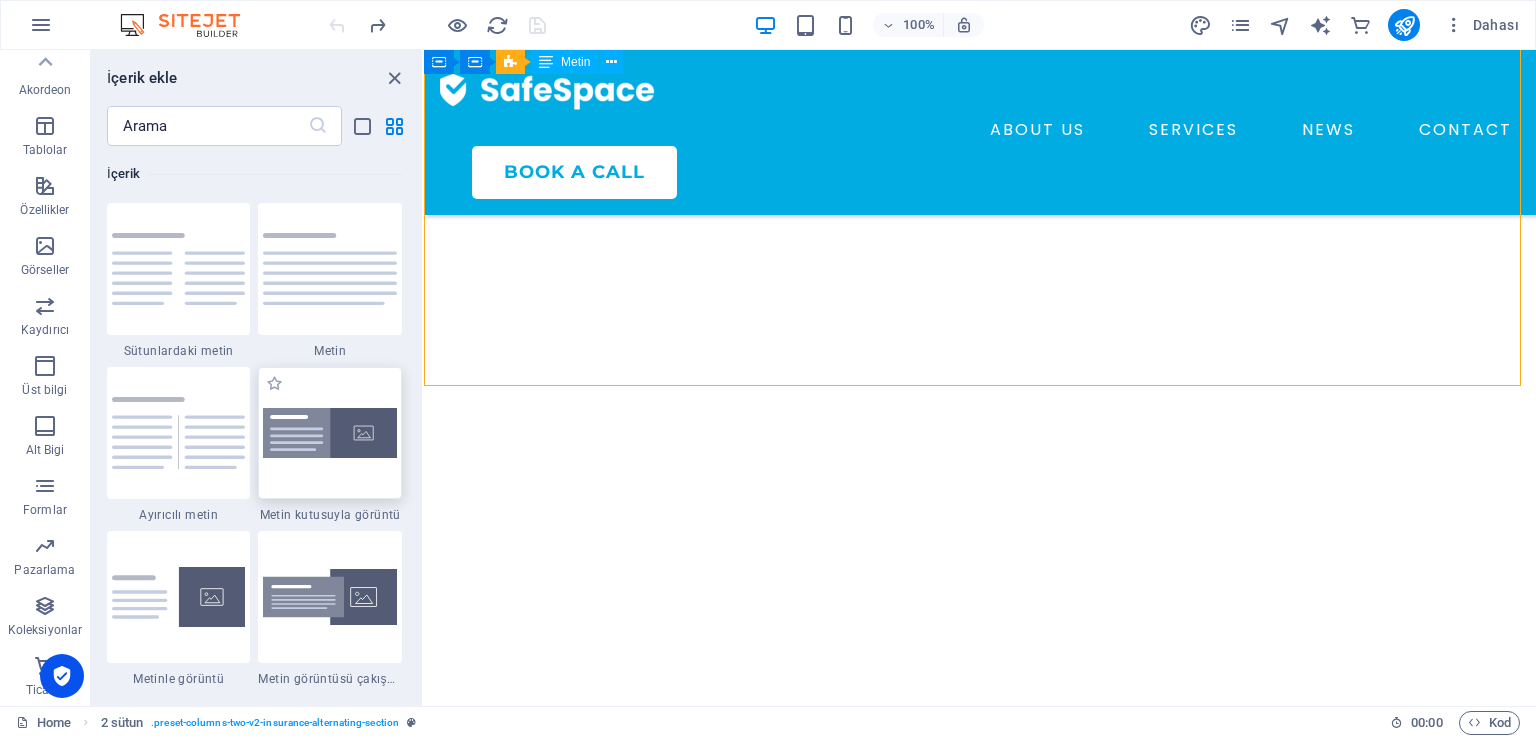 click at bounding box center (330, 433) 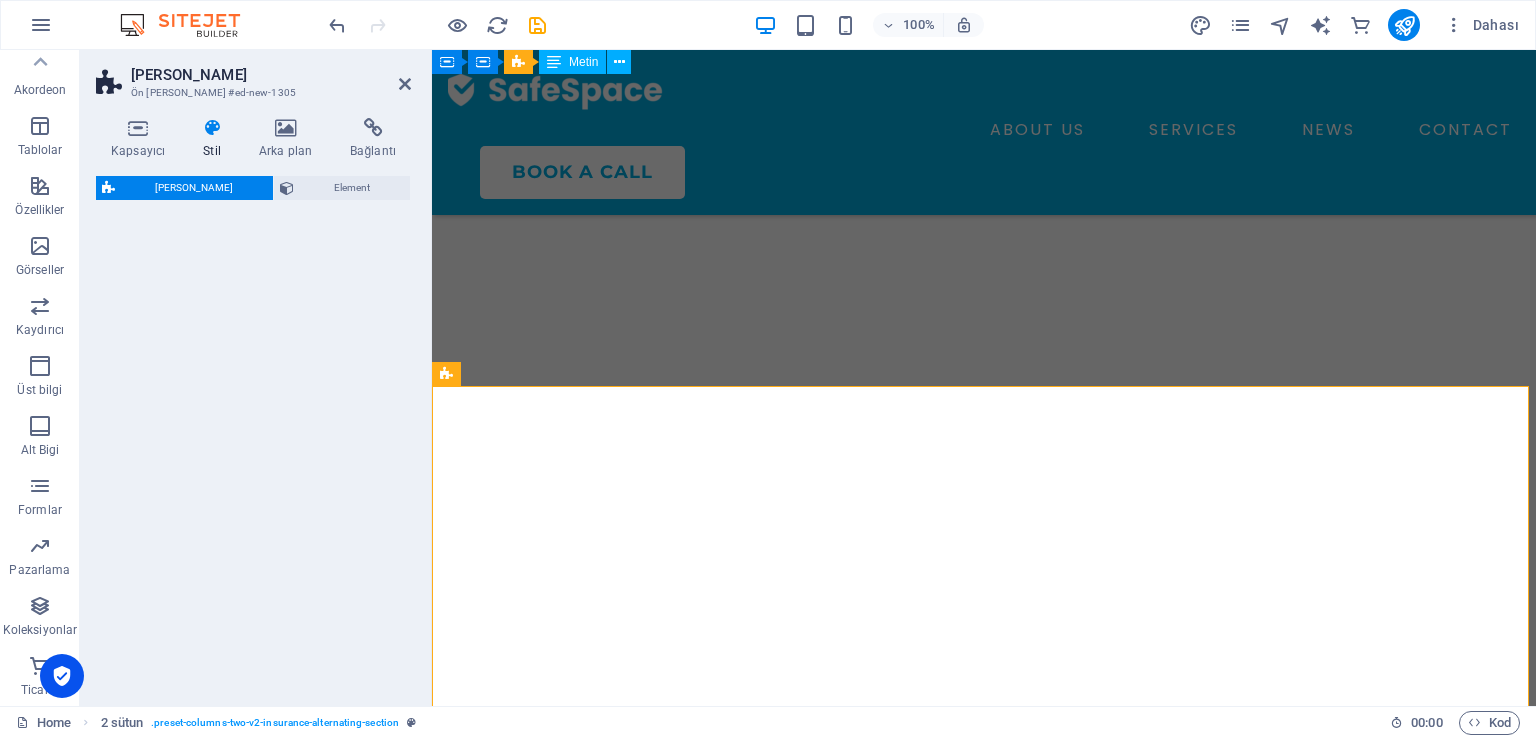 select on "rem" 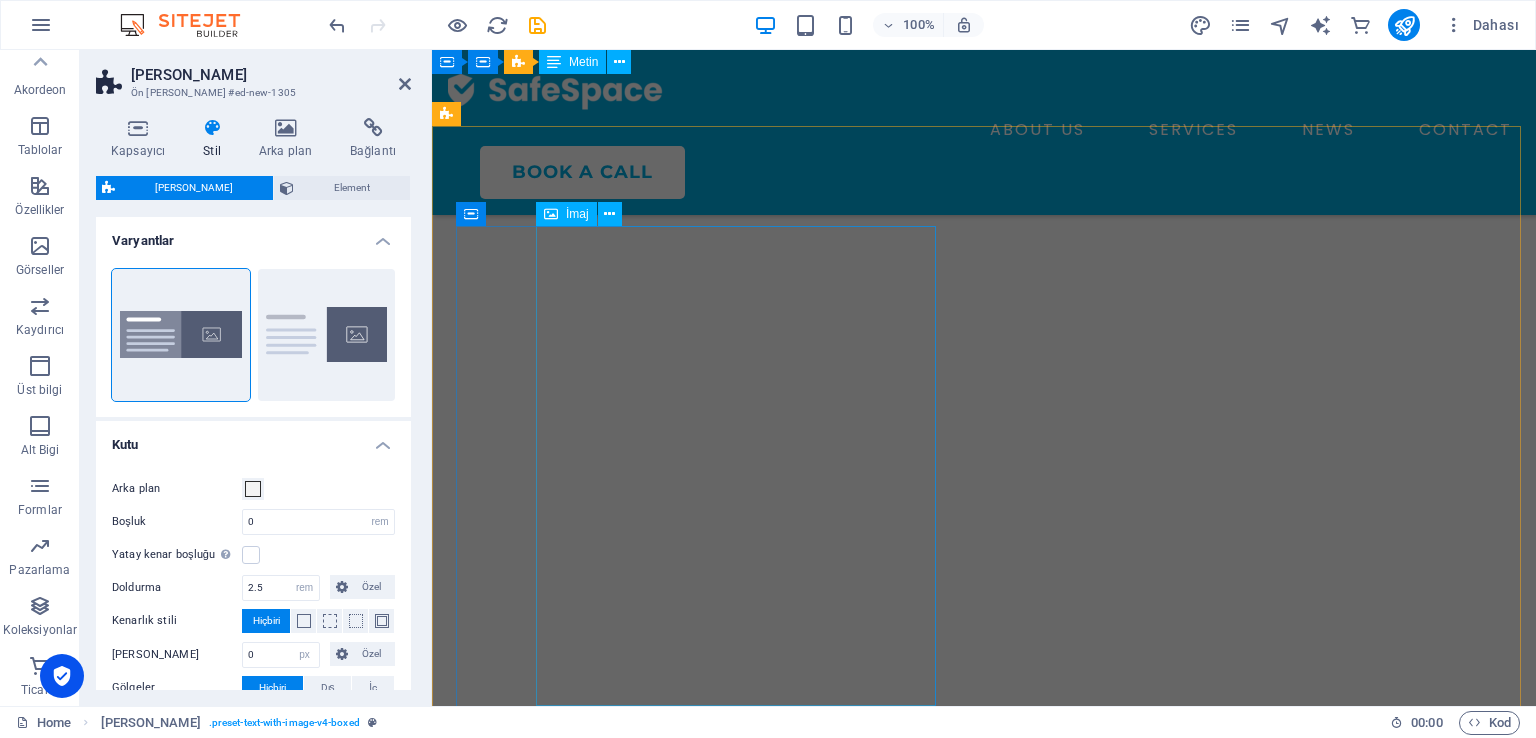 scroll, scrollTop: 6544, scrollLeft: 0, axis: vertical 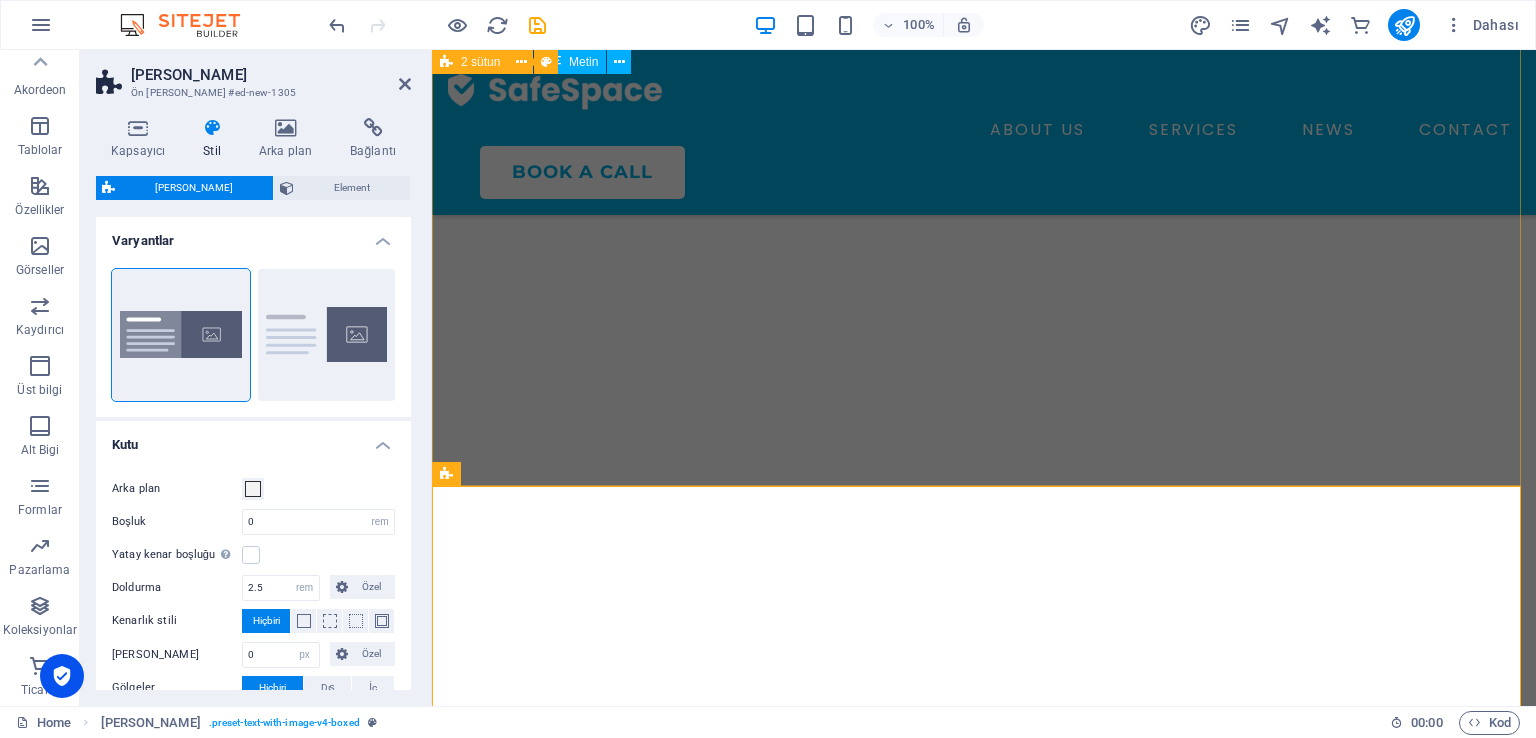 click on "Book Your Consultation  [DATE] Lorem ipsum dolor sit amet, consectetur adipiscing elit. Etiam eu turpis etmolestie, dictum est a, [PERSON_NAME]. Sed dignissim, metus nec fringilla accumsan. Lorem ipsum dolor sit amet, consectetur adipiscing elit. Etiam eu turpis etmolestie, dictum est a, [PERSON_NAME]. Sed dignissim, metus nec fringilla accumsan. talk to an expert" at bounding box center (984, 3821) 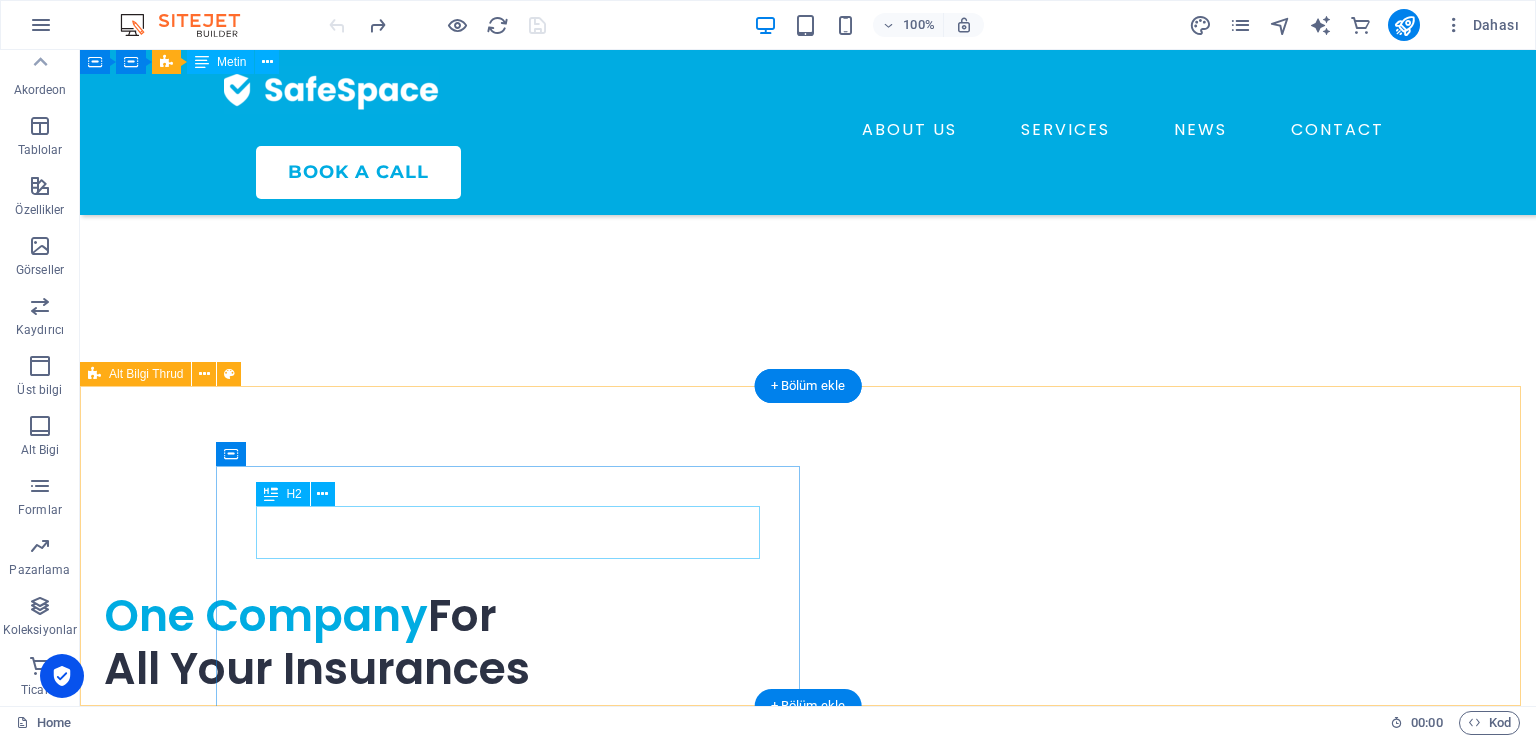 scroll, scrollTop: 6644, scrollLeft: 0, axis: vertical 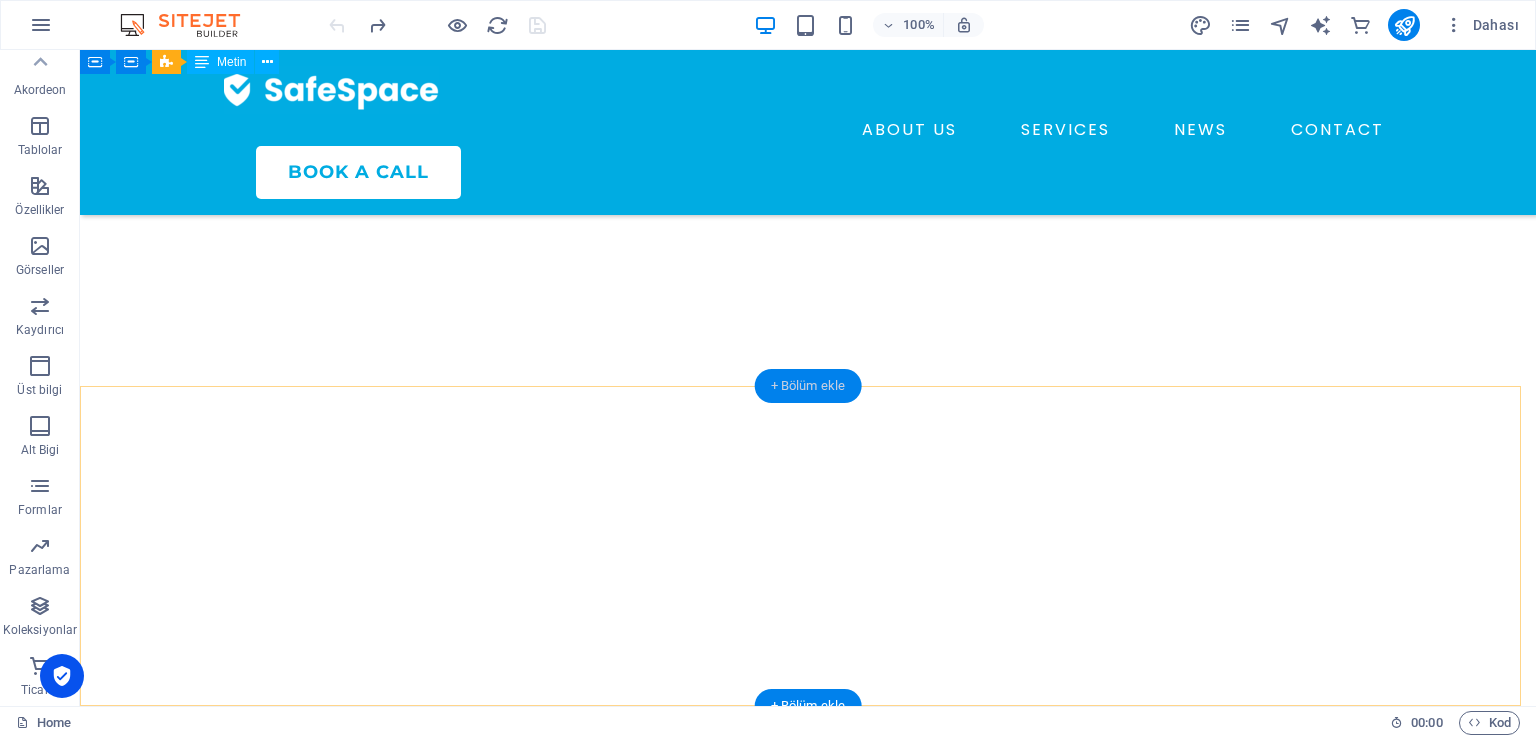 click on "+ Bölüm ekle" at bounding box center [808, 386] 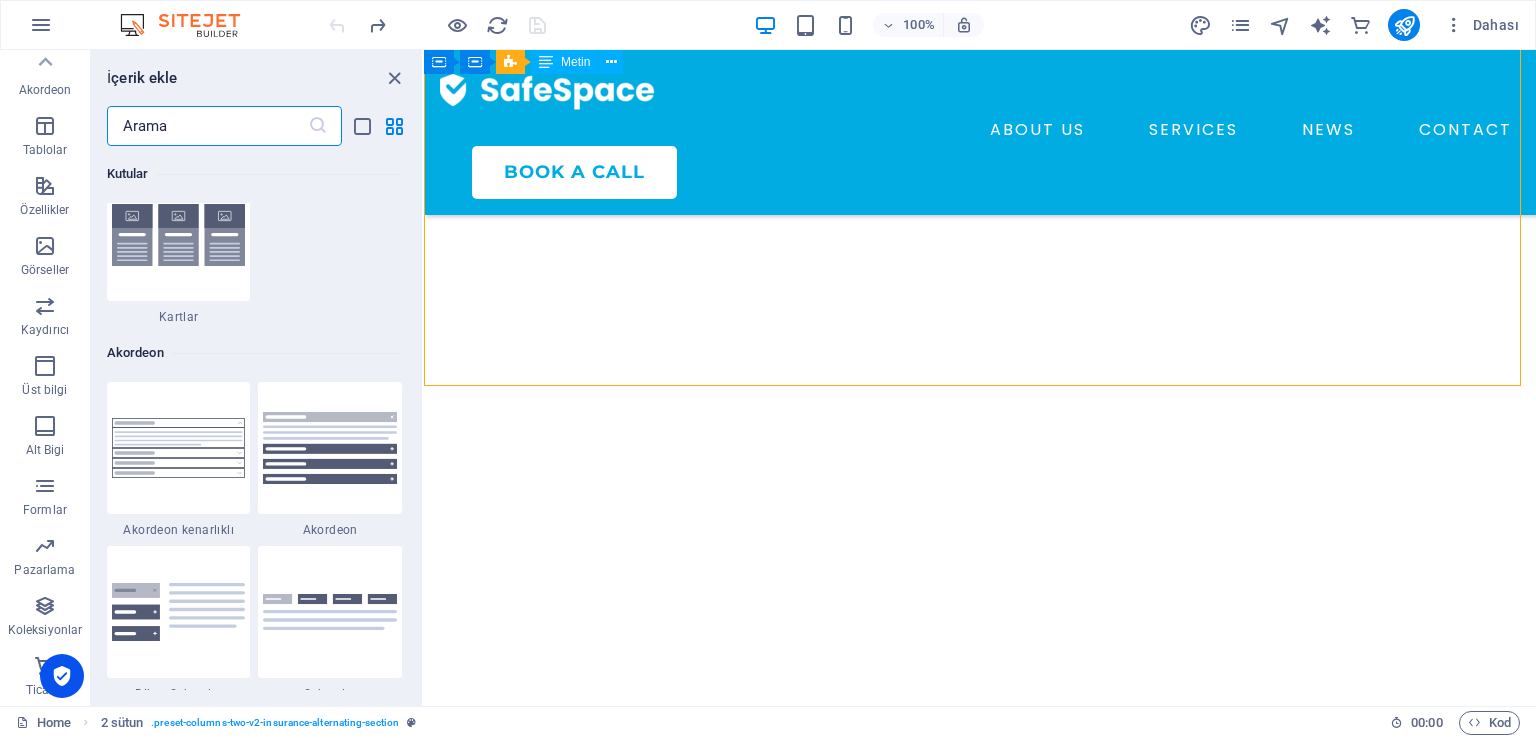 scroll, scrollTop: 6099, scrollLeft: 0, axis: vertical 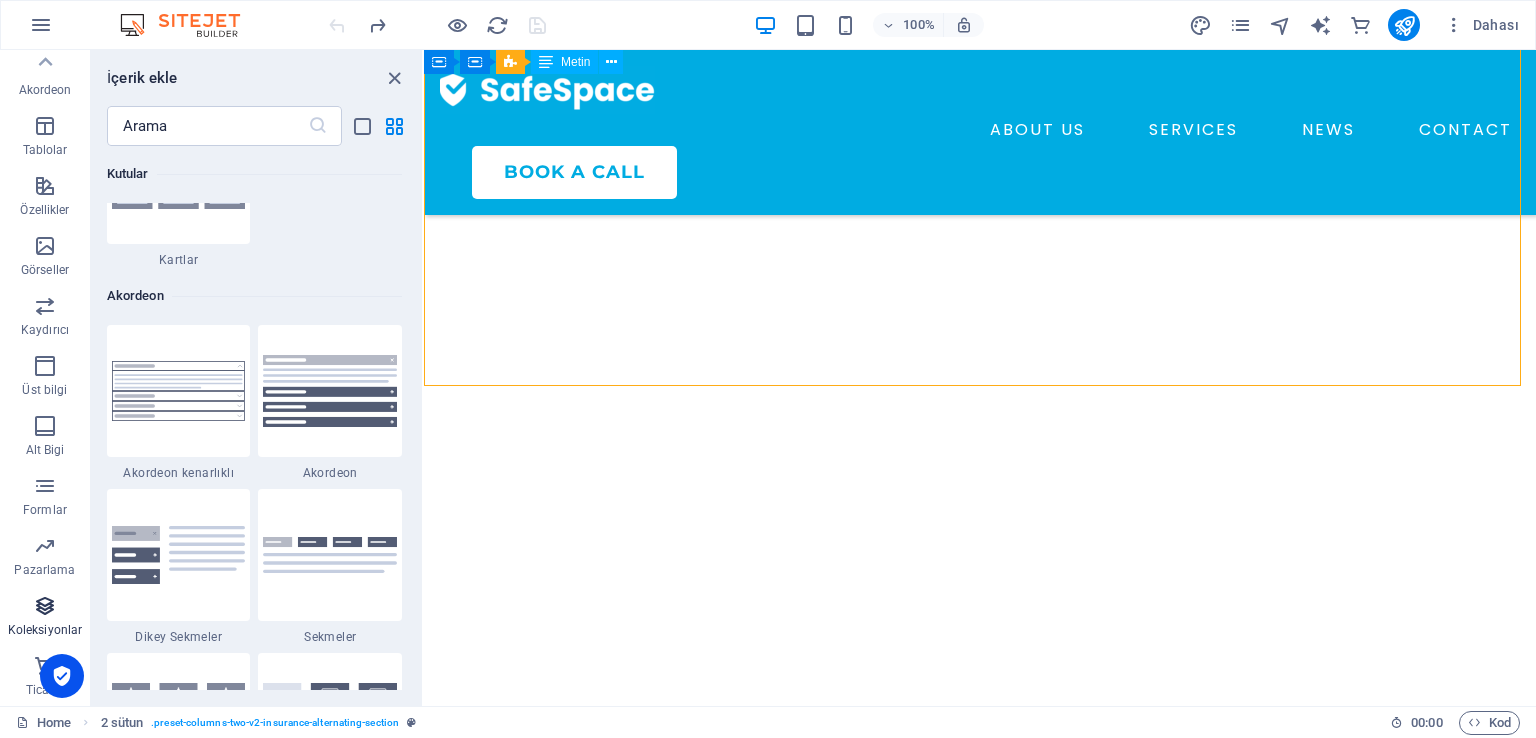 click at bounding box center [45, 606] 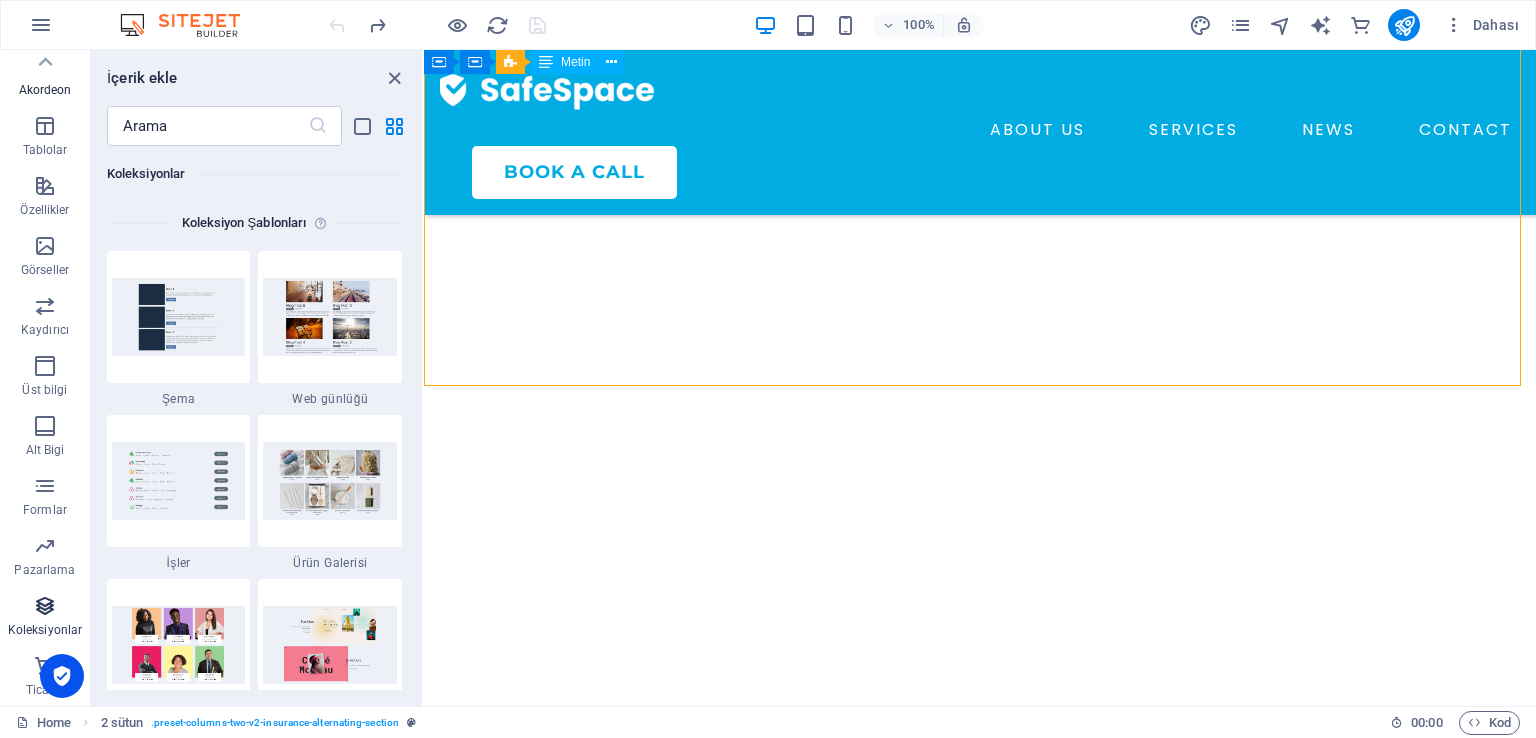 scroll, scrollTop: 18142, scrollLeft: 0, axis: vertical 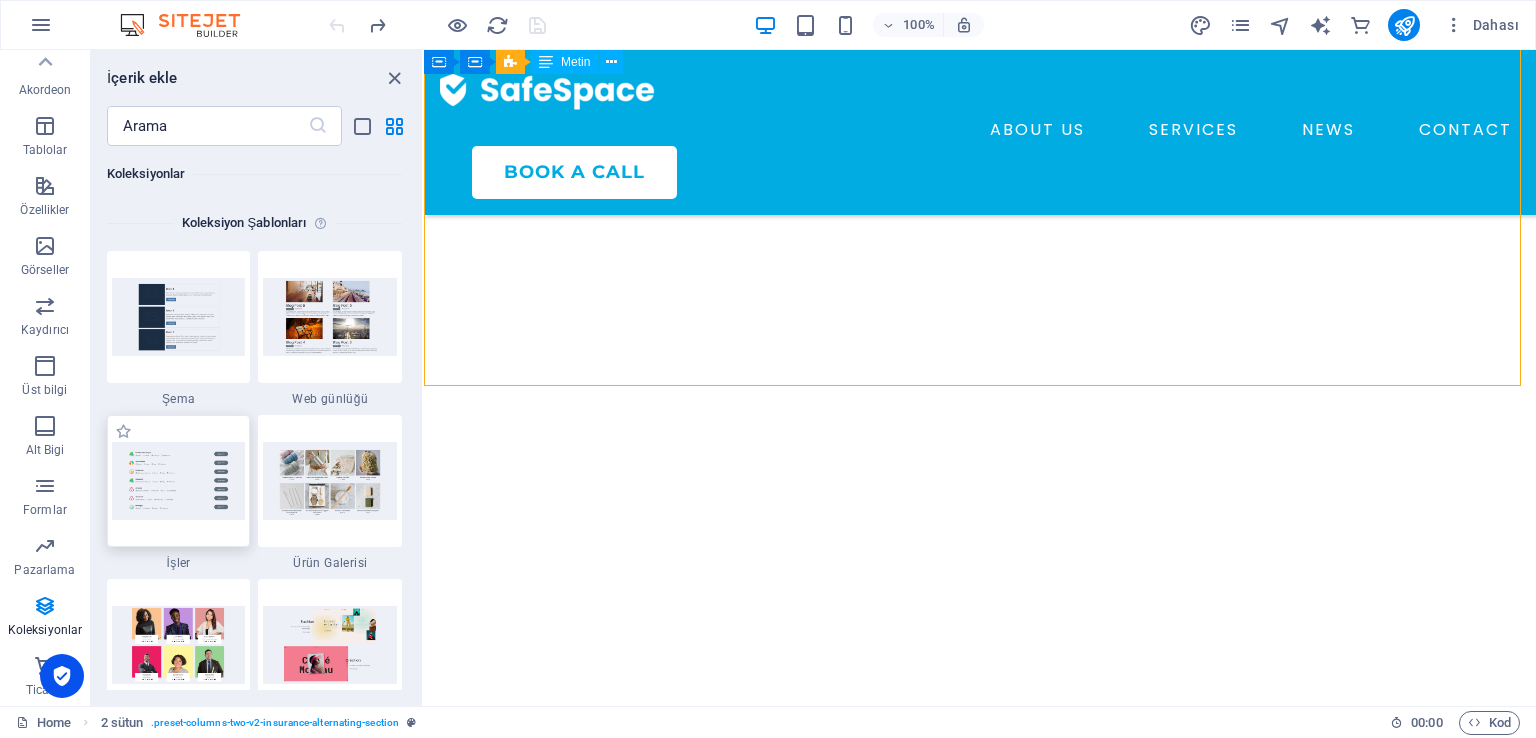 click at bounding box center [179, 481] 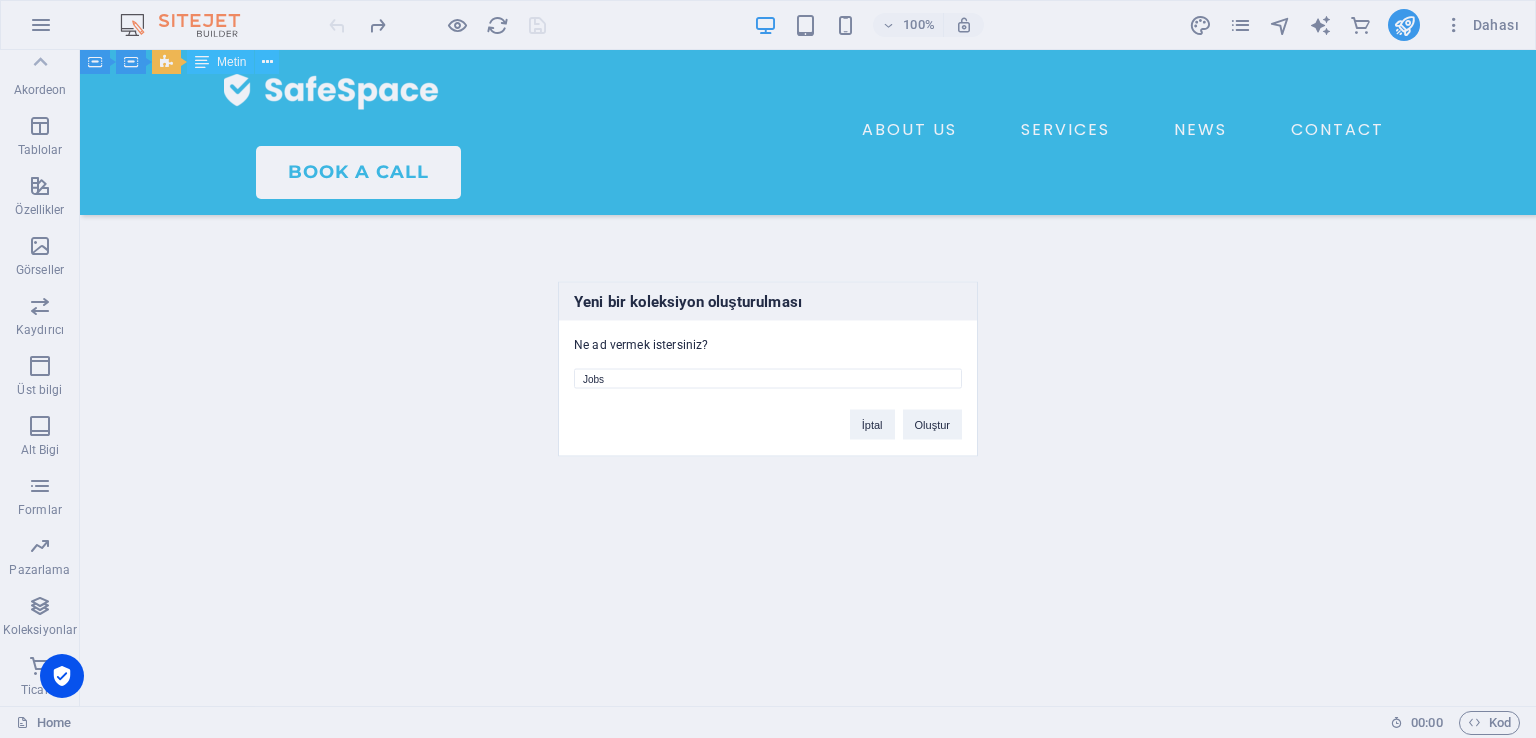 click on "İptal Oluştur" at bounding box center [906, 415] 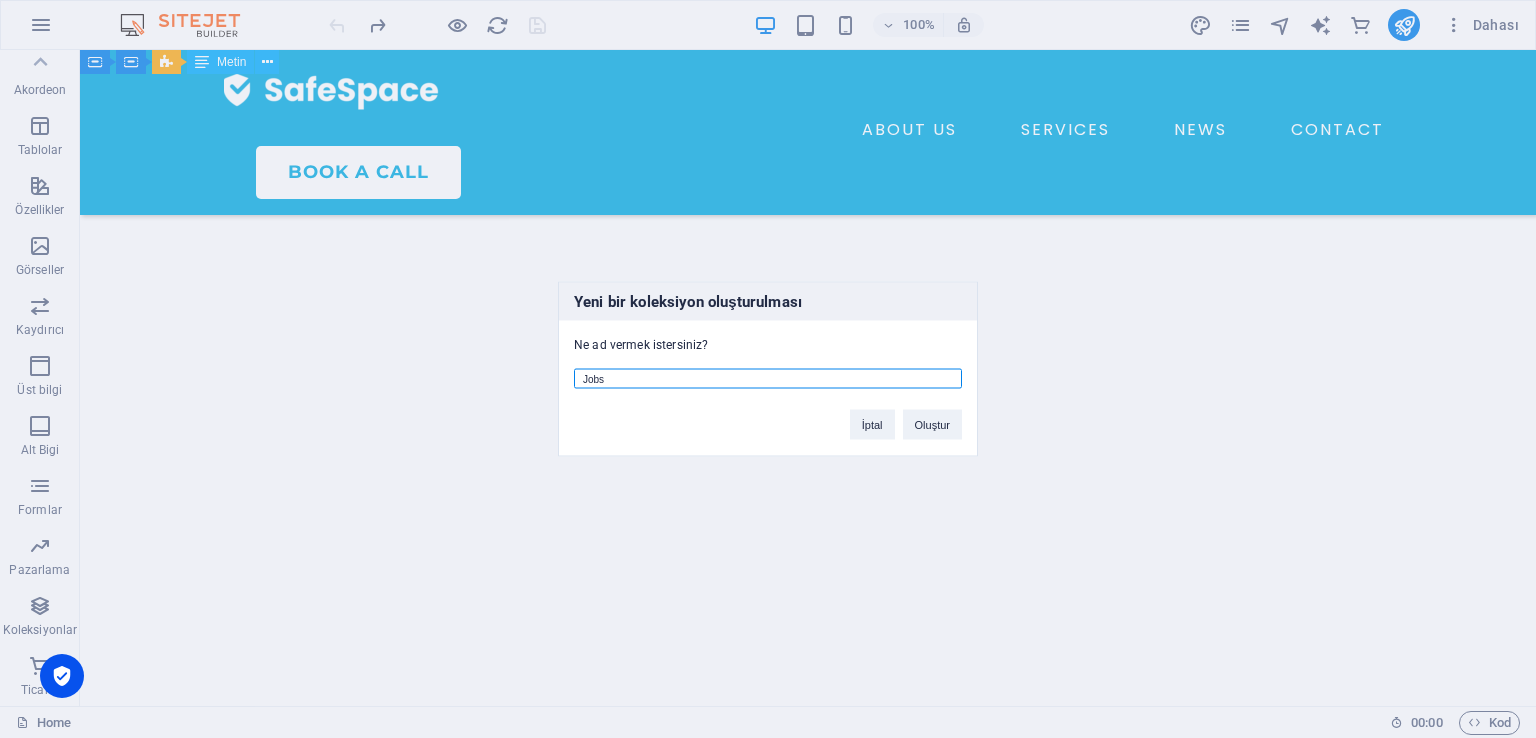 click on "Jobs" at bounding box center (768, 379) 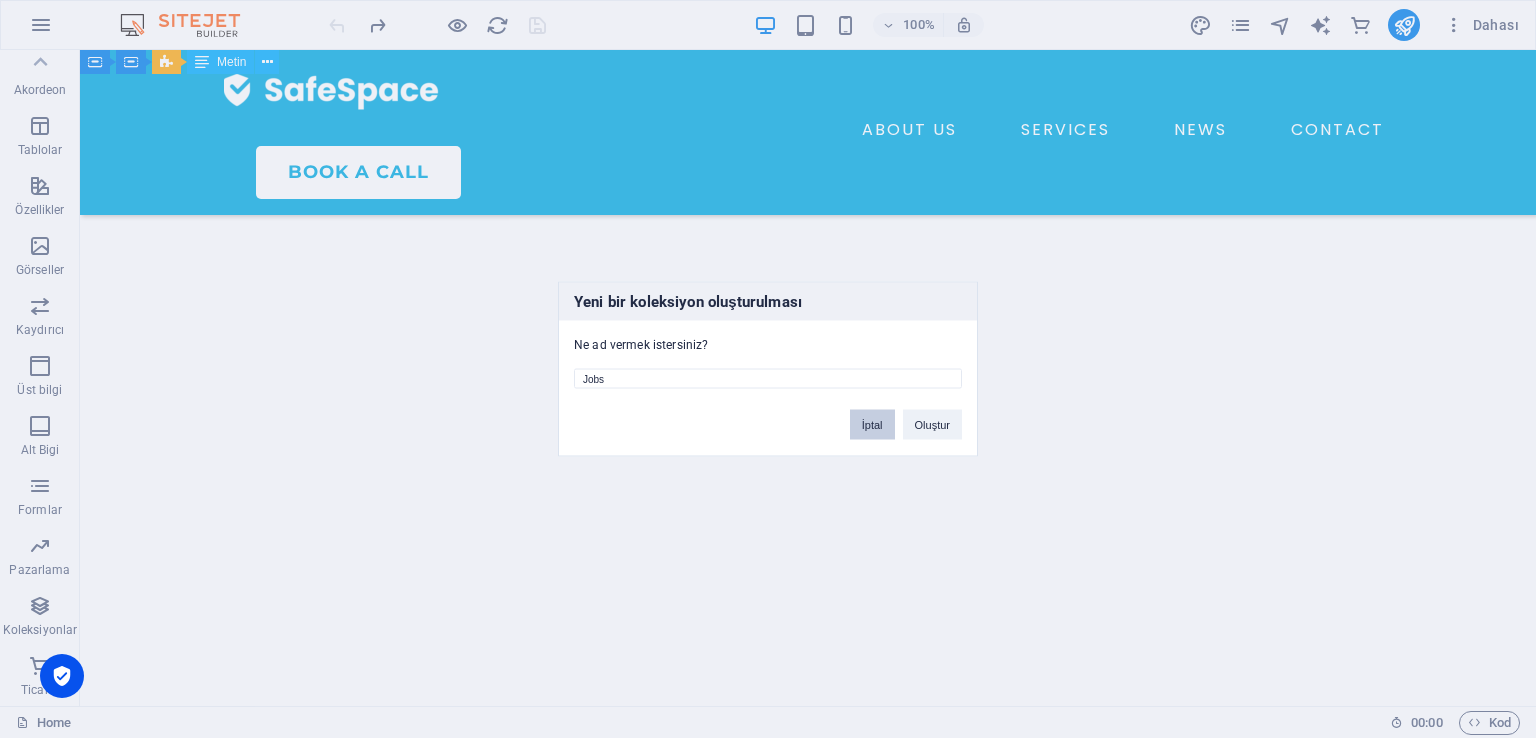 click on "İptal" at bounding box center [872, 425] 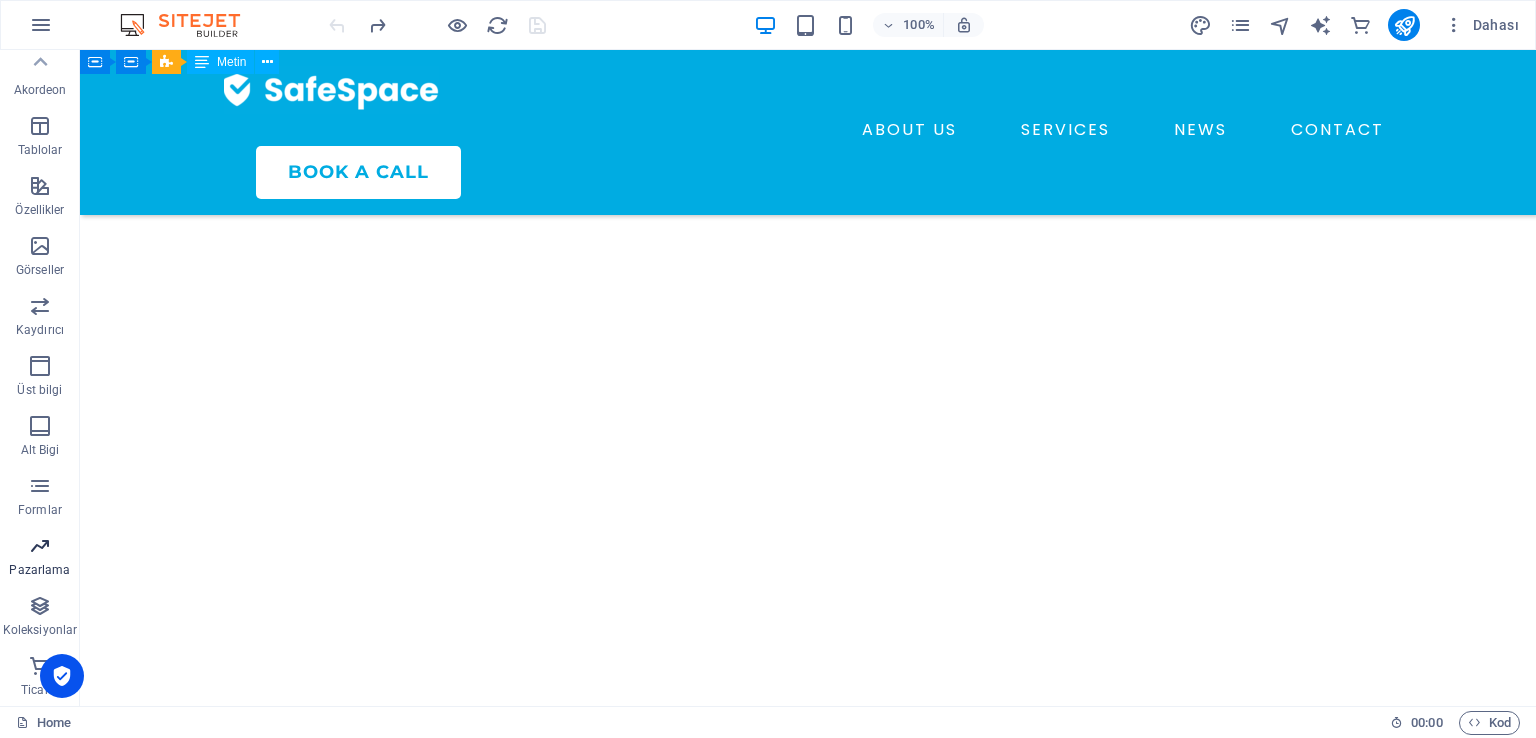 click at bounding box center [40, 546] 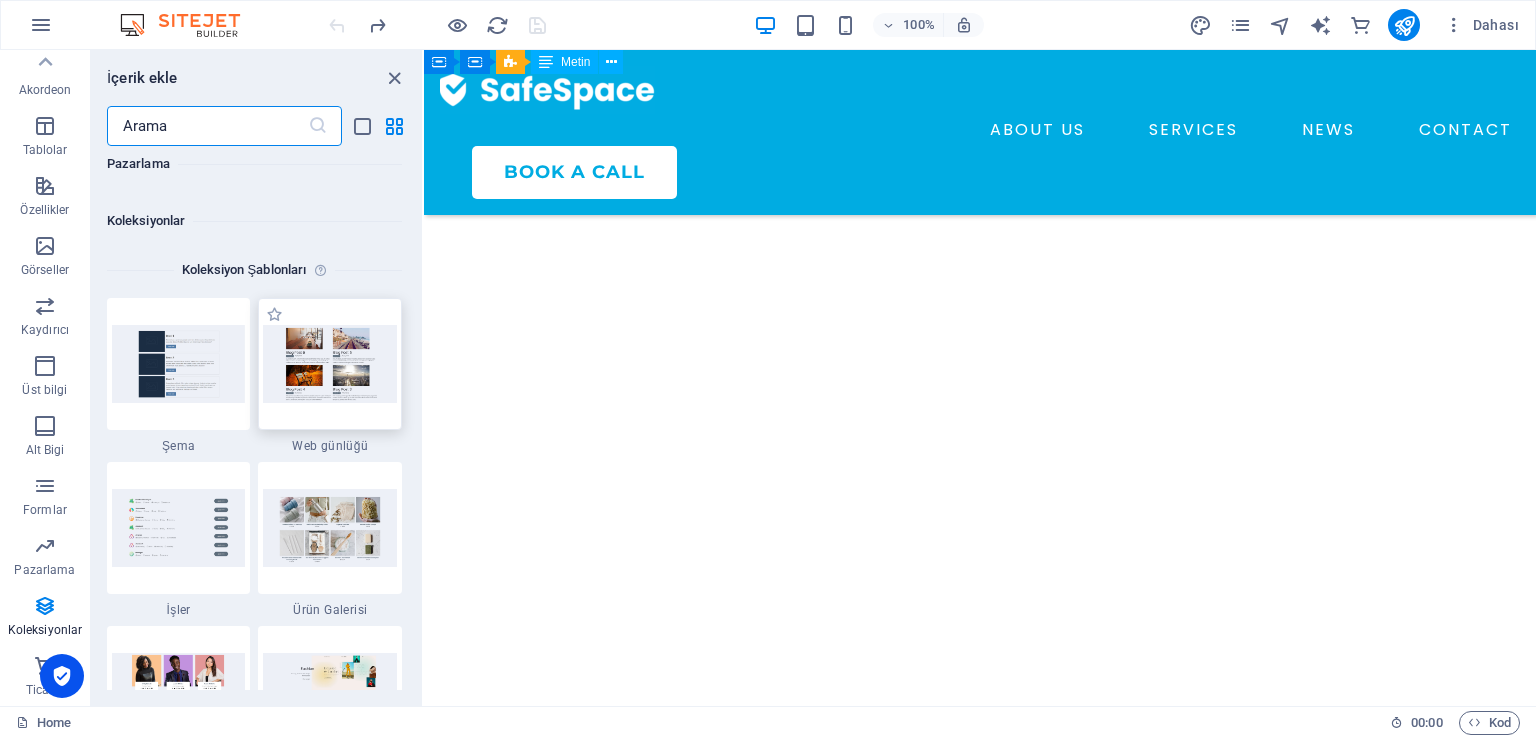 scroll, scrollTop: 18124, scrollLeft: 0, axis: vertical 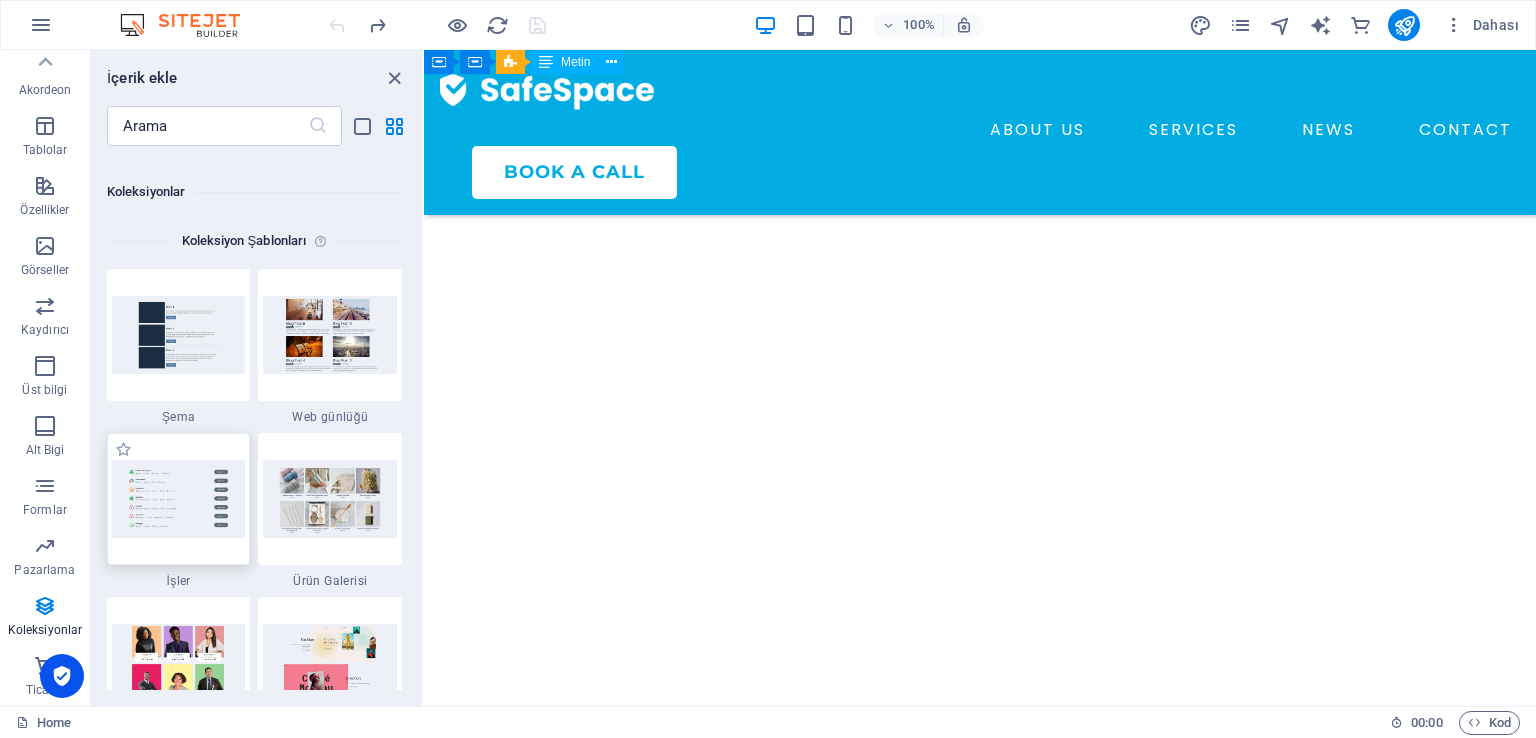 click at bounding box center [179, 499] 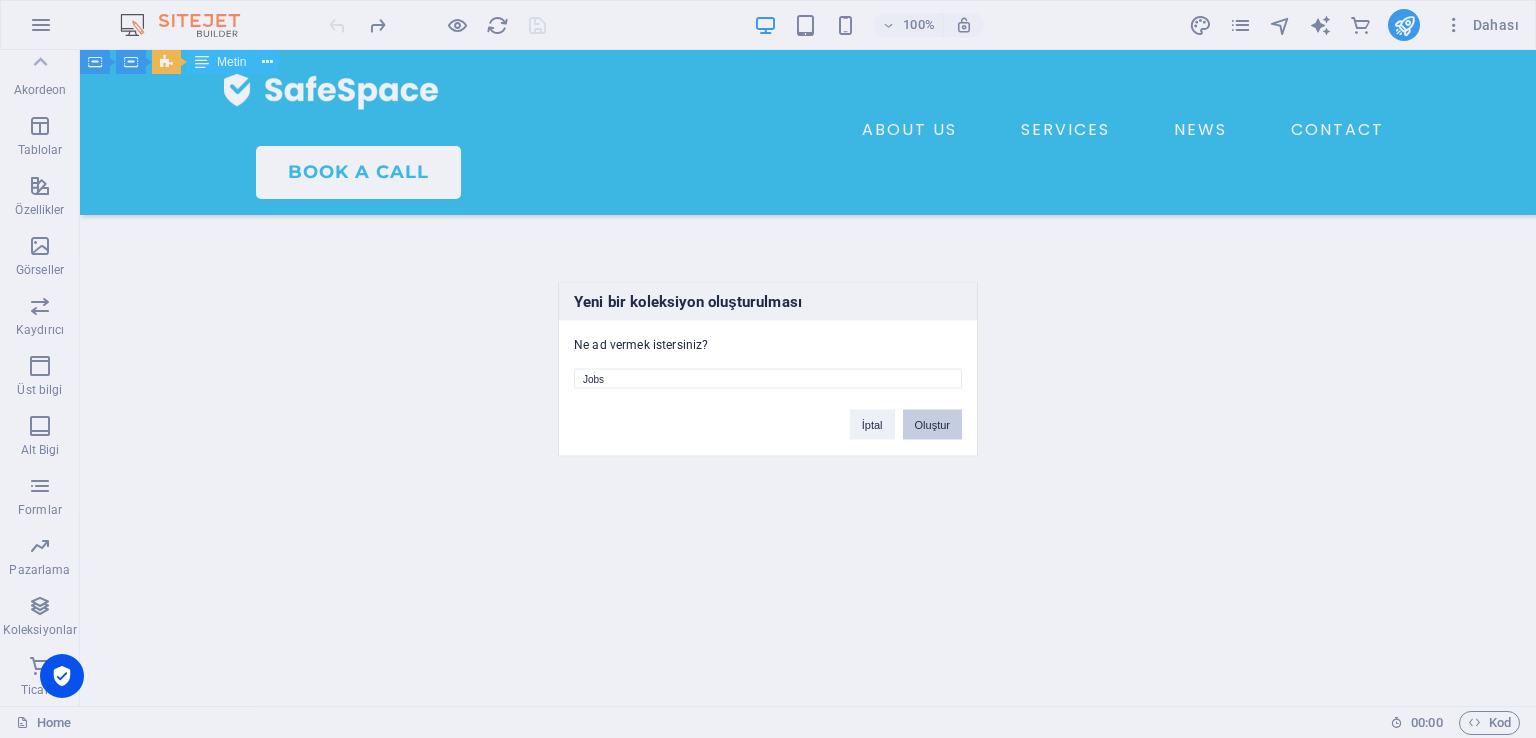 click on "Oluştur" at bounding box center [932, 425] 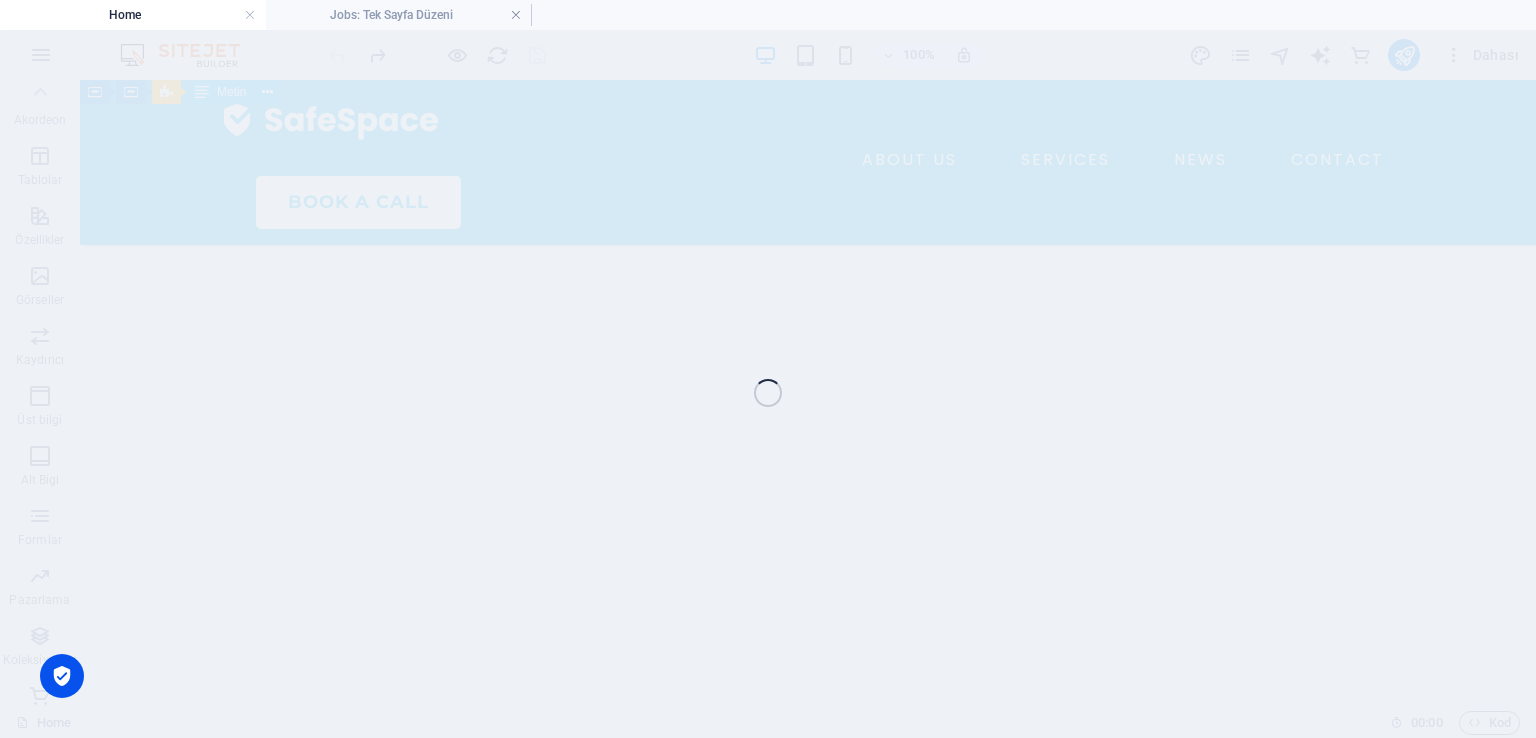 scroll, scrollTop: 6592, scrollLeft: 0, axis: vertical 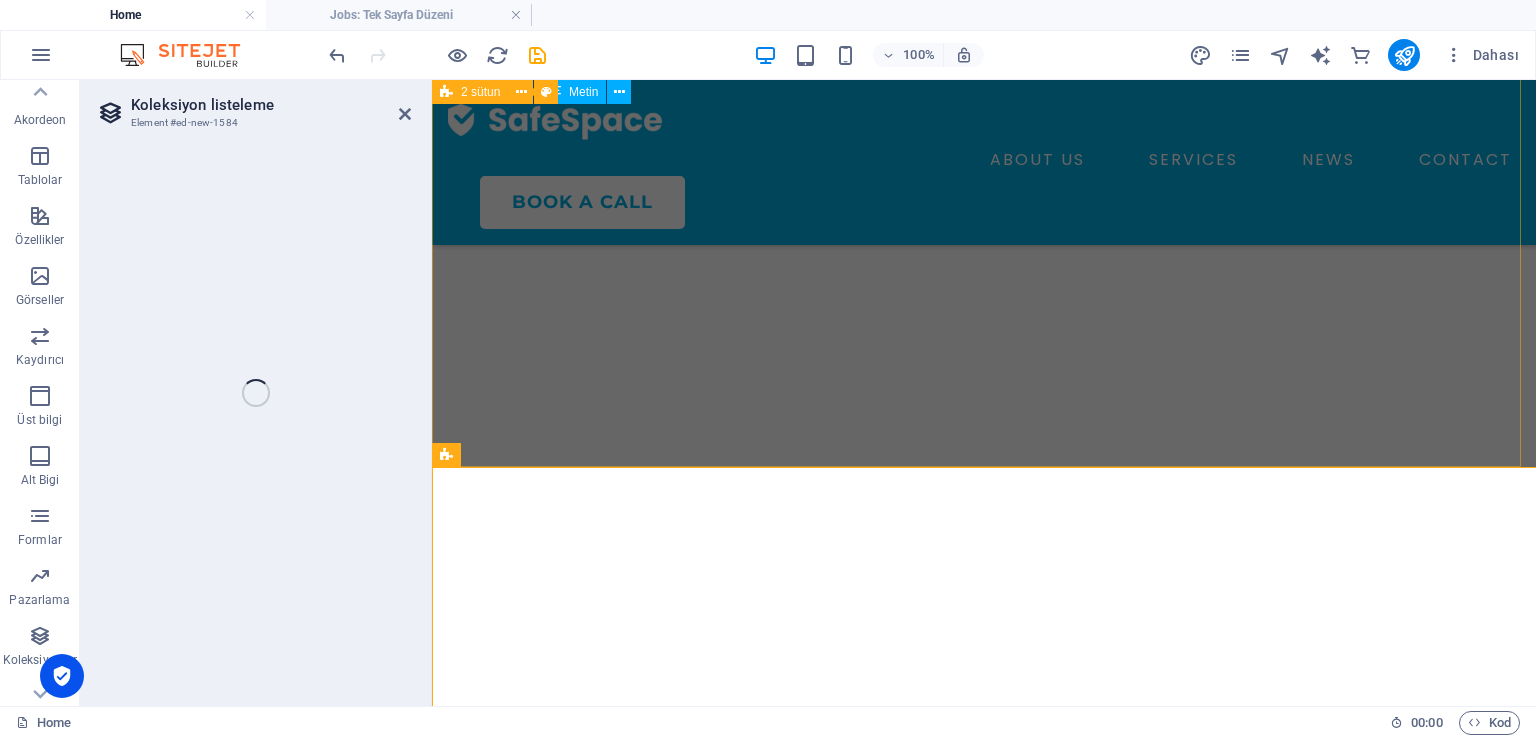 select on "68710aeb6ea5bdcbff0d0b2b" 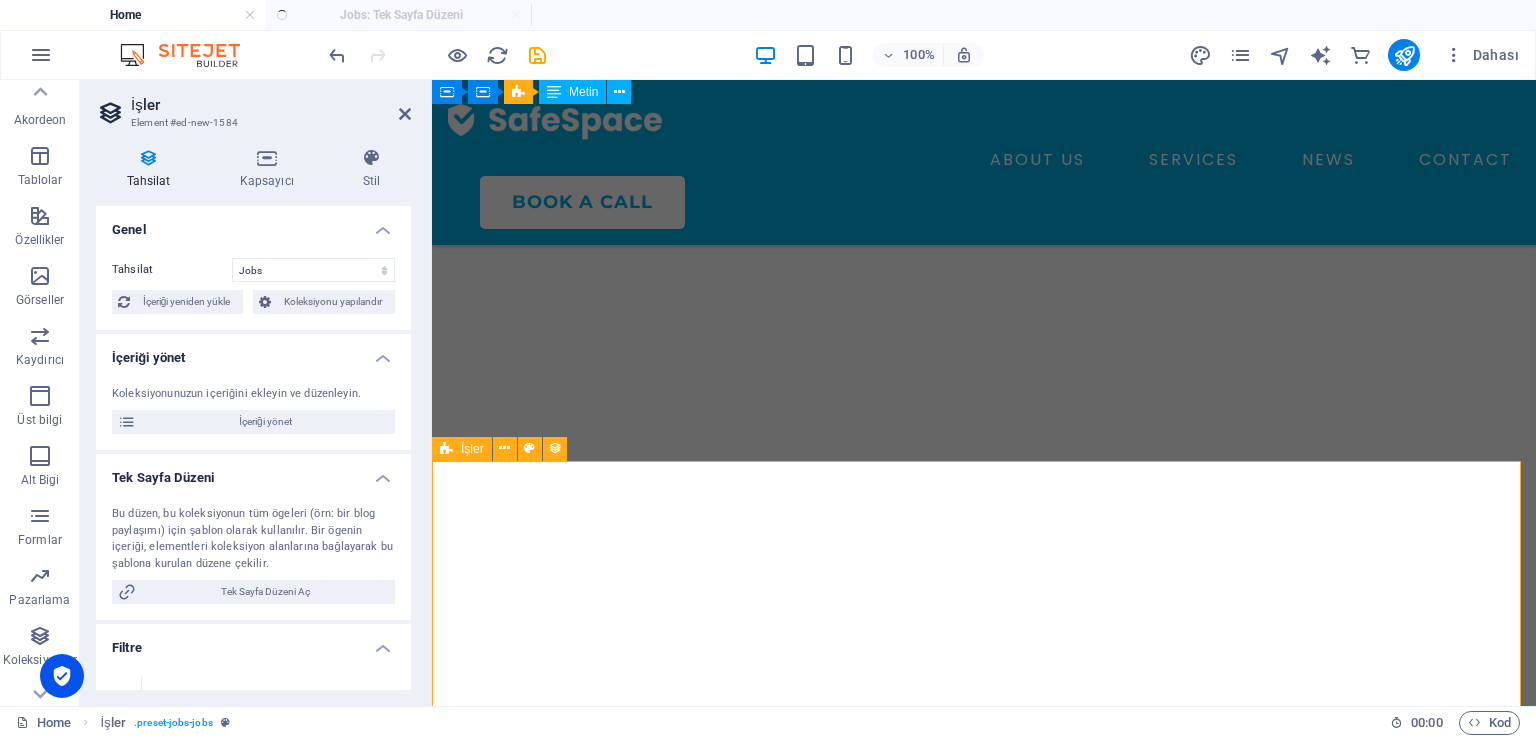 select on "columns.status" 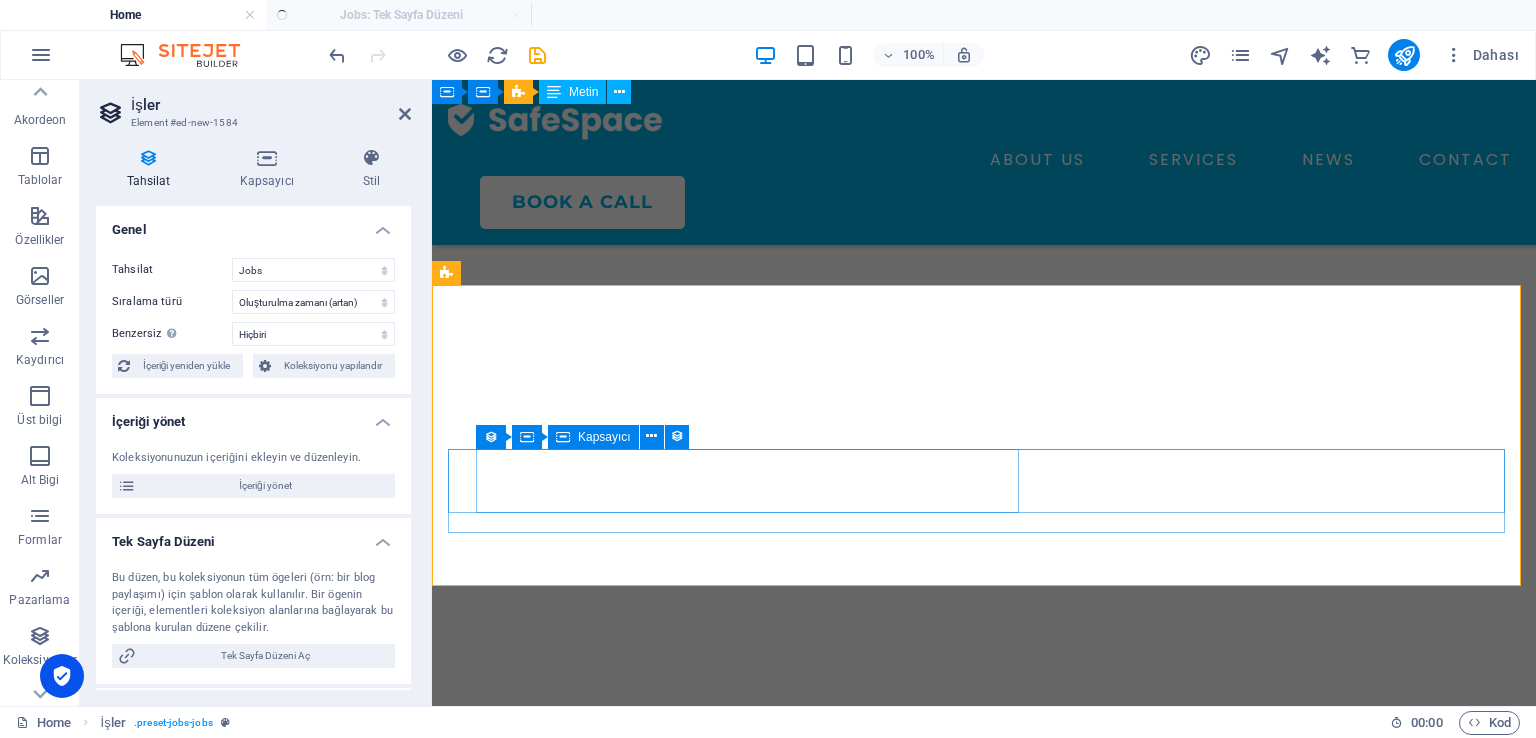 select on "columns.publishing_date_DESC" 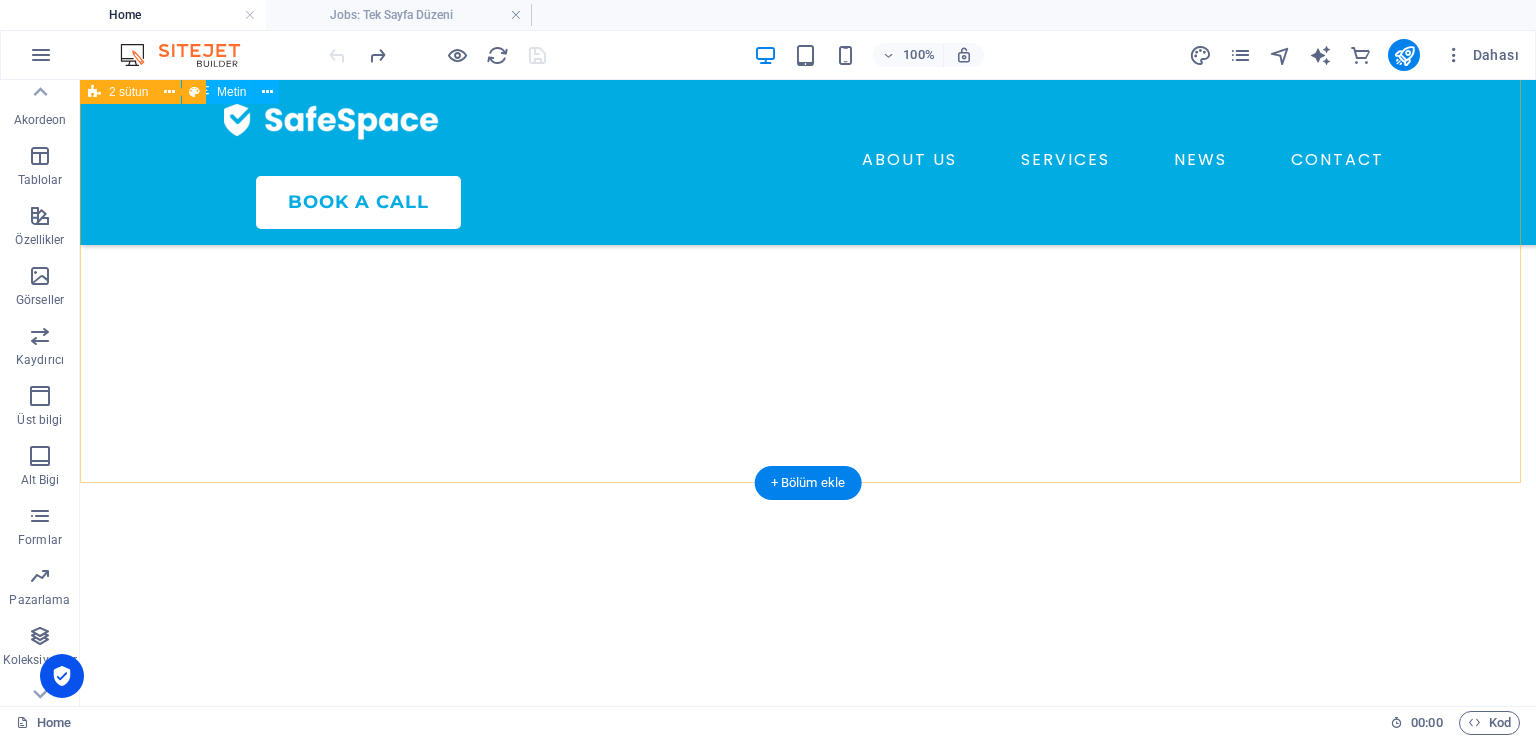 scroll, scrollTop: 6674, scrollLeft: 0, axis: vertical 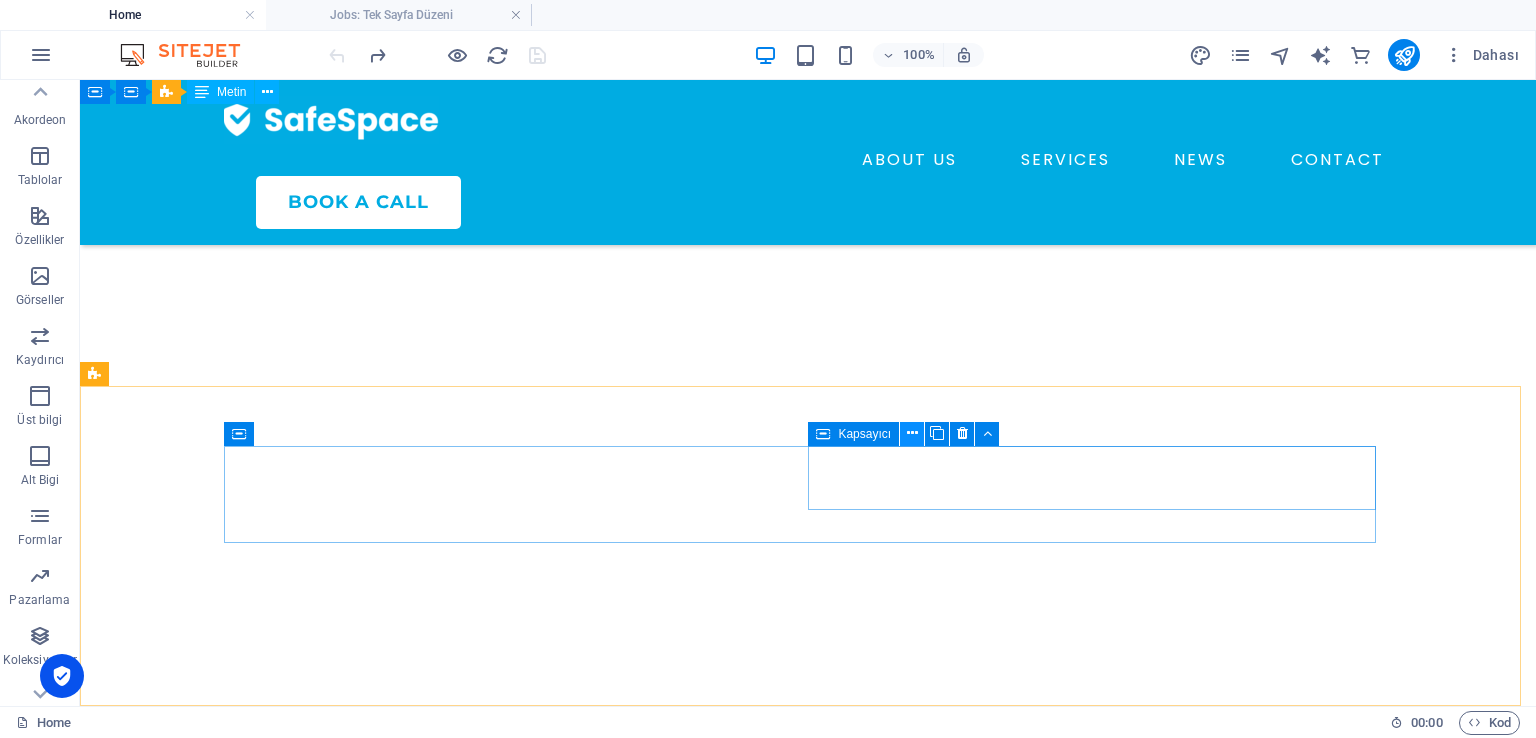 click at bounding box center [912, 433] 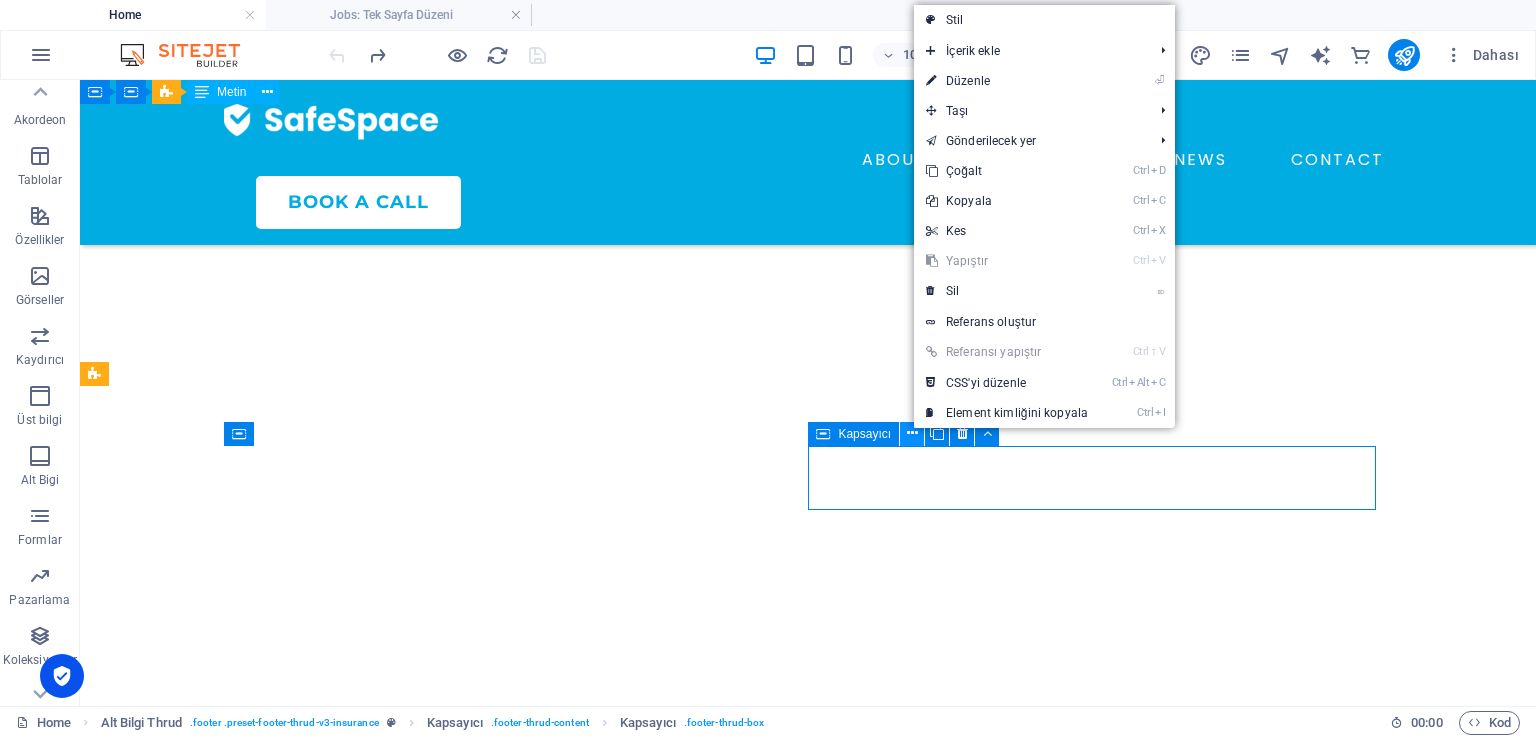 click at bounding box center [912, 433] 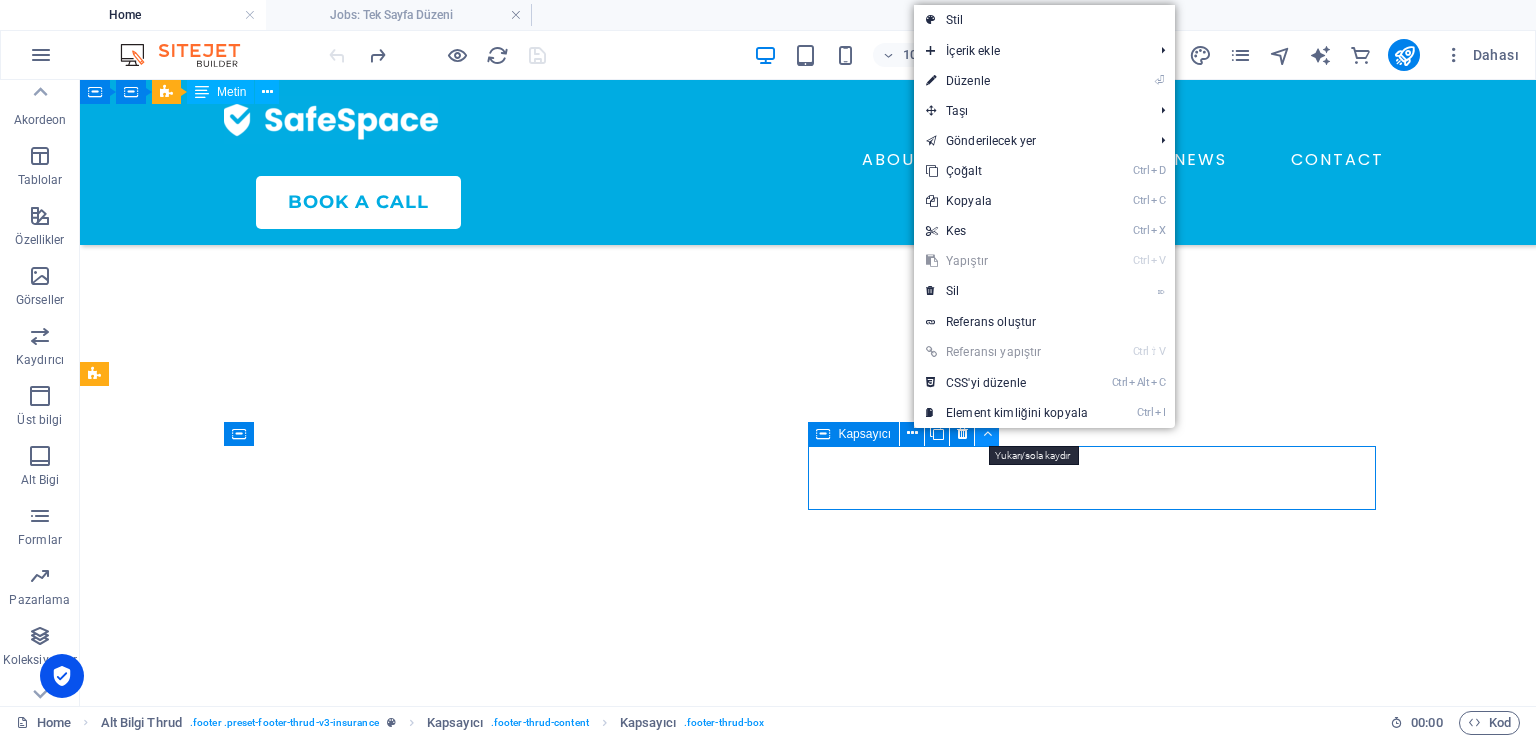 click at bounding box center [987, 433] 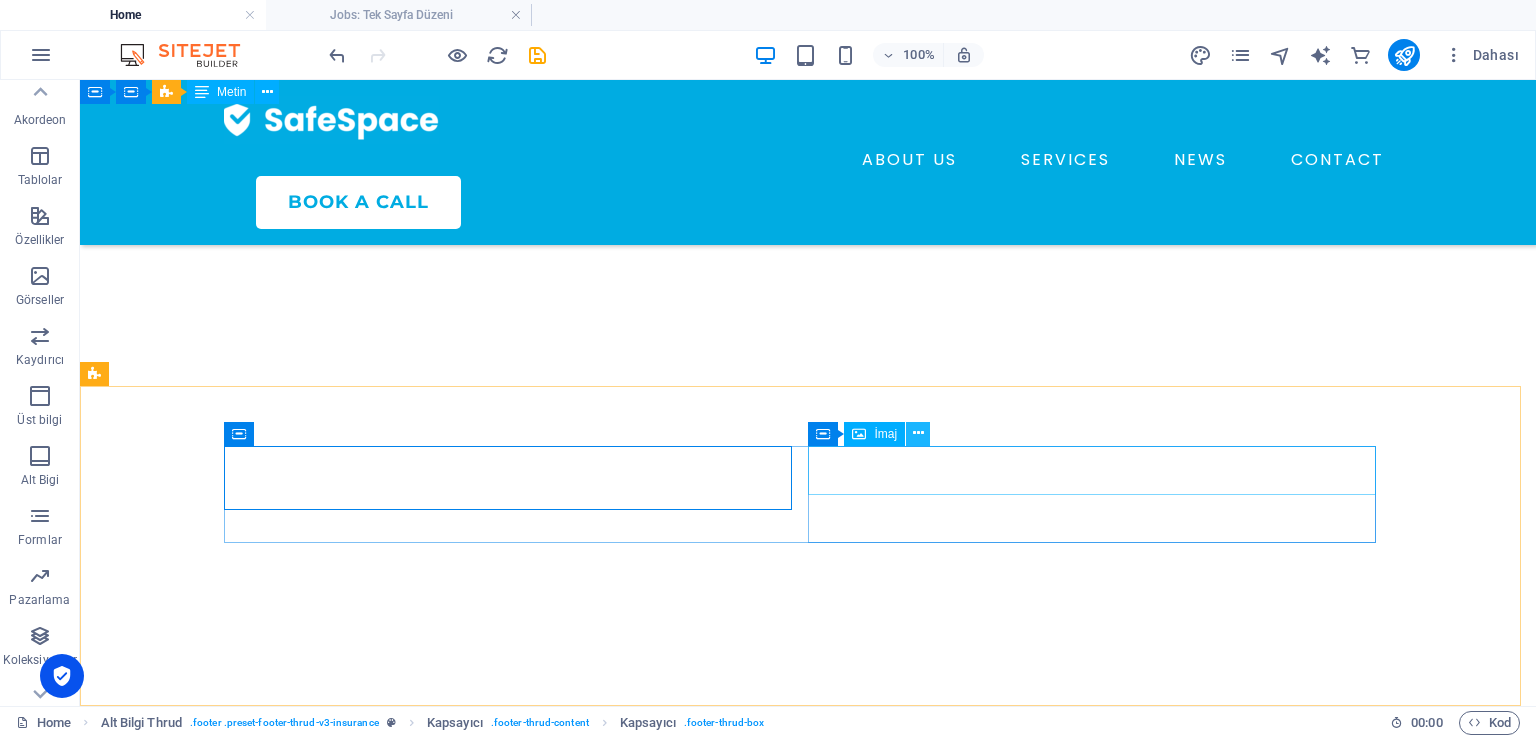 click at bounding box center (918, 433) 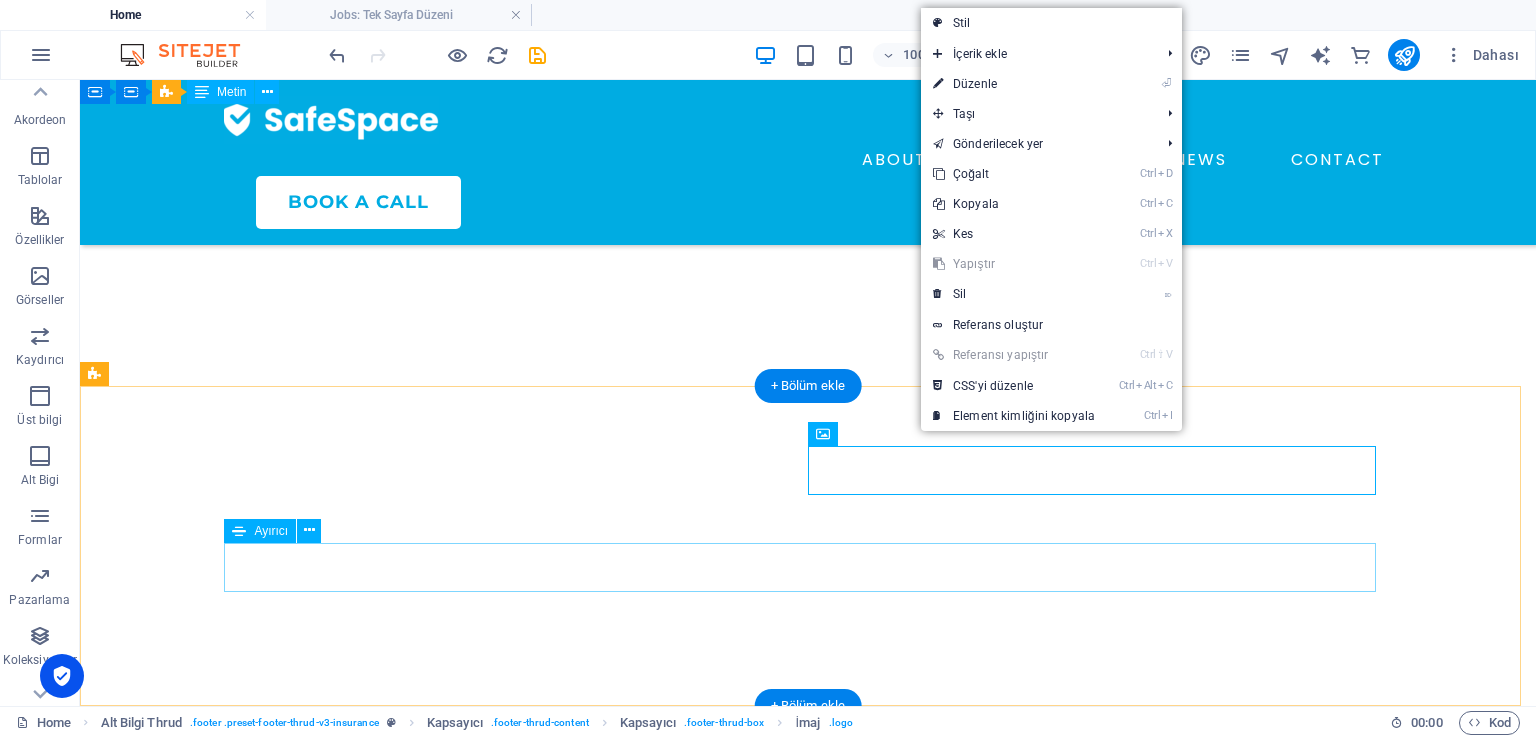 click at bounding box center [808, 4455] 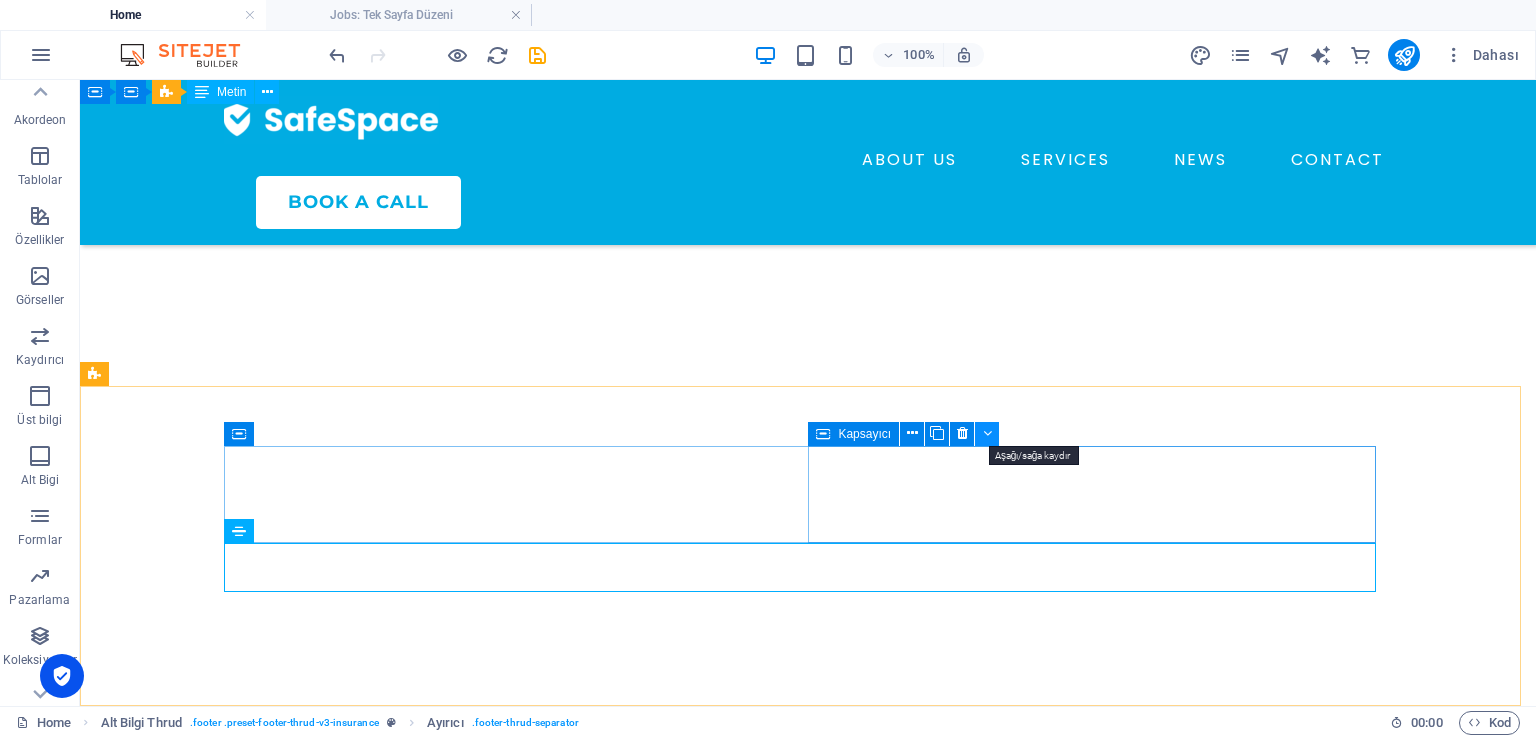 click at bounding box center [987, 433] 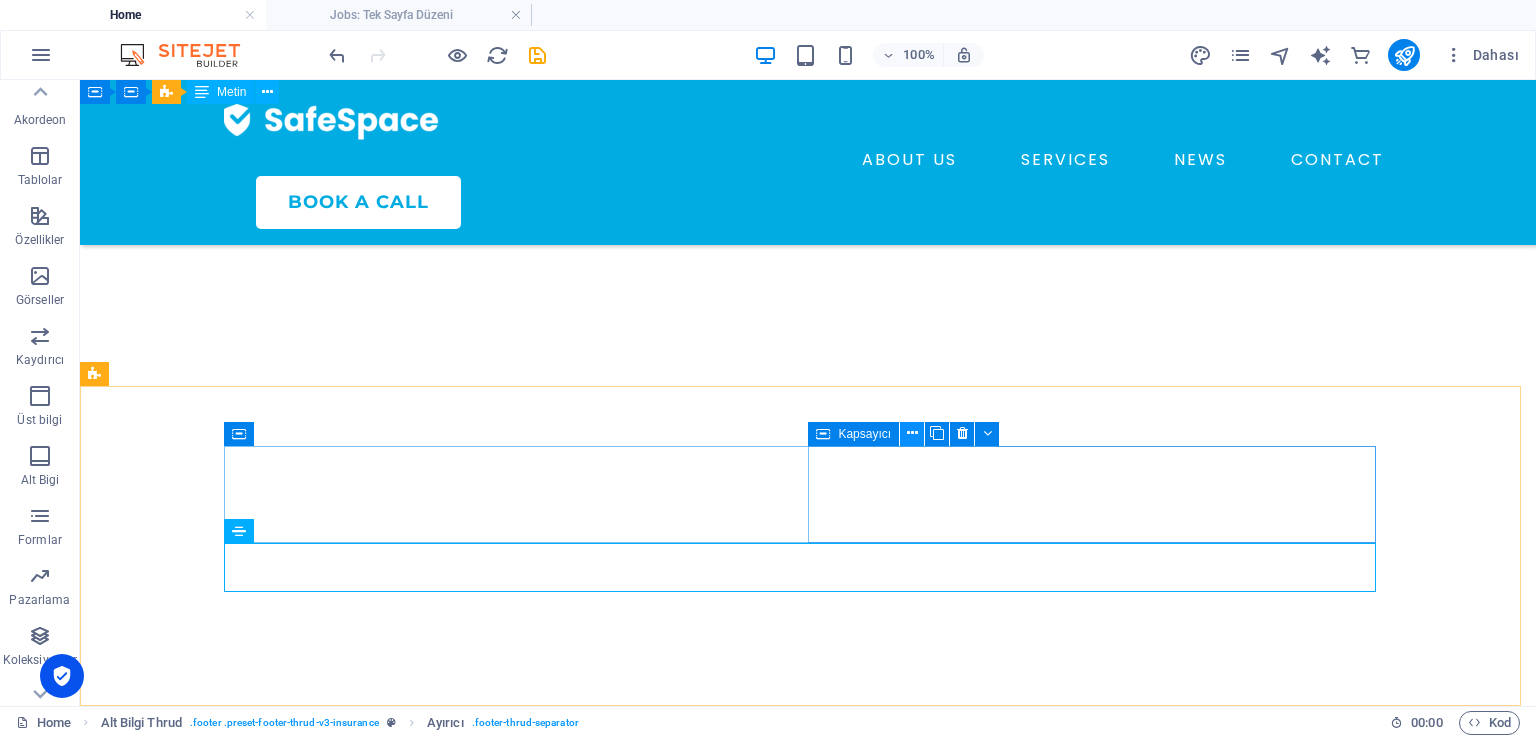 click at bounding box center (912, 434) 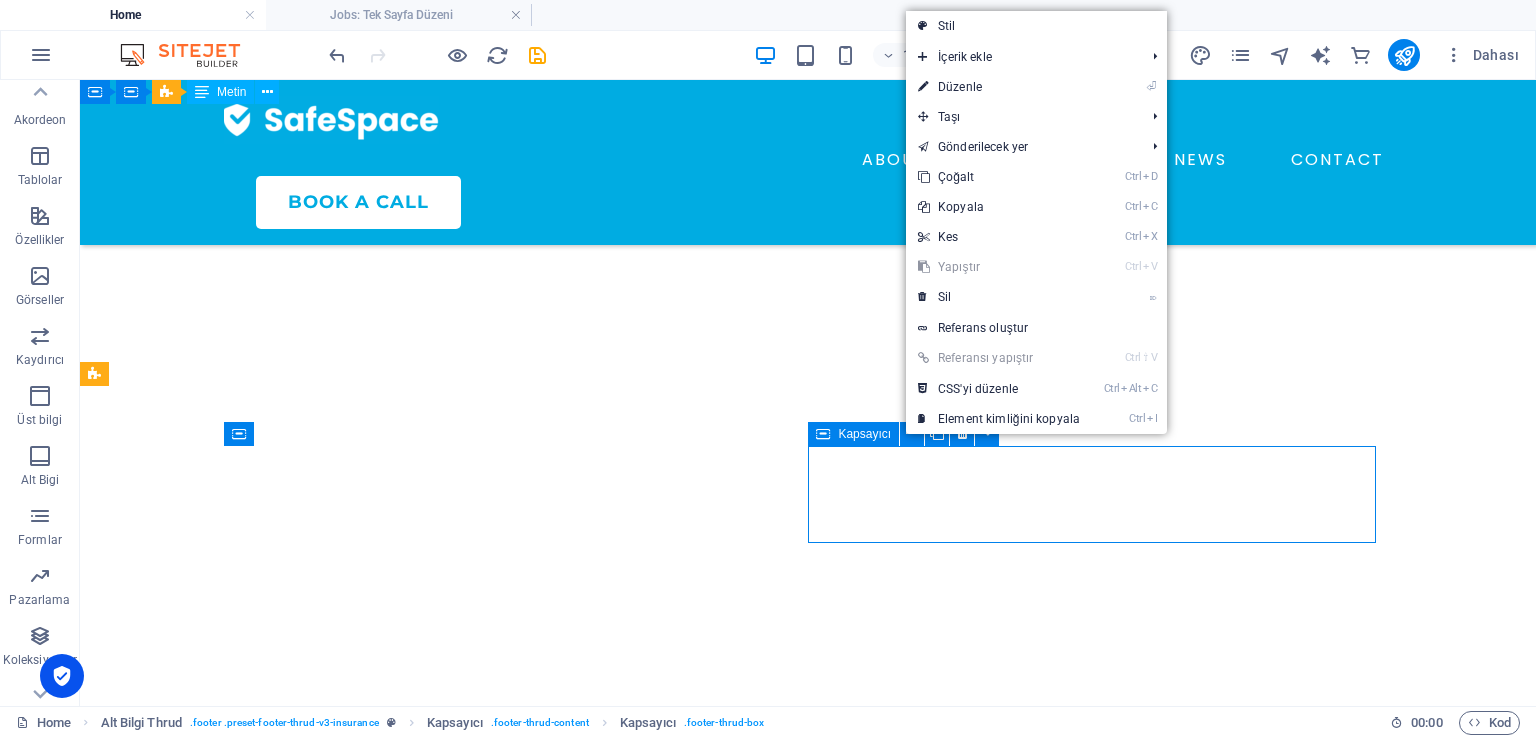 click at bounding box center [823, 434] 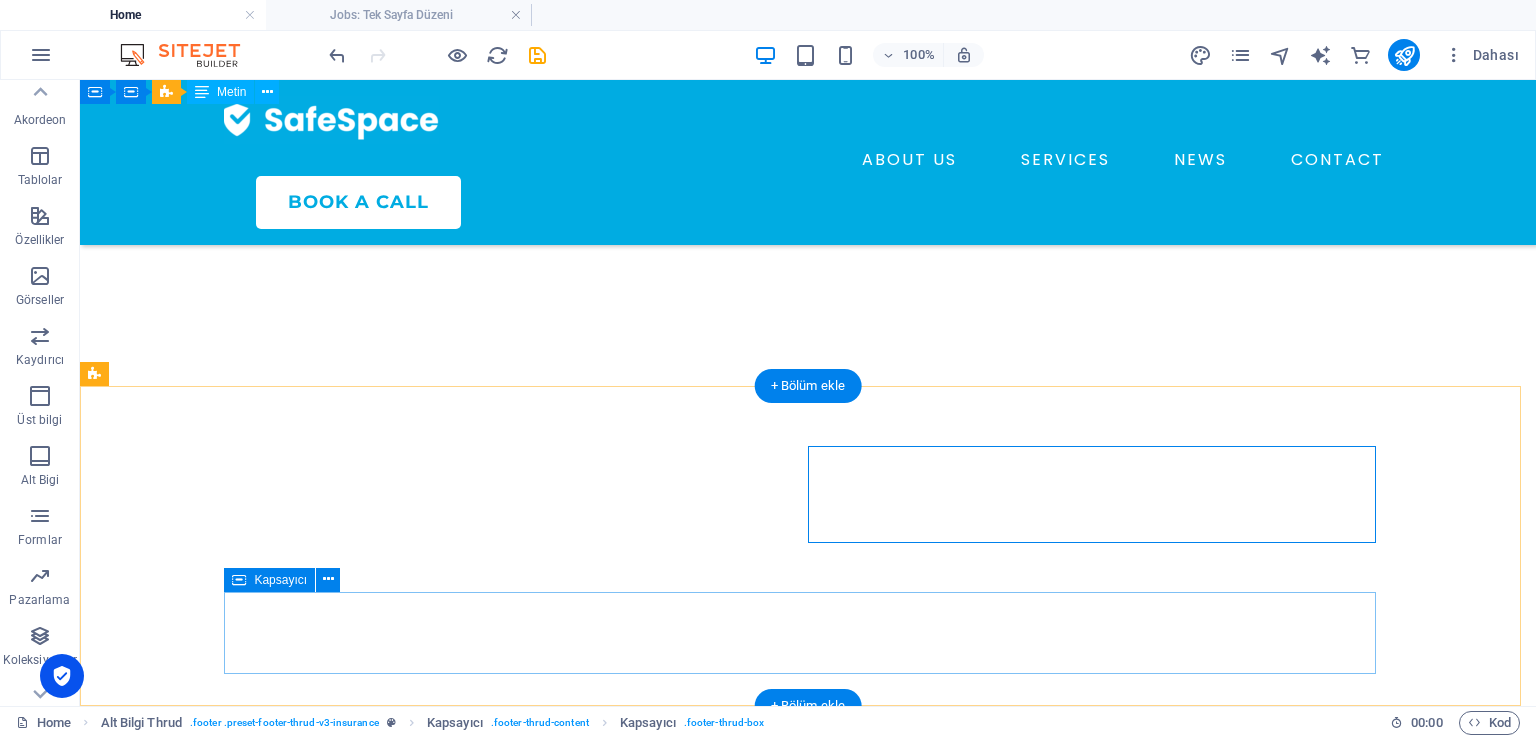click on "2023  [DEMOGRAPHIC_DATA][DOMAIN_NAME]  All rights reserved" at bounding box center [808, 4637] 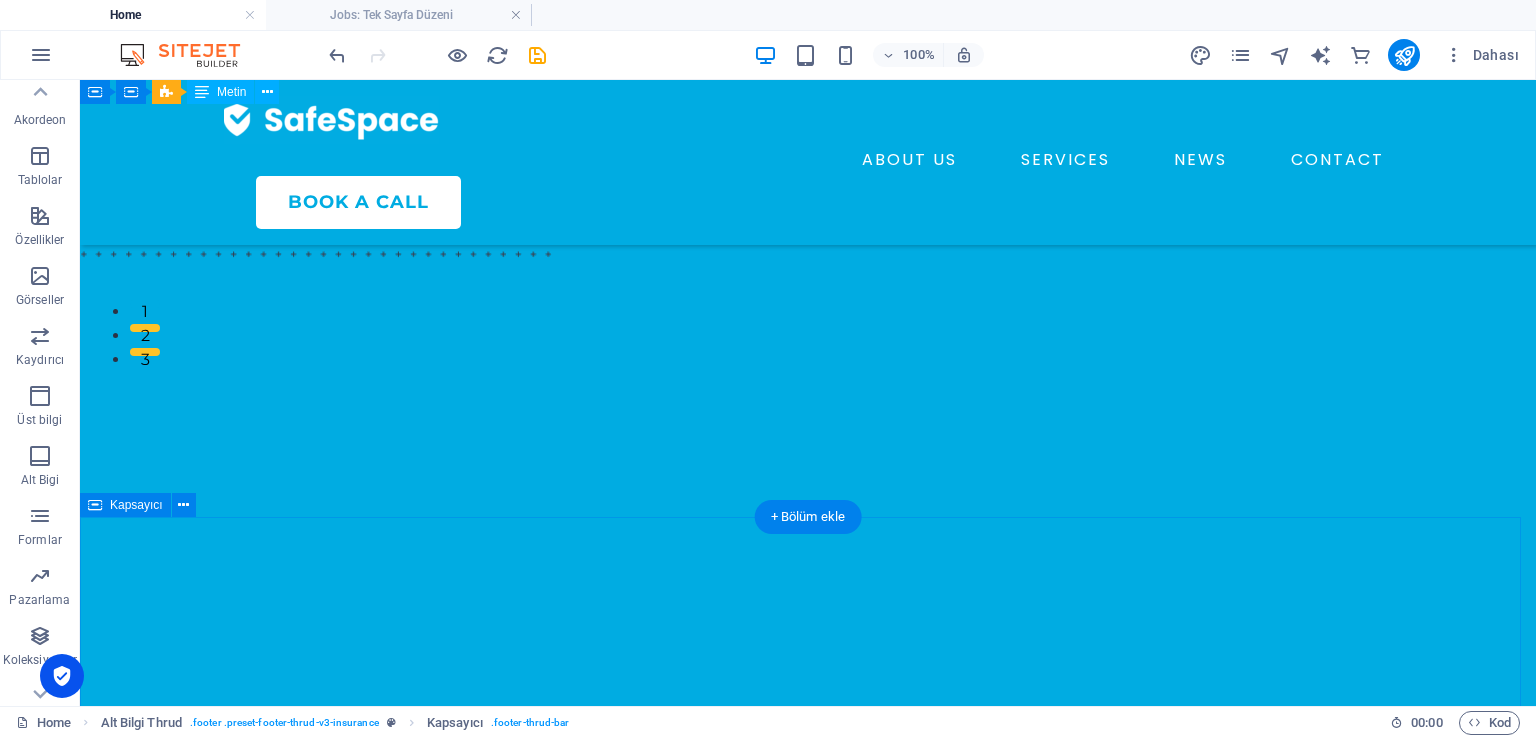 scroll, scrollTop: 0, scrollLeft: 0, axis: both 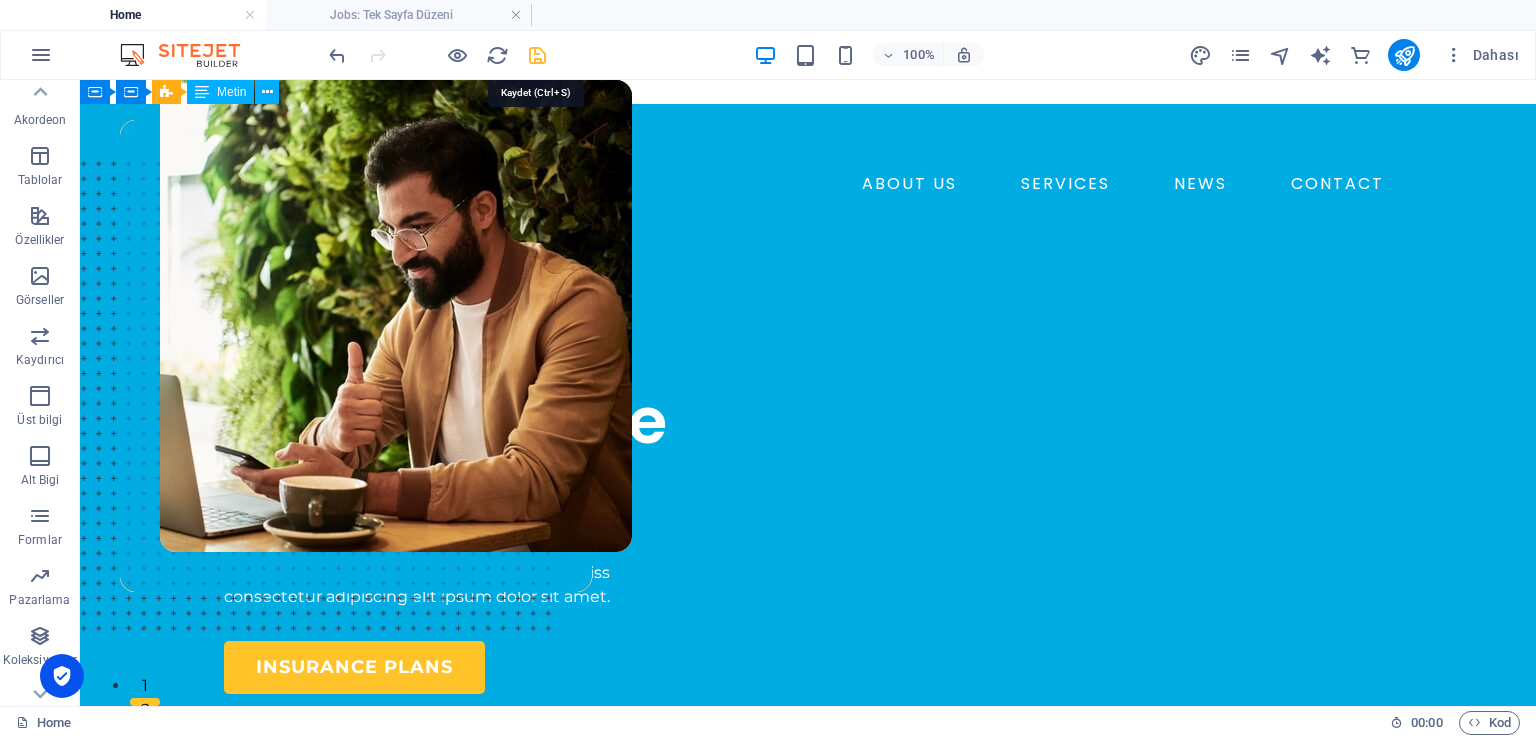 click at bounding box center (537, 55) 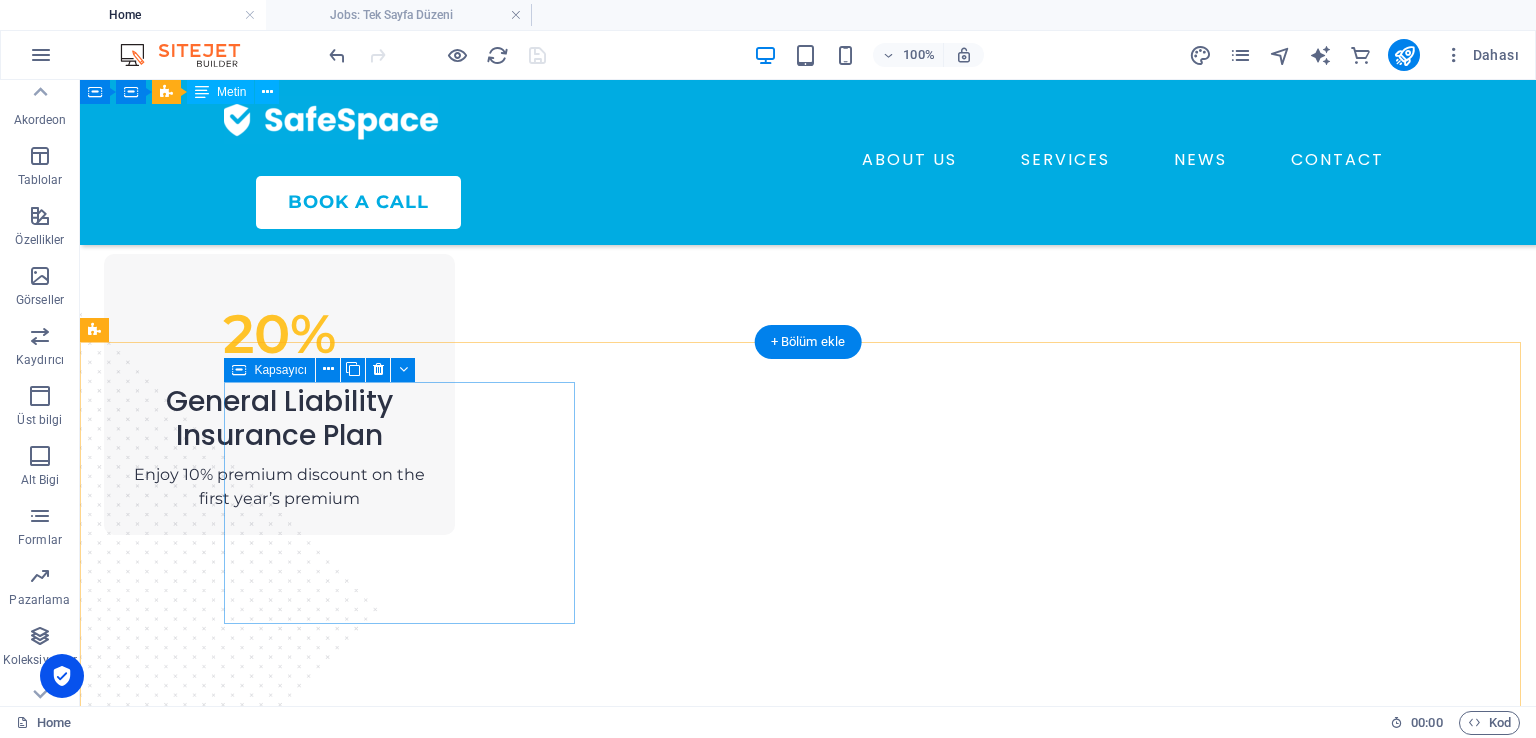 scroll, scrollTop: 1400, scrollLeft: 0, axis: vertical 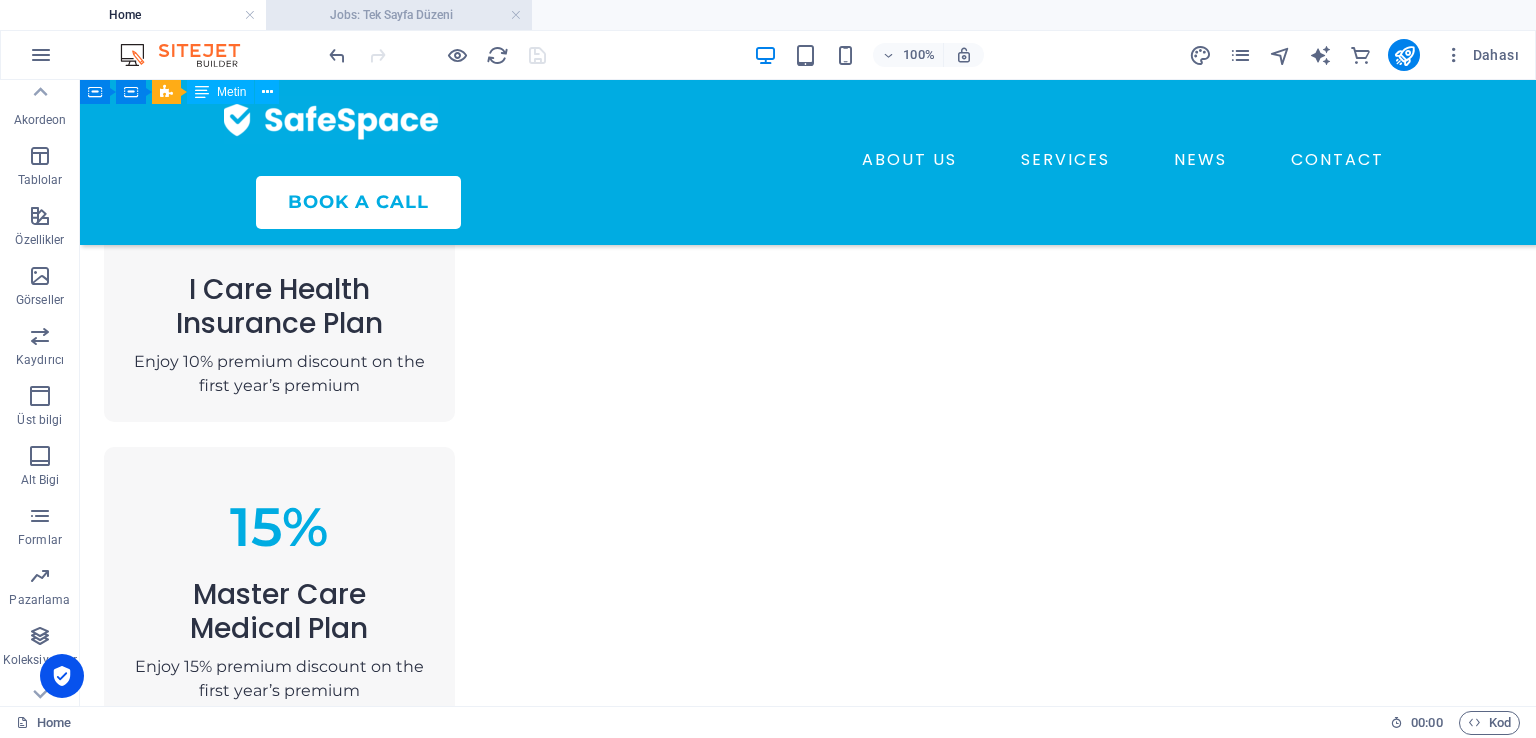 click on "Jobs: Tek Sayfa Düzeni" at bounding box center [399, 15] 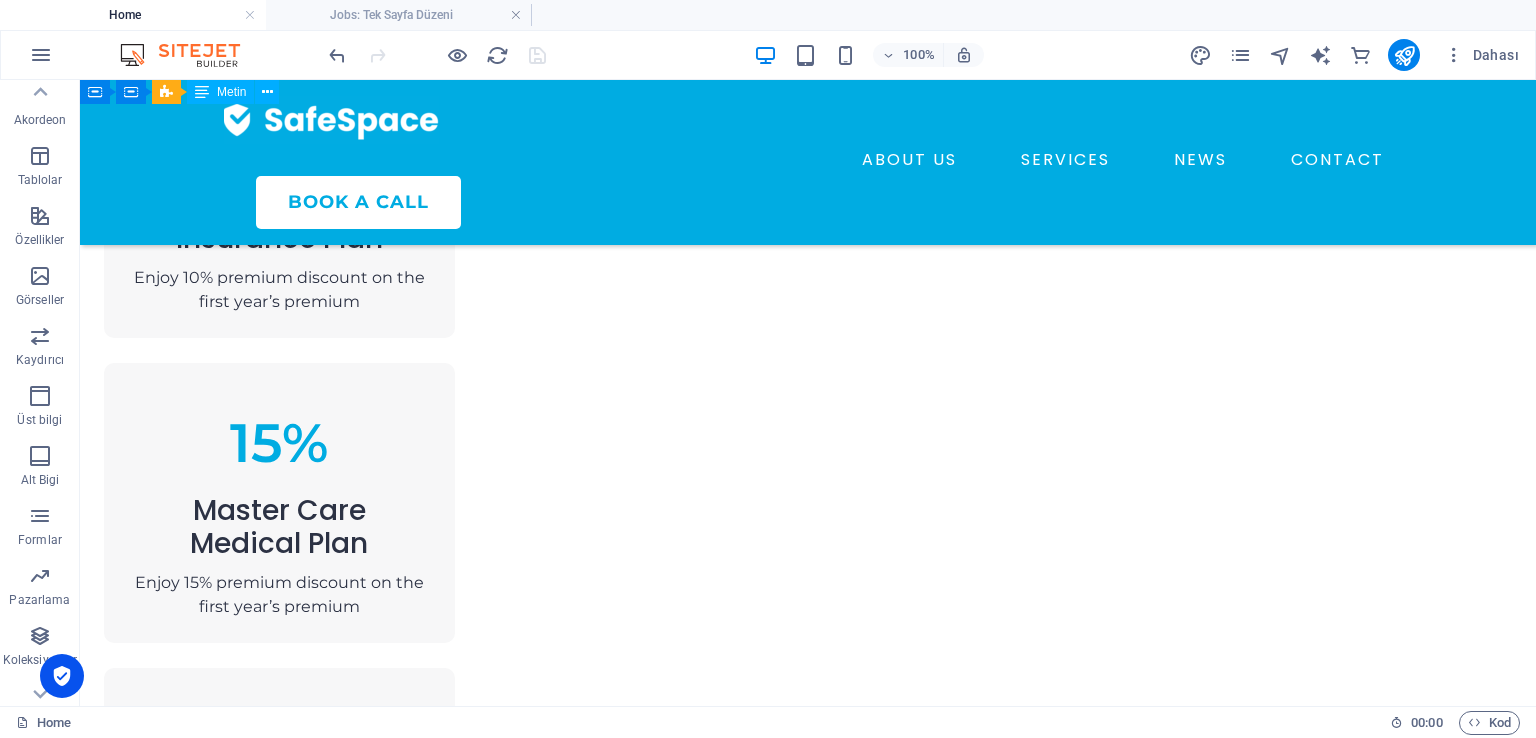 scroll, scrollTop: 0, scrollLeft: 0, axis: both 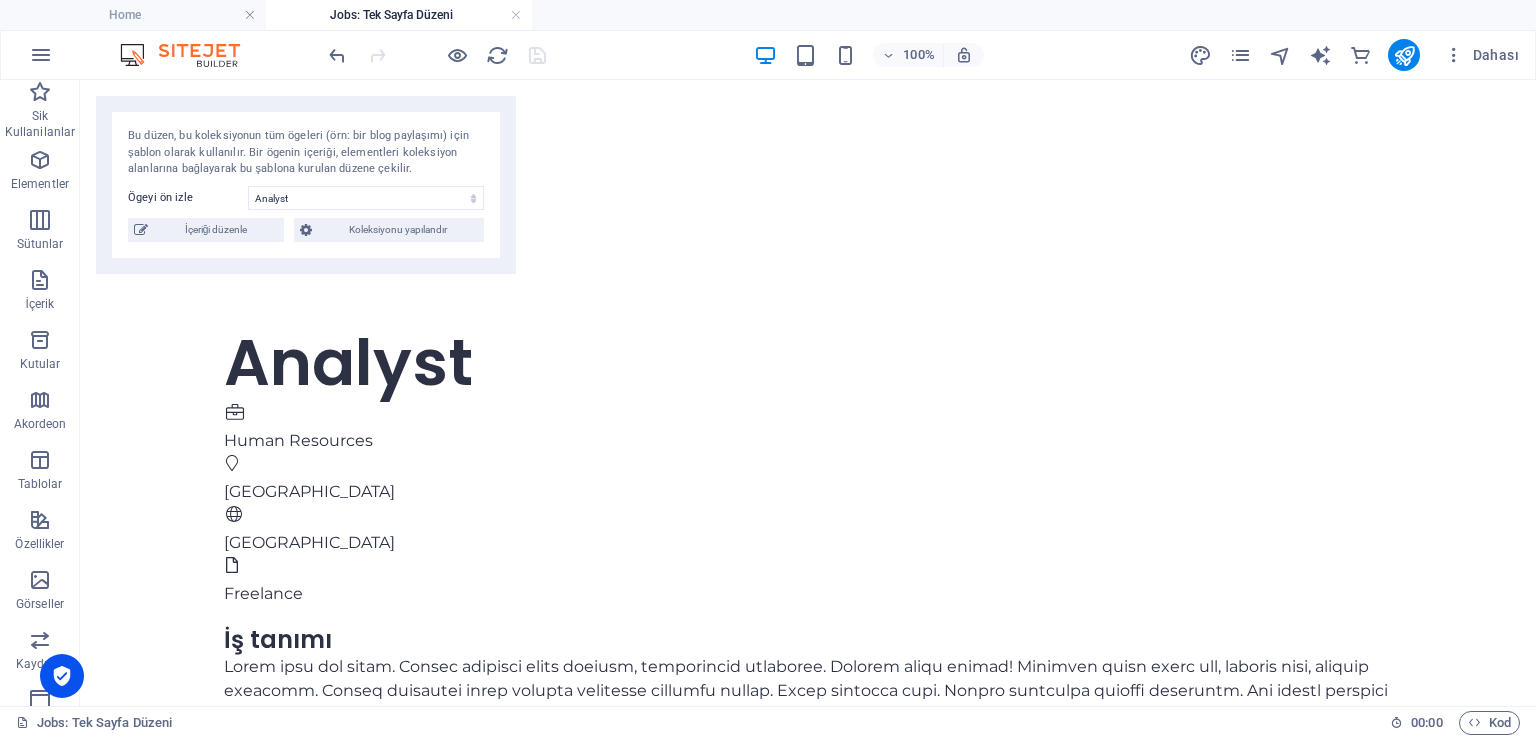 click on "Jobs: Tek Sayfa Düzeni" at bounding box center [399, 15] 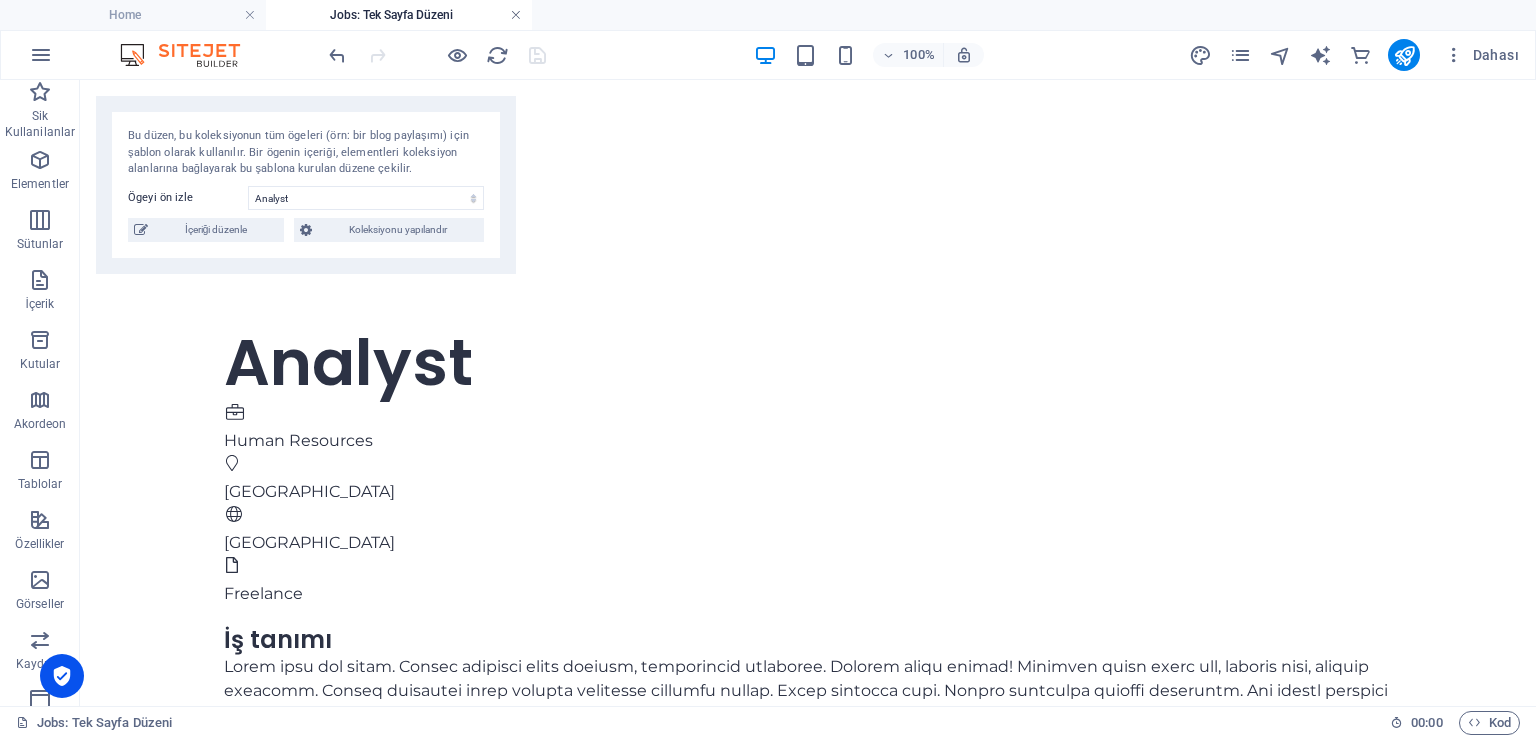 click at bounding box center (516, 15) 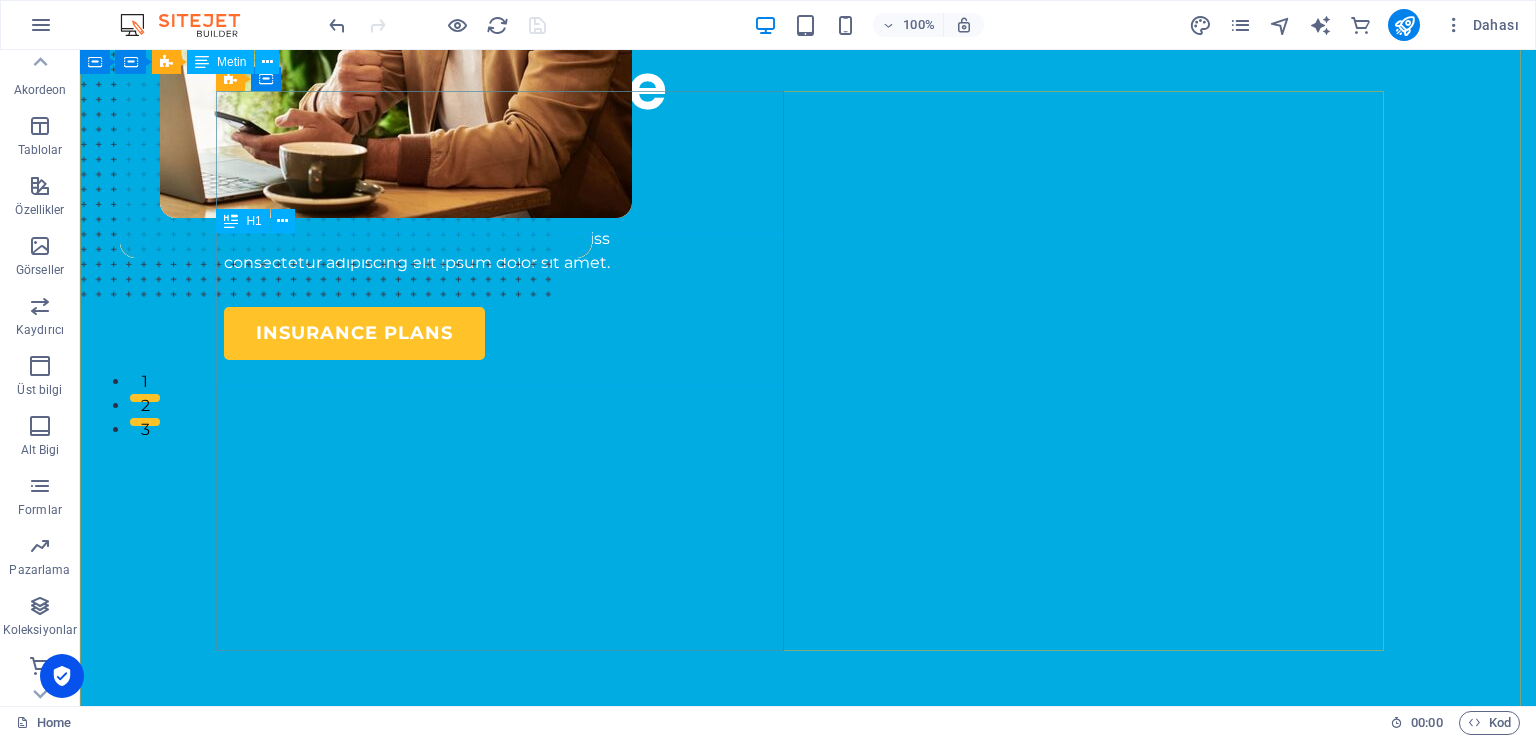 scroll, scrollTop: 0, scrollLeft: 0, axis: both 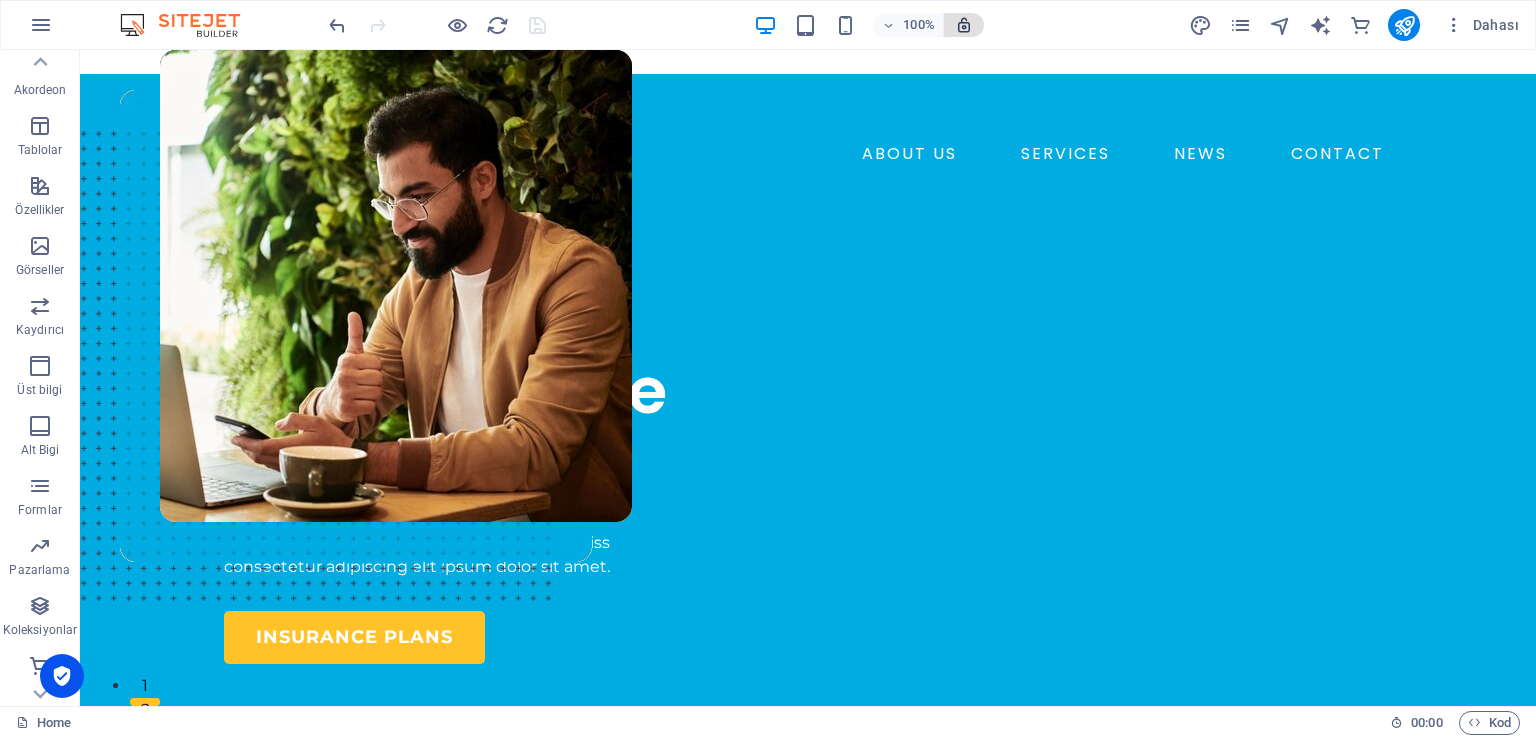 click at bounding box center (964, 25) 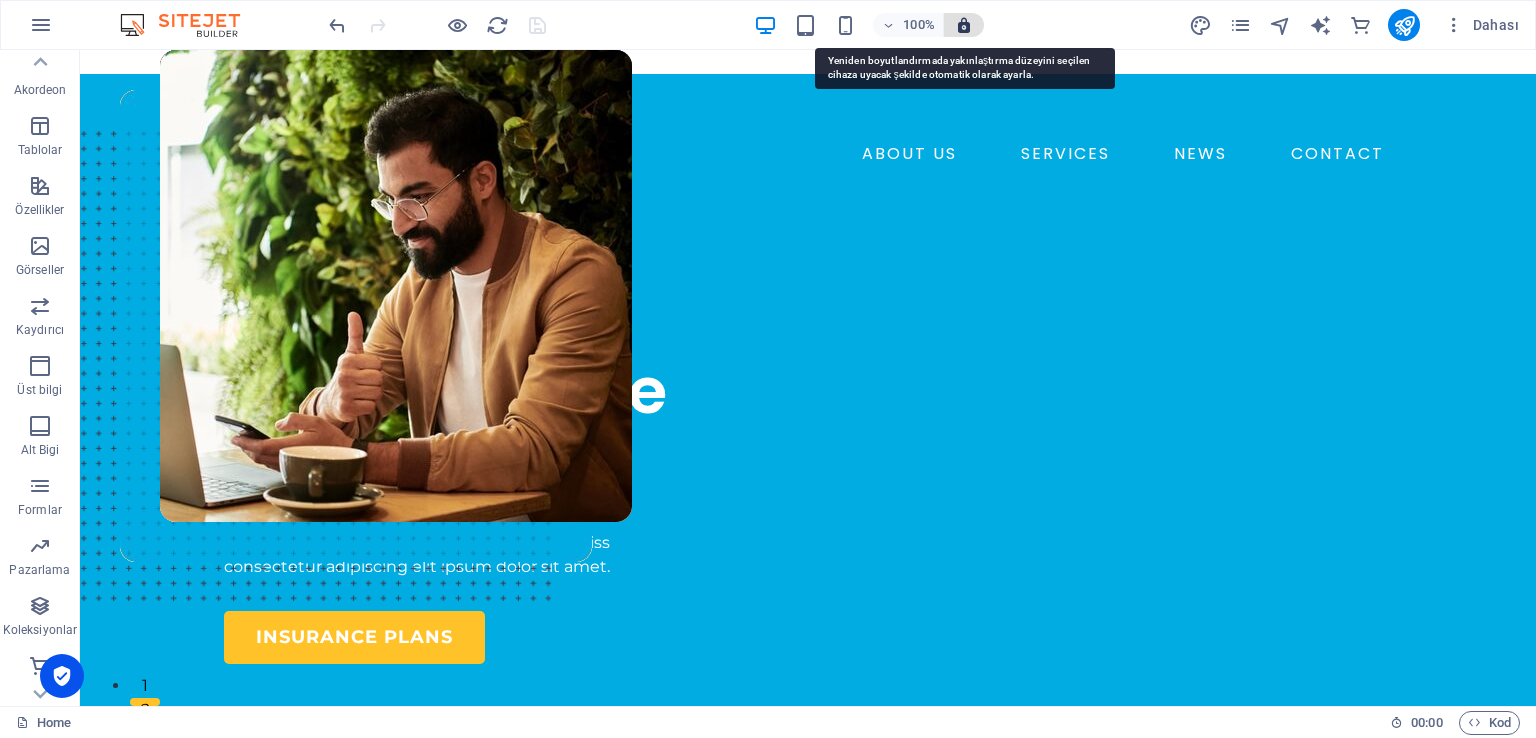 click at bounding box center [964, 25] 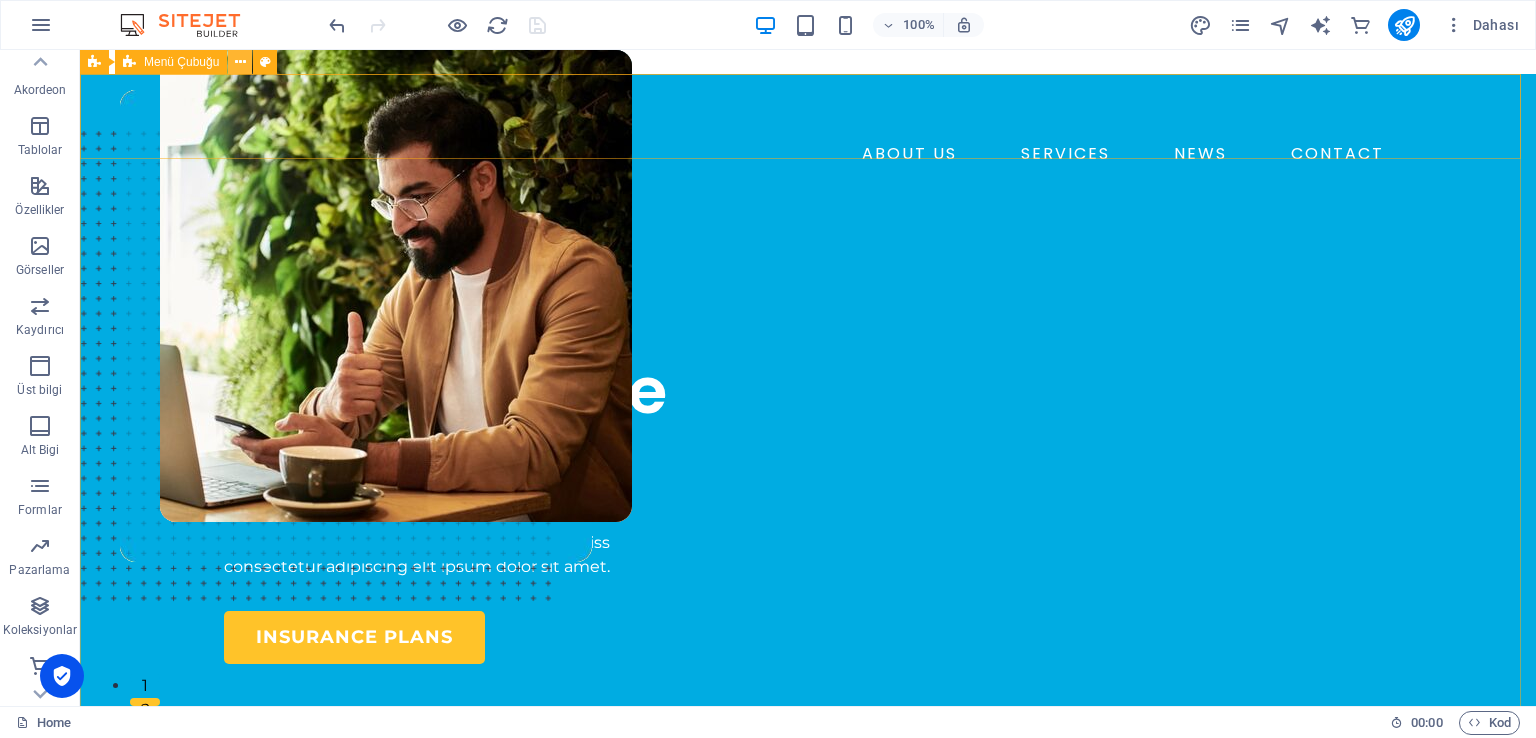 click at bounding box center [240, 62] 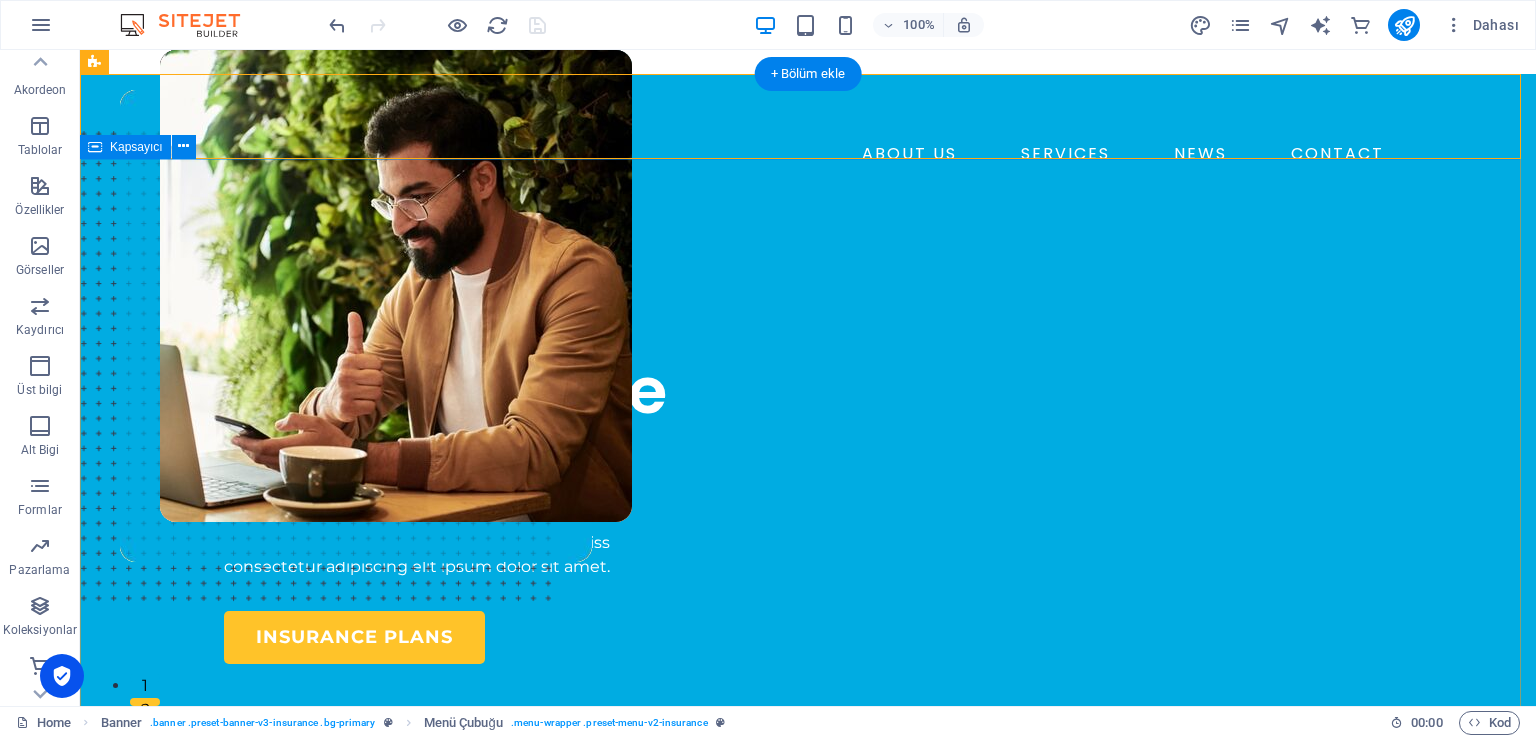 click on "INSURANCE COMPANY Insuring More Responsibly Lorem ipsum dolor sit amet, consectetur adipiss
consectetur adipiscing elit ipsum dolor sit amet. insurance plans" at bounding box center (808, 779) 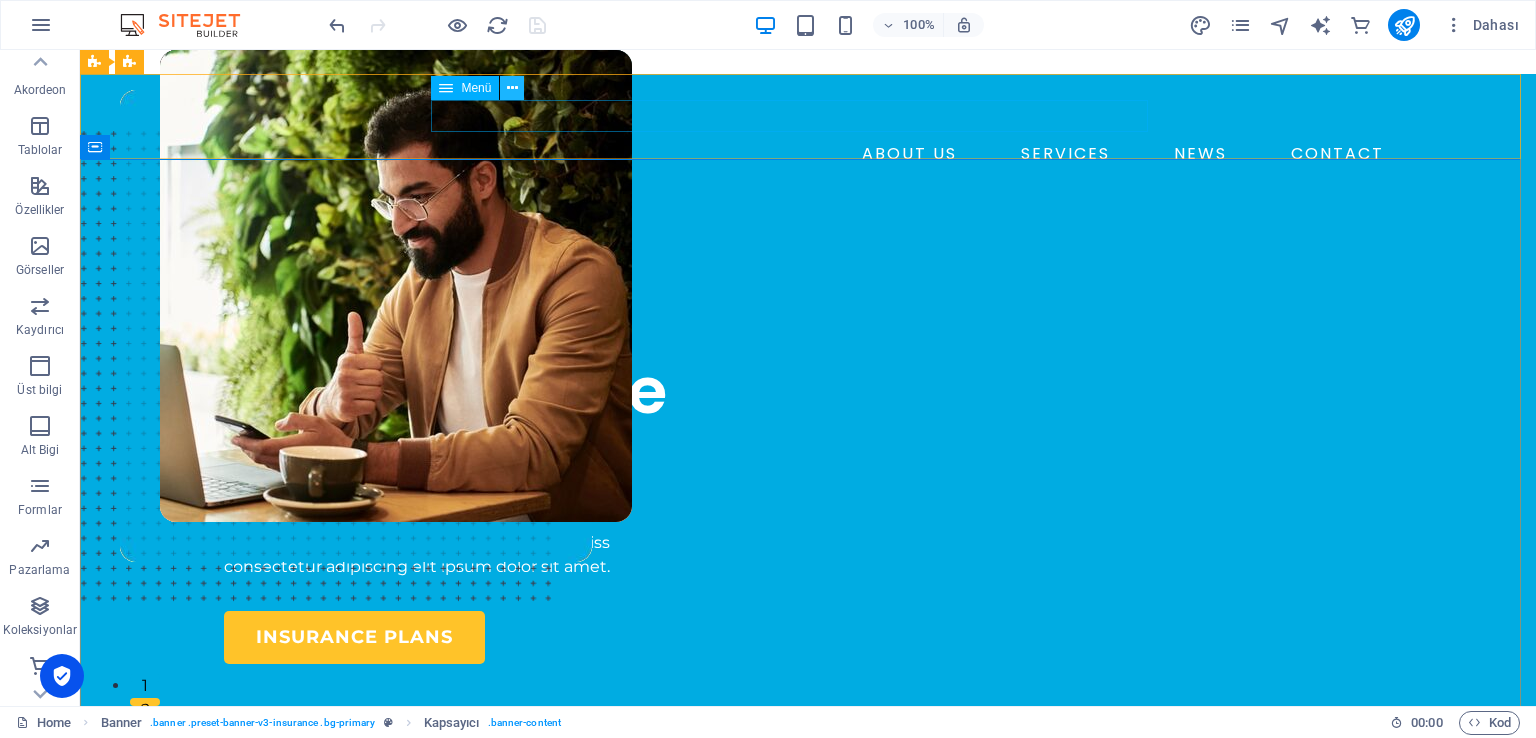 click at bounding box center (512, 88) 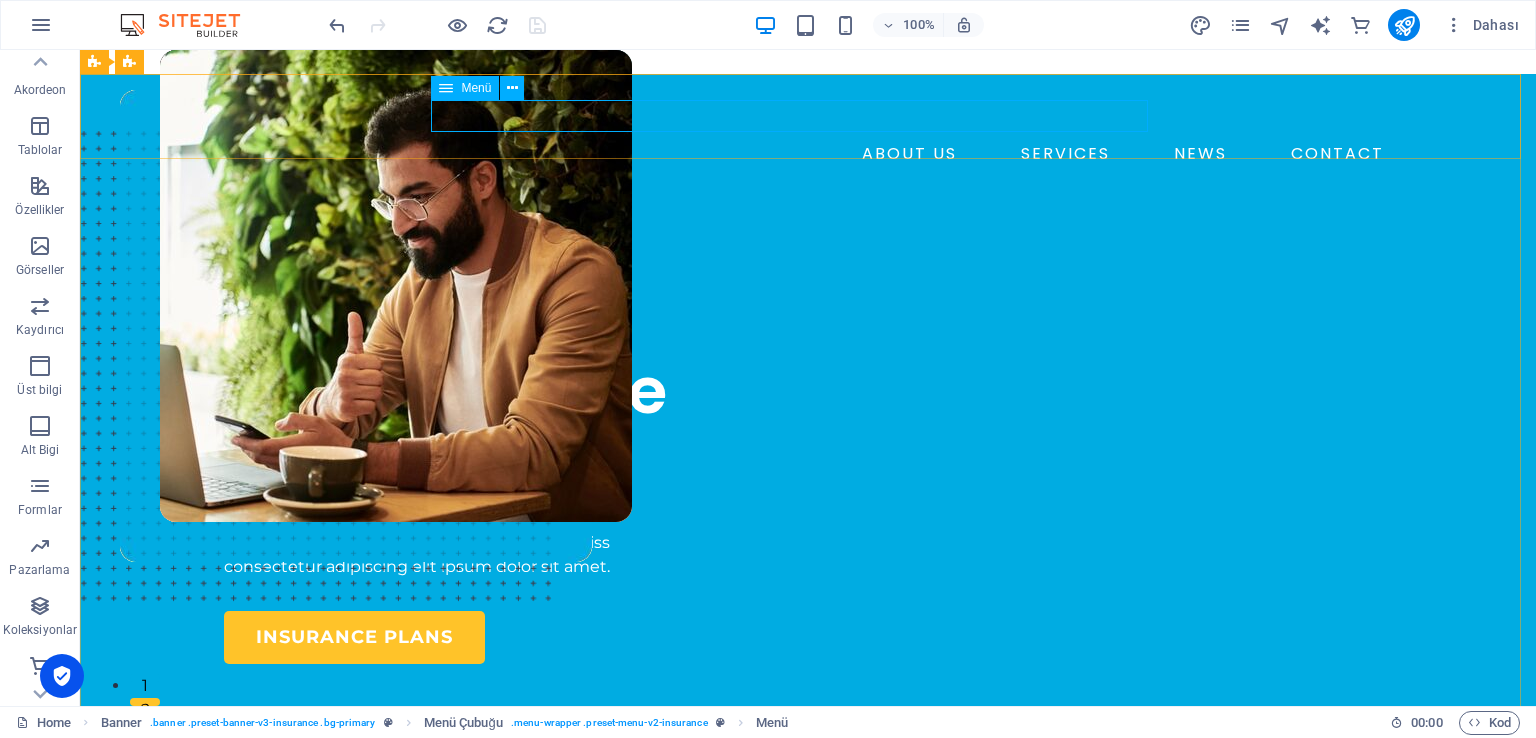 click at bounding box center [446, 88] 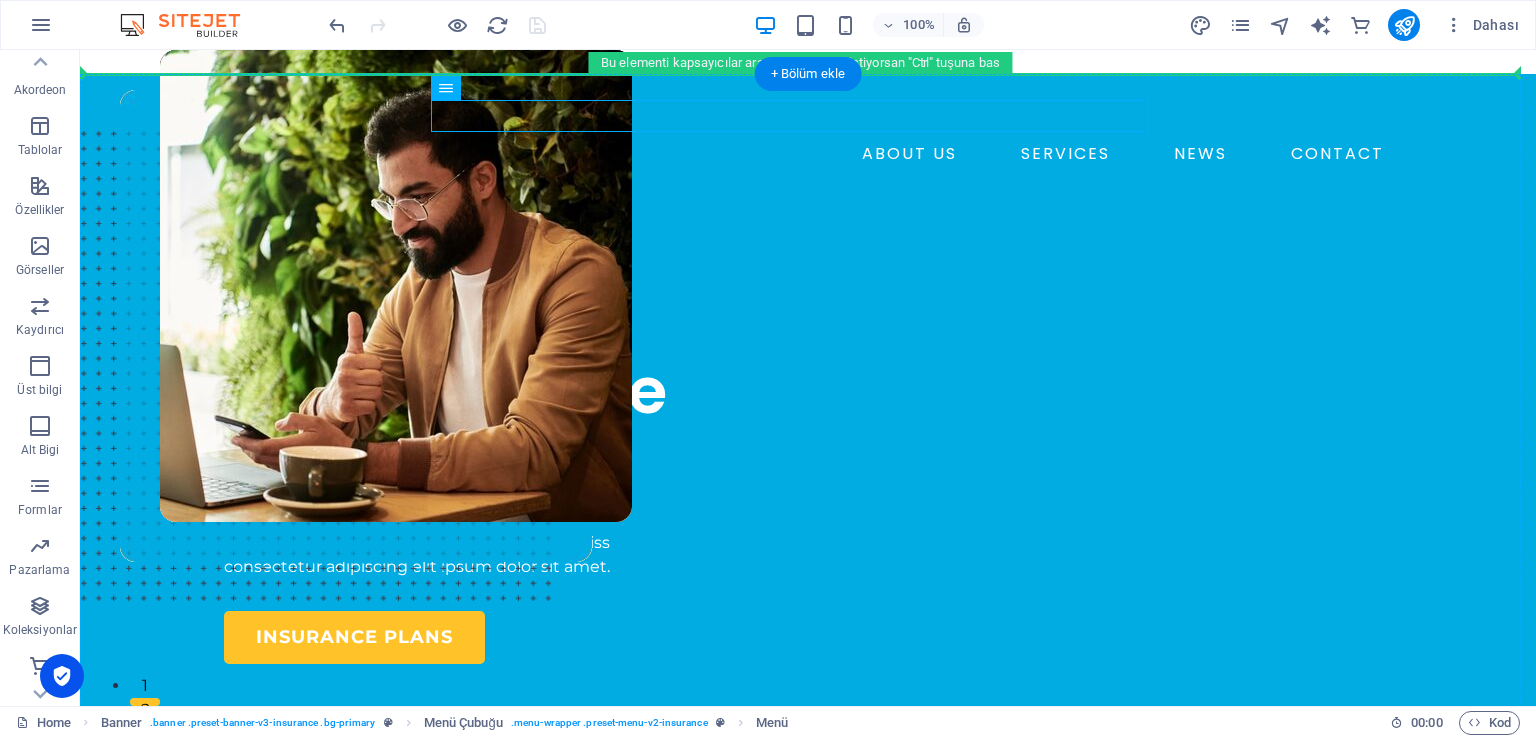 drag, startPoint x: 561, startPoint y: 141, endPoint x: 458, endPoint y: 148, distance: 103.23759 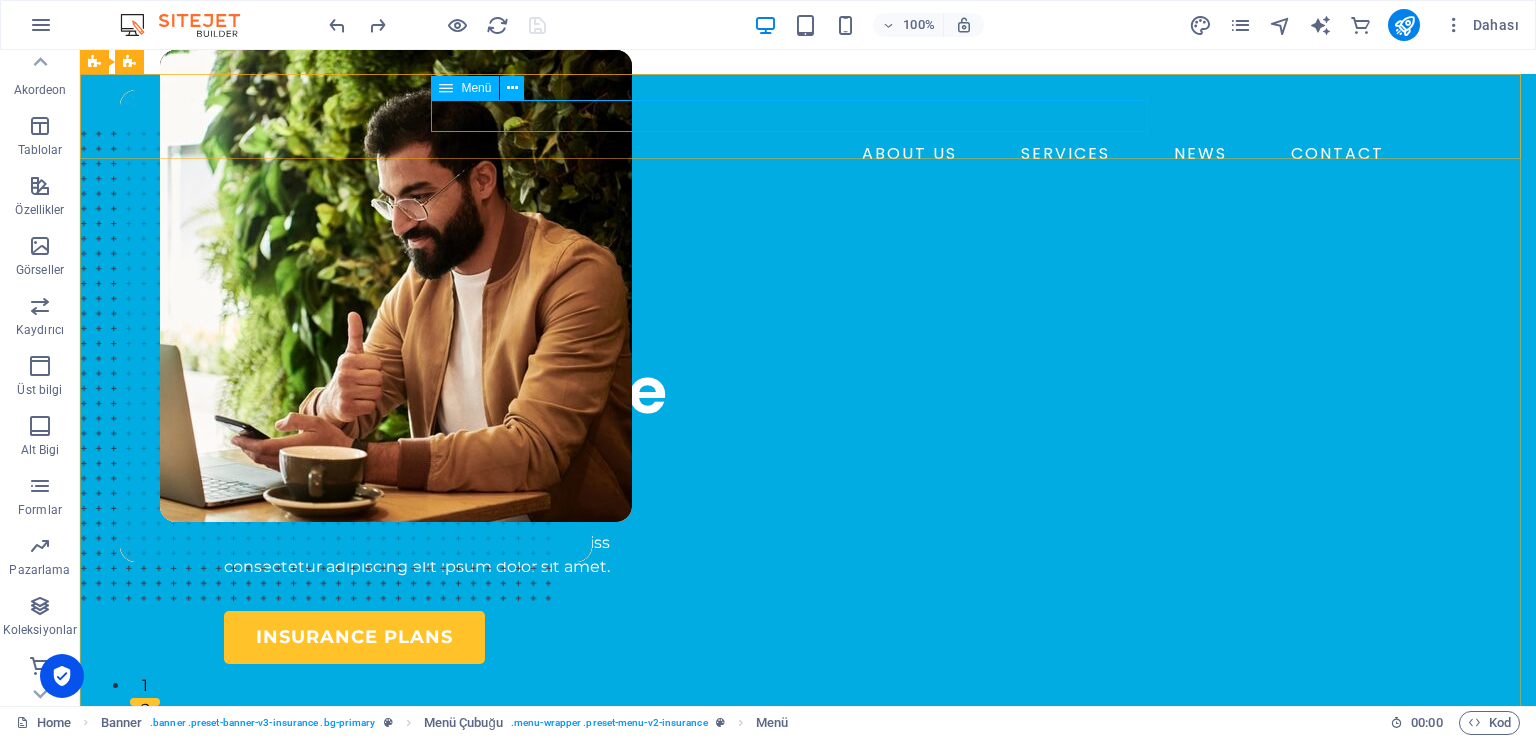 click on "Menü" at bounding box center (476, 88) 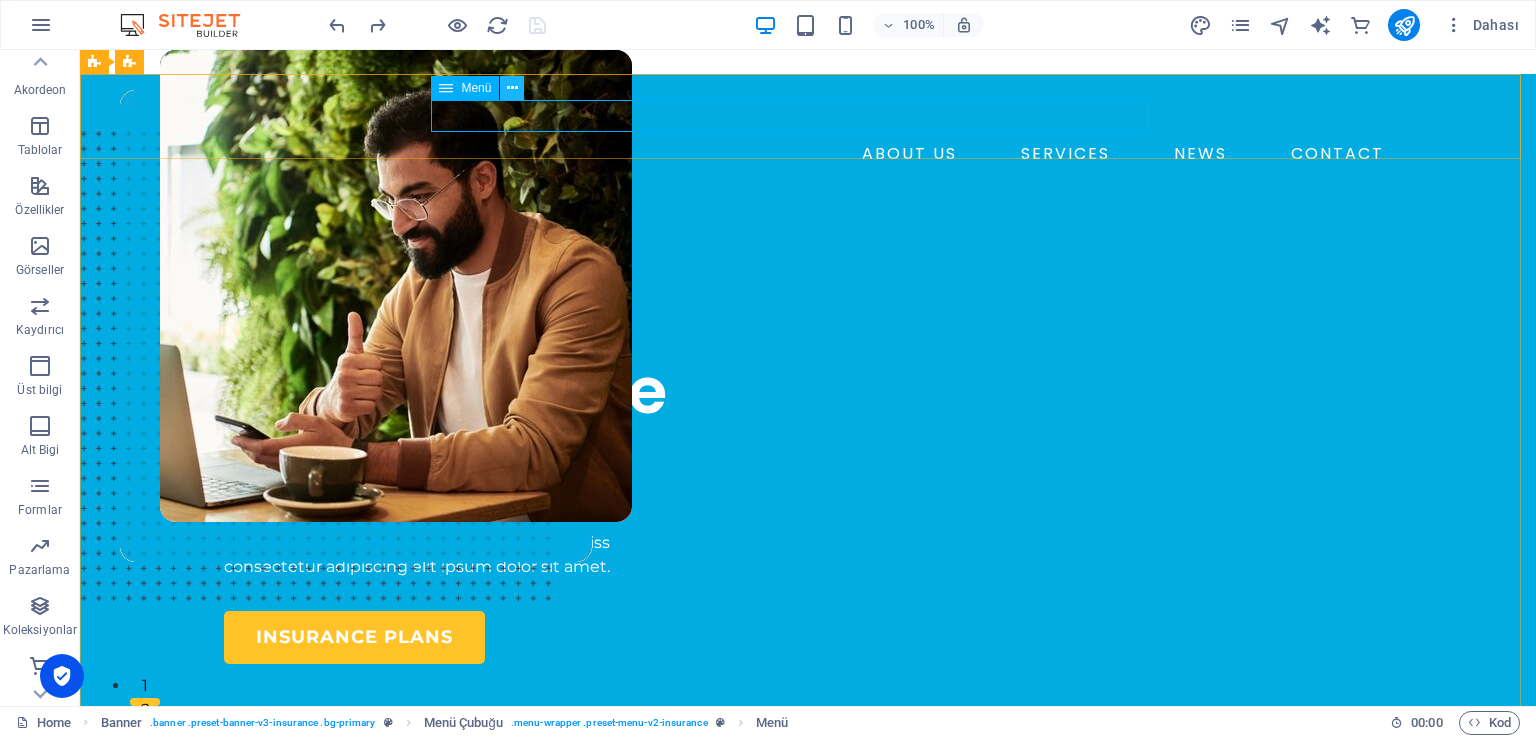 click at bounding box center [512, 88] 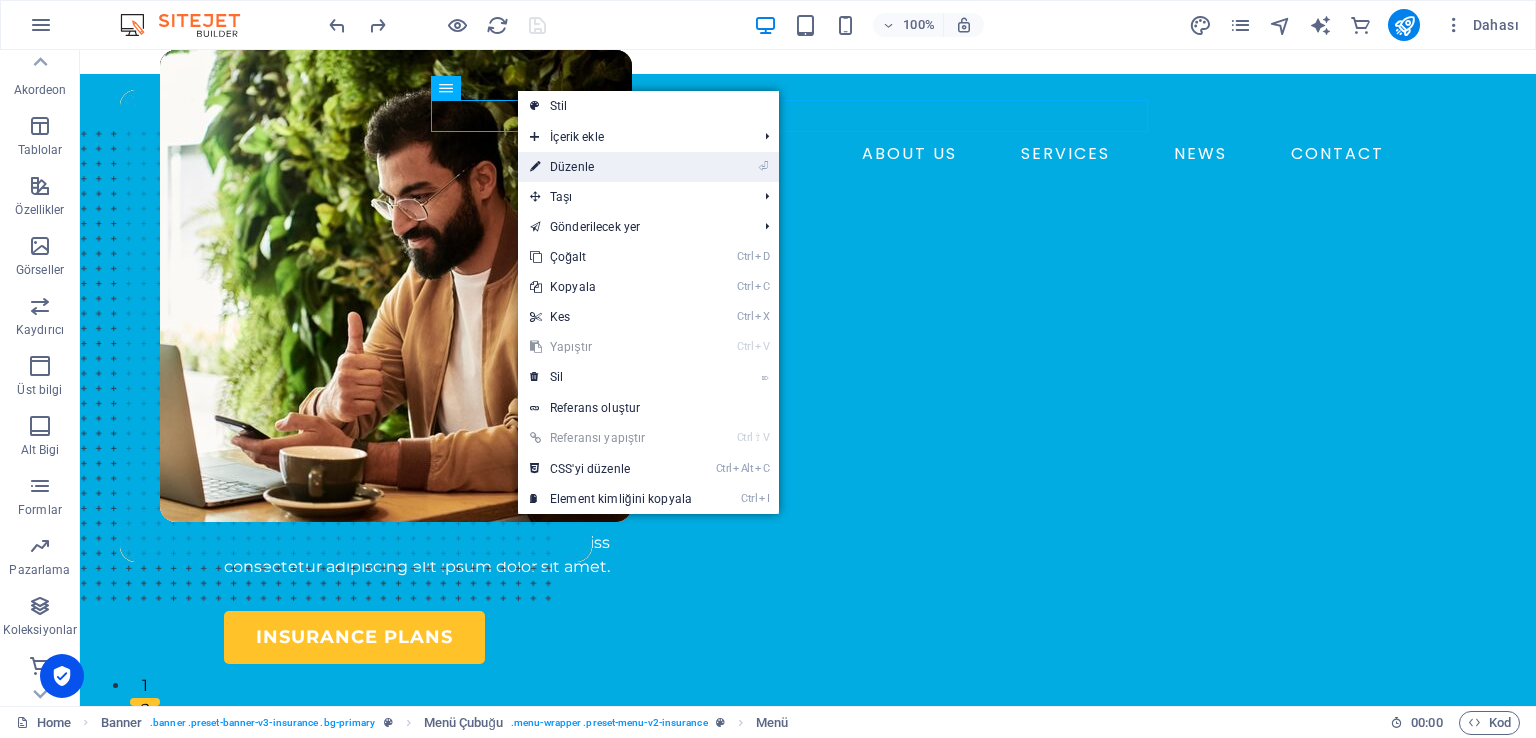 click on "⏎  Düzenle" at bounding box center (611, 167) 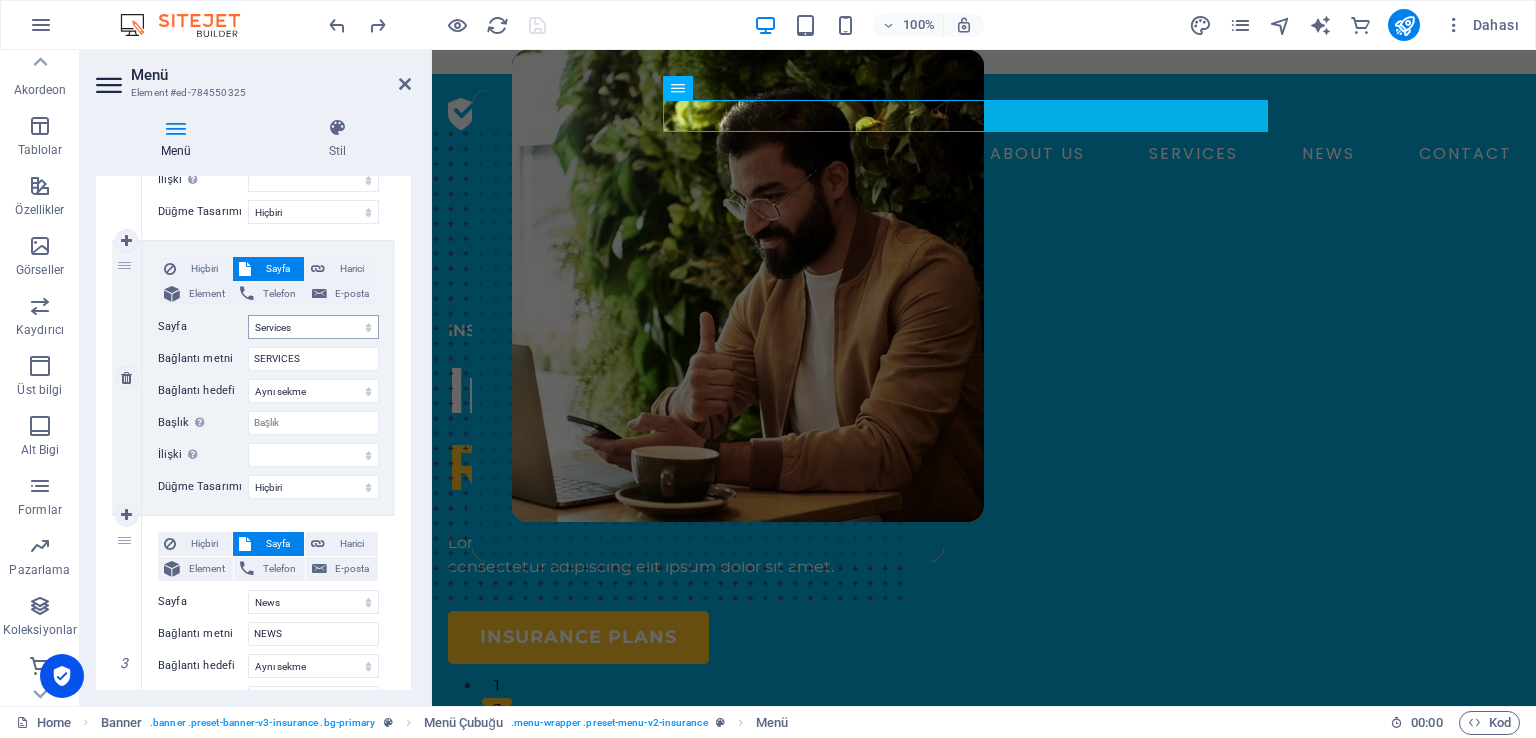 scroll, scrollTop: 0, scrollLeft: 0, axis: both 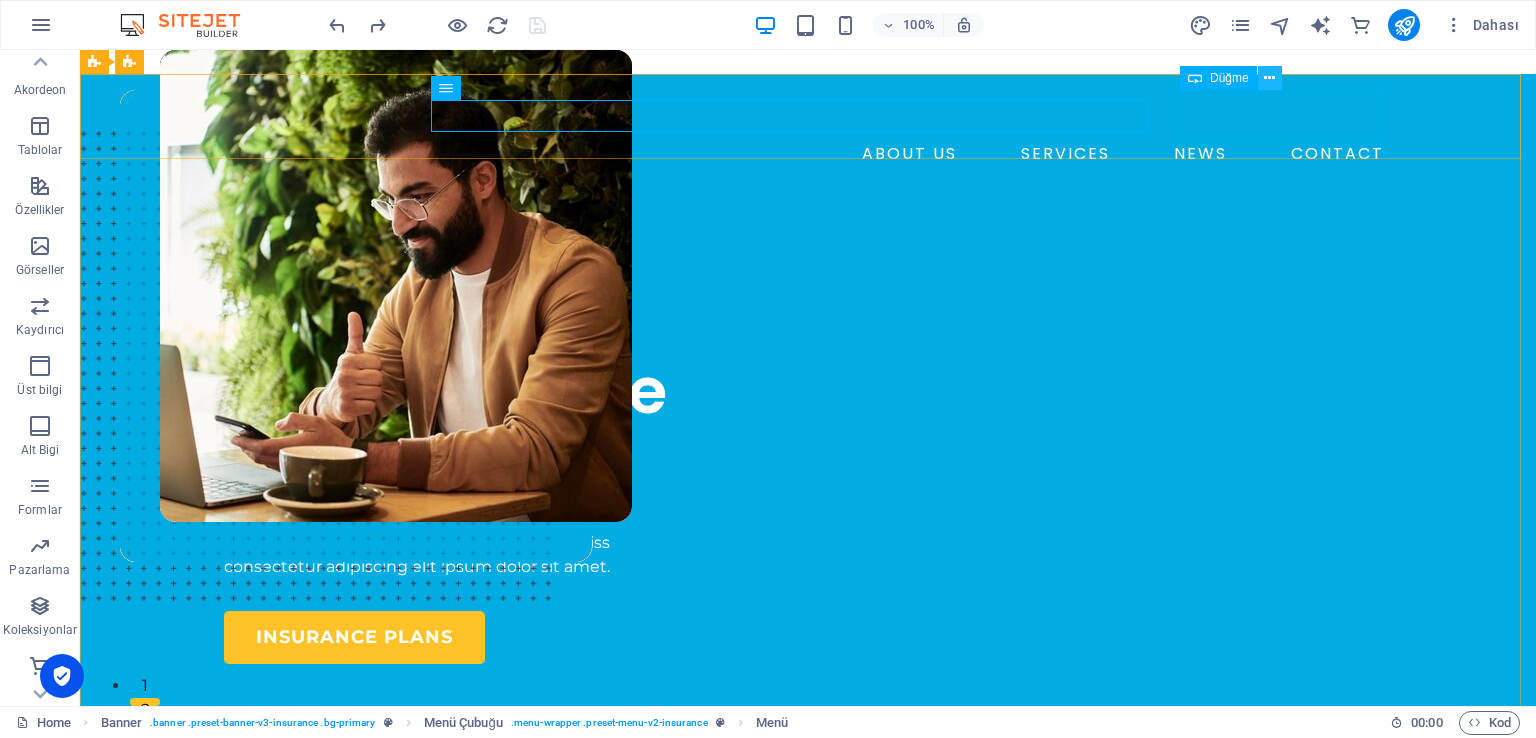click at bounding box center (1269, 78) 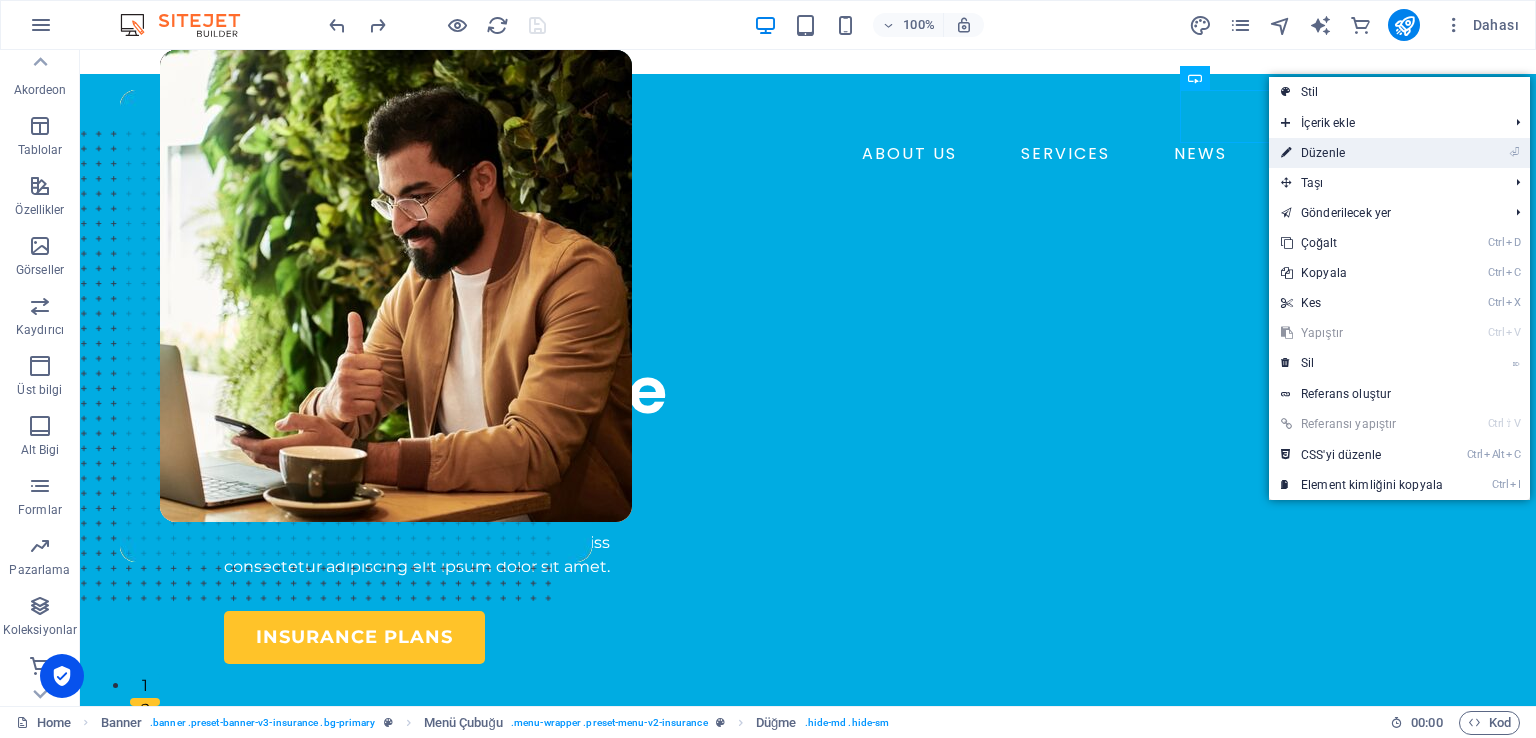 click on "⏎  Düzenle" at bounding box center (1362, 153) 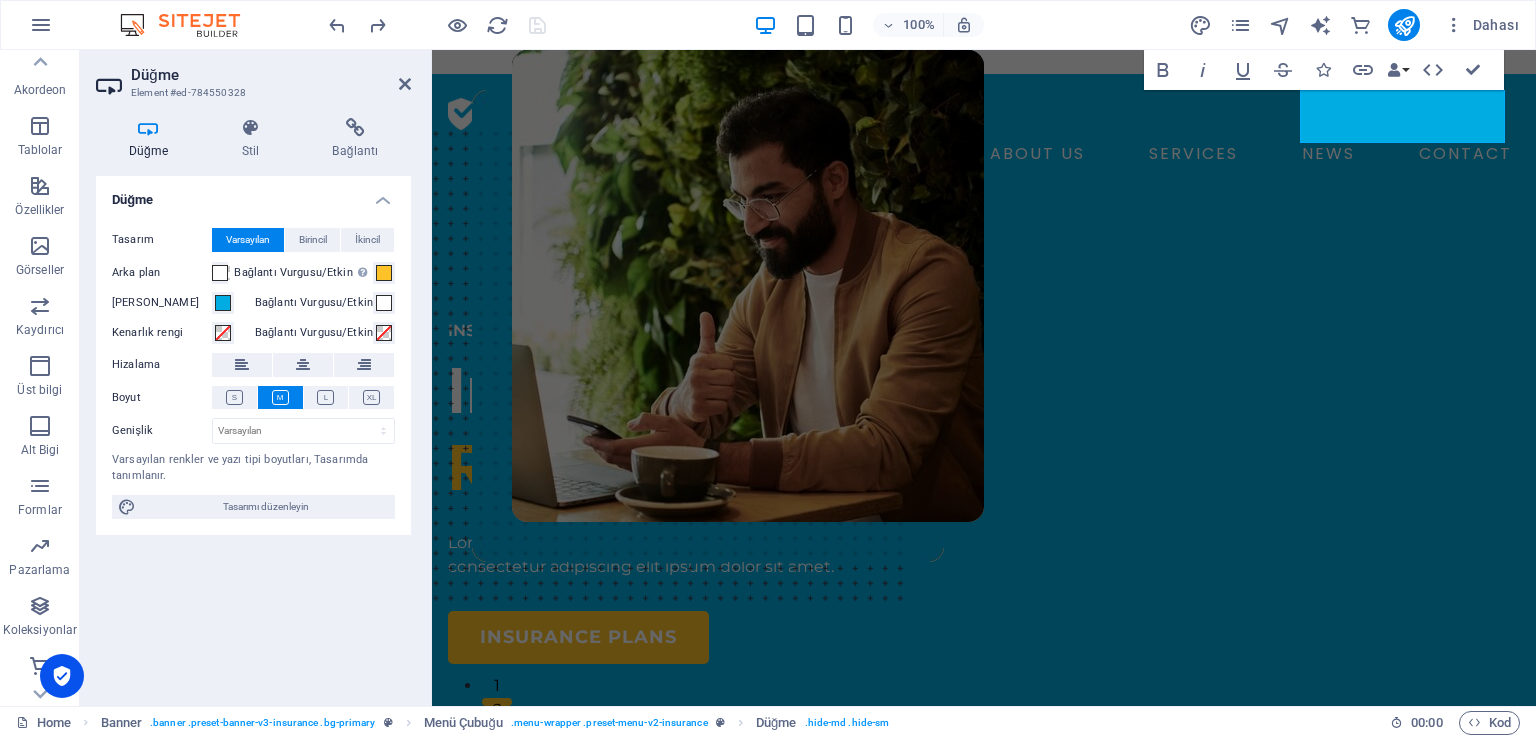 click at bounding box center (148, 128) 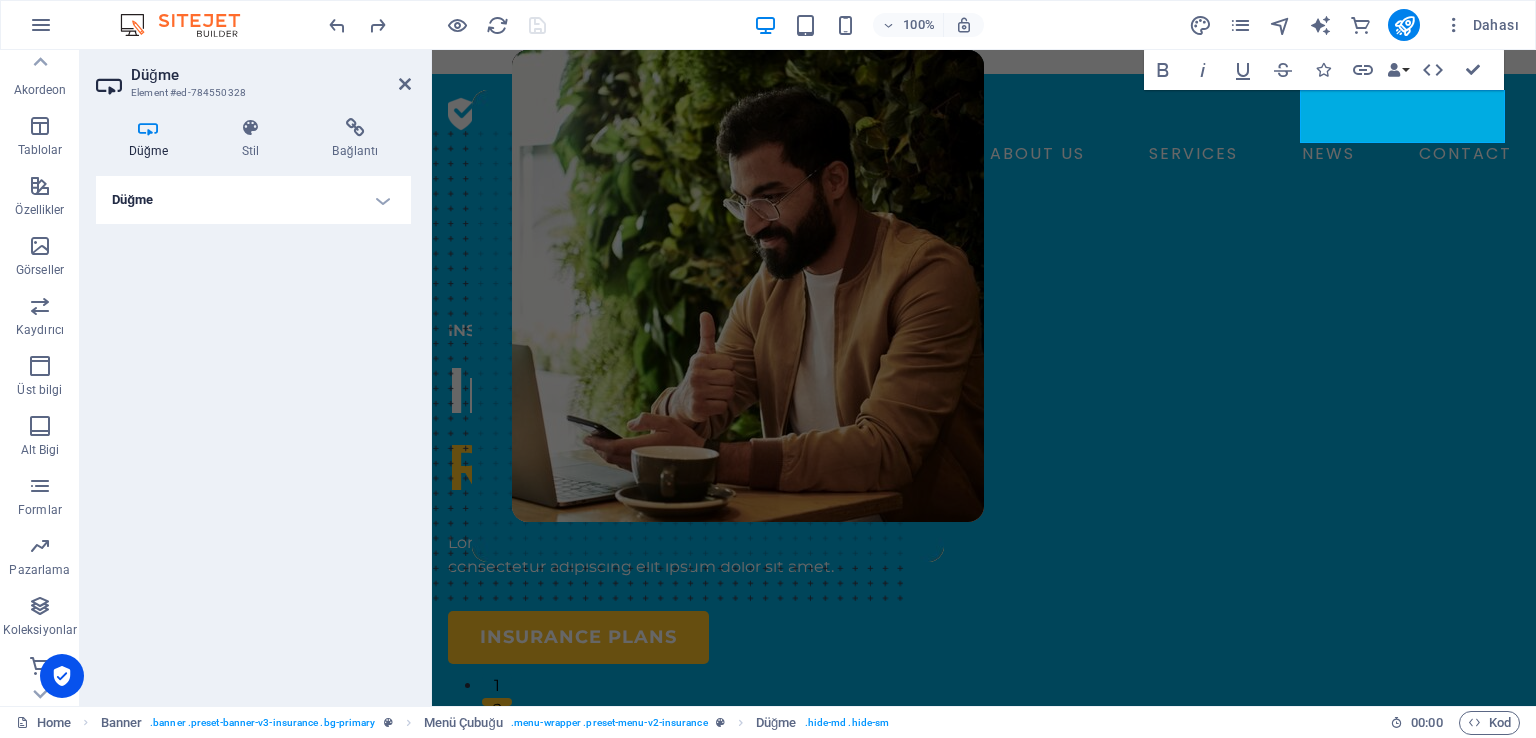 click on "Düğme" at bounding box center [253, 200] 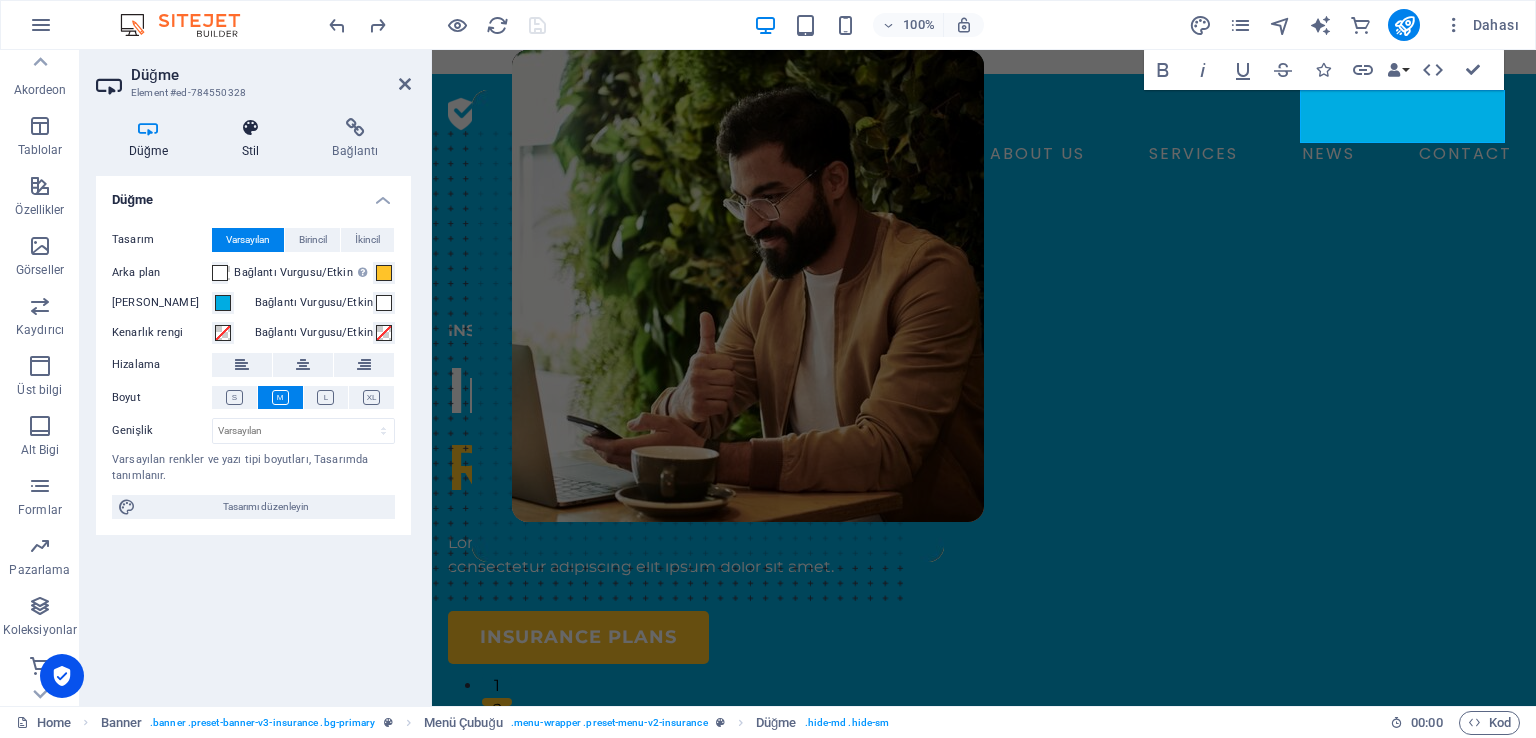 click at bounding box center (250, 128) 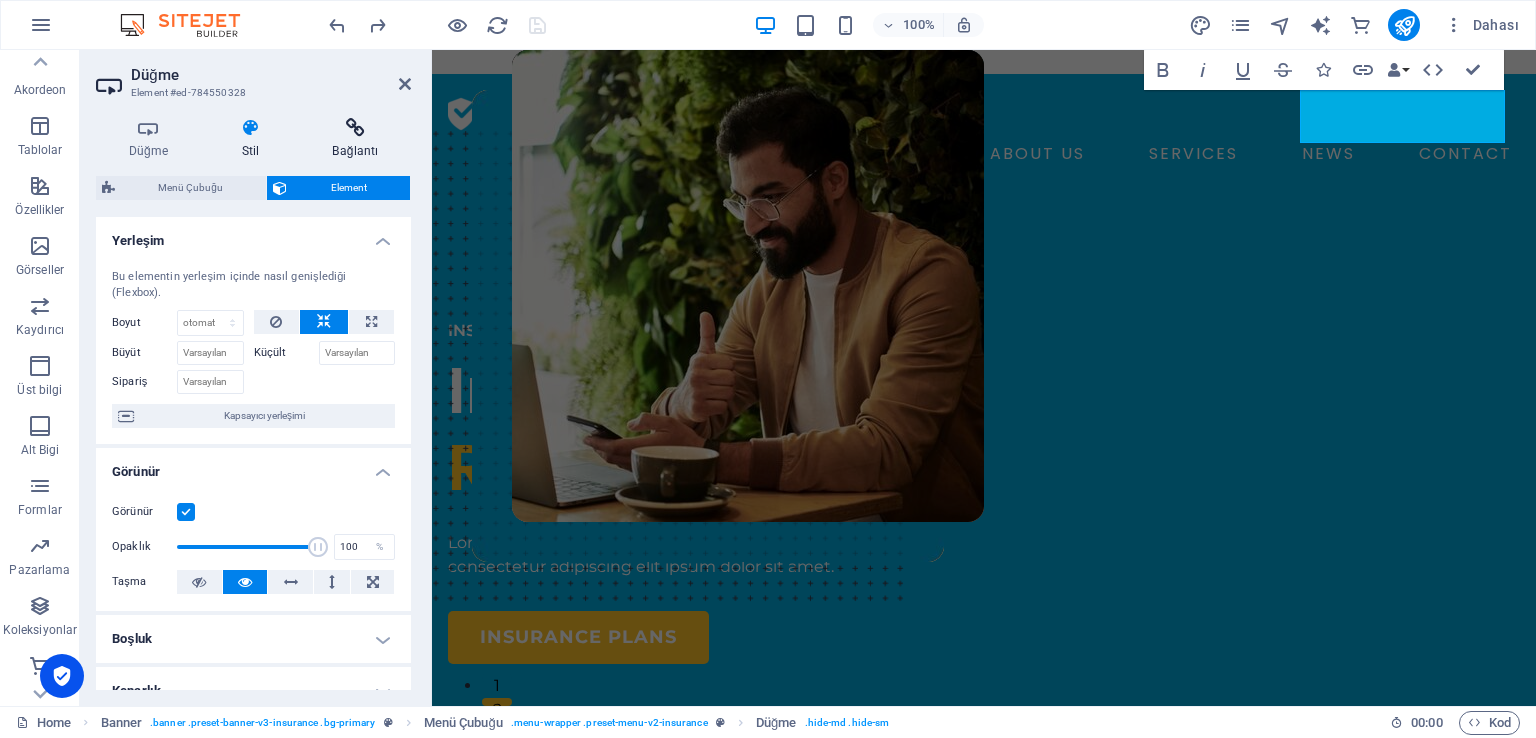 click on "Bağlantı" at bounding box center (355, 139) 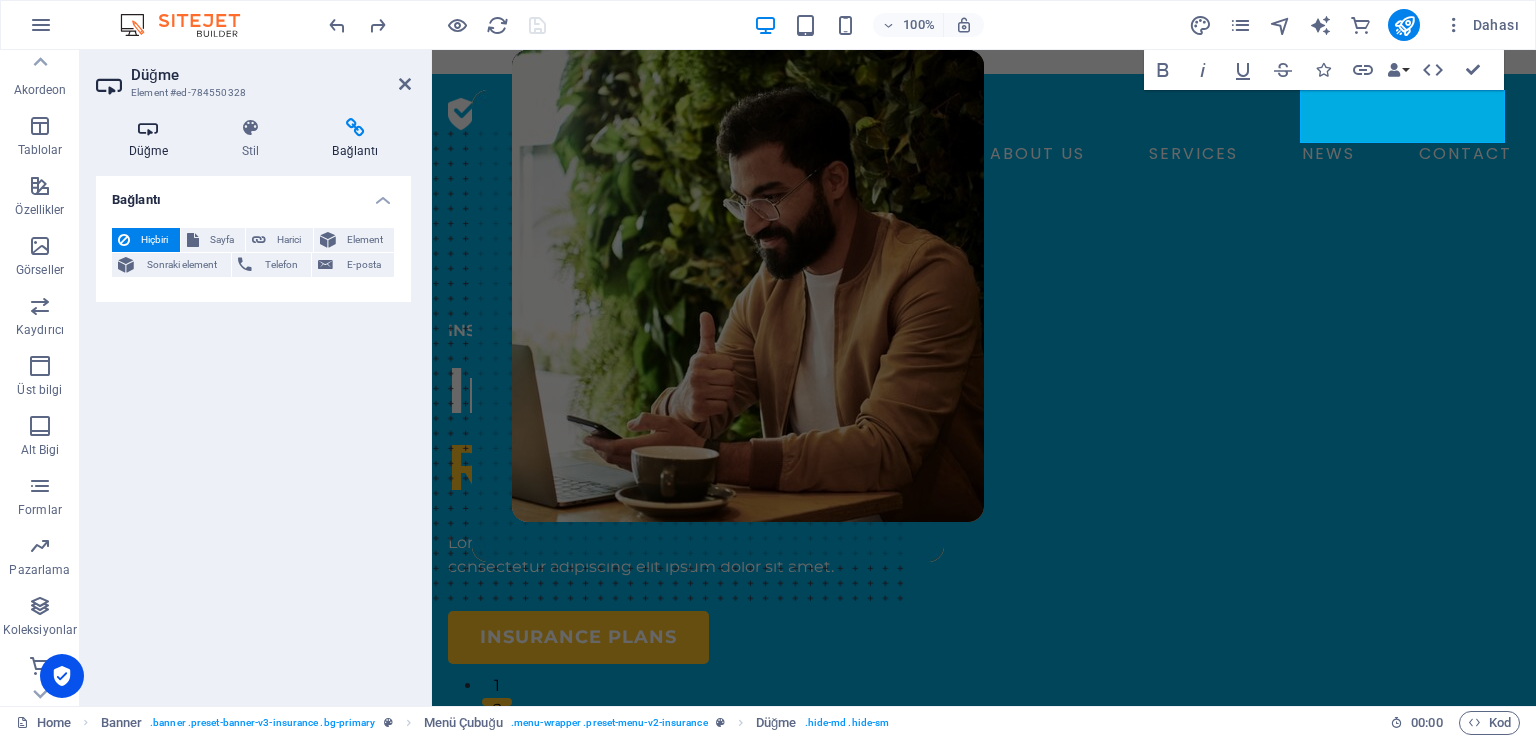 click at bounding box center [148, 128] 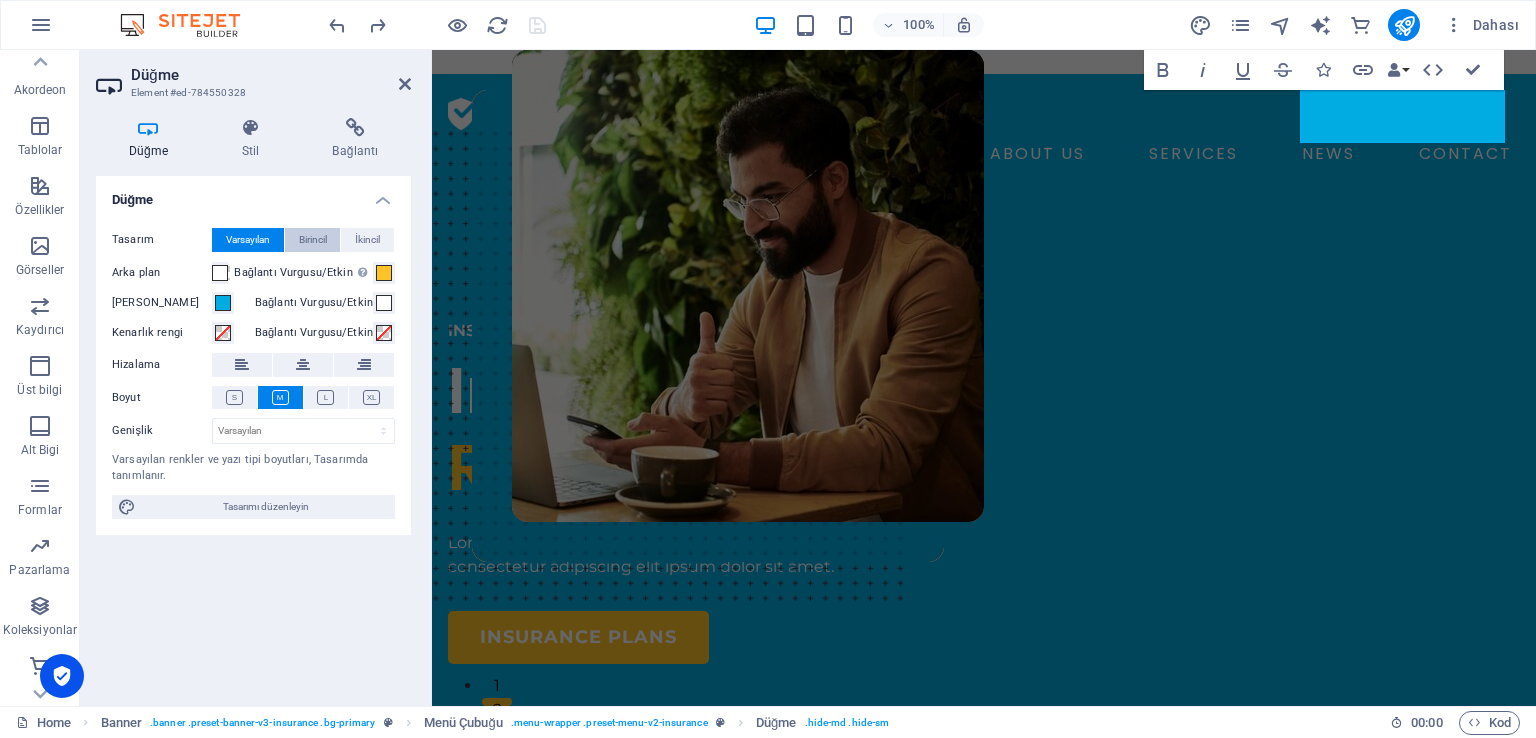 click on "Birincil" at bounding box center [313, 240] 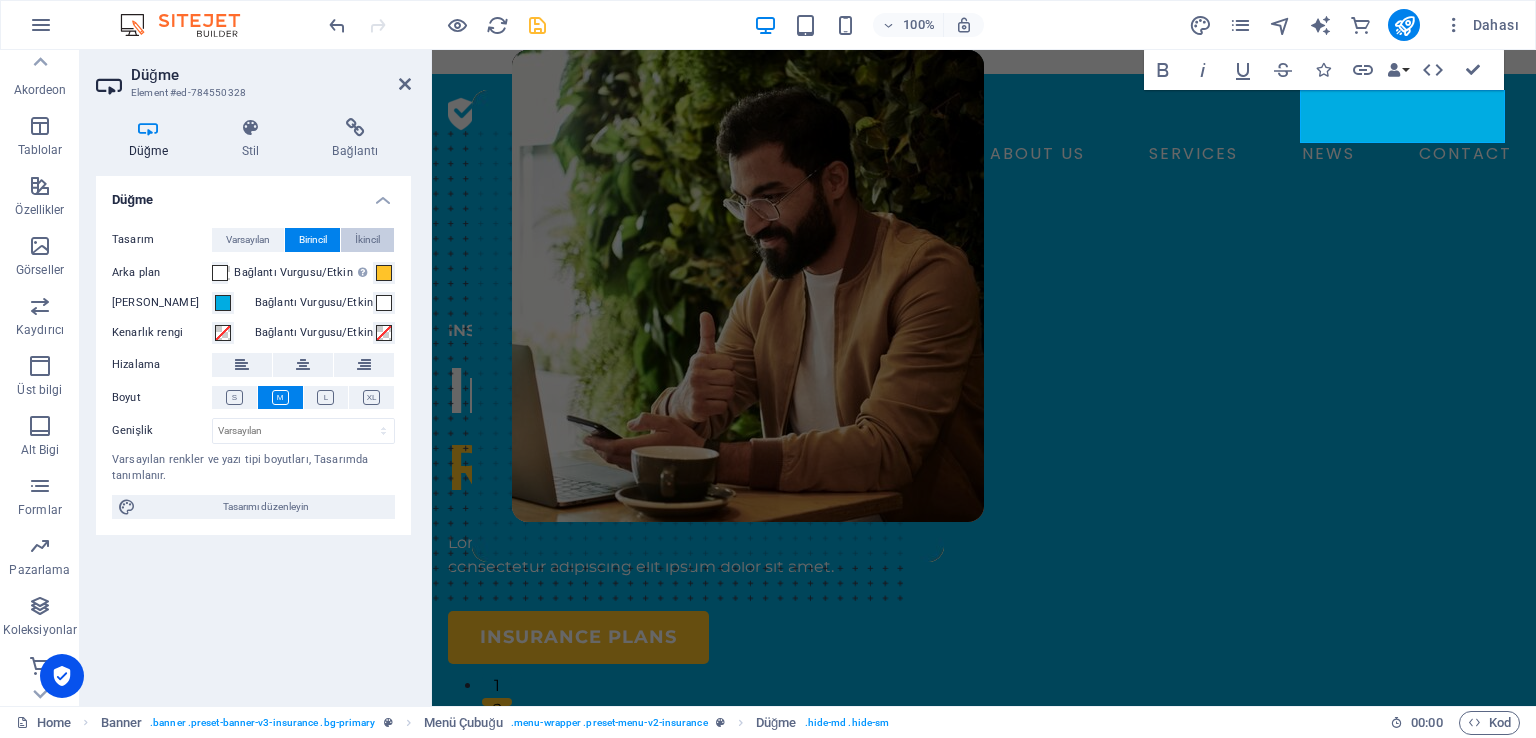 click on "İkincil" at bounding box center (367, 240) 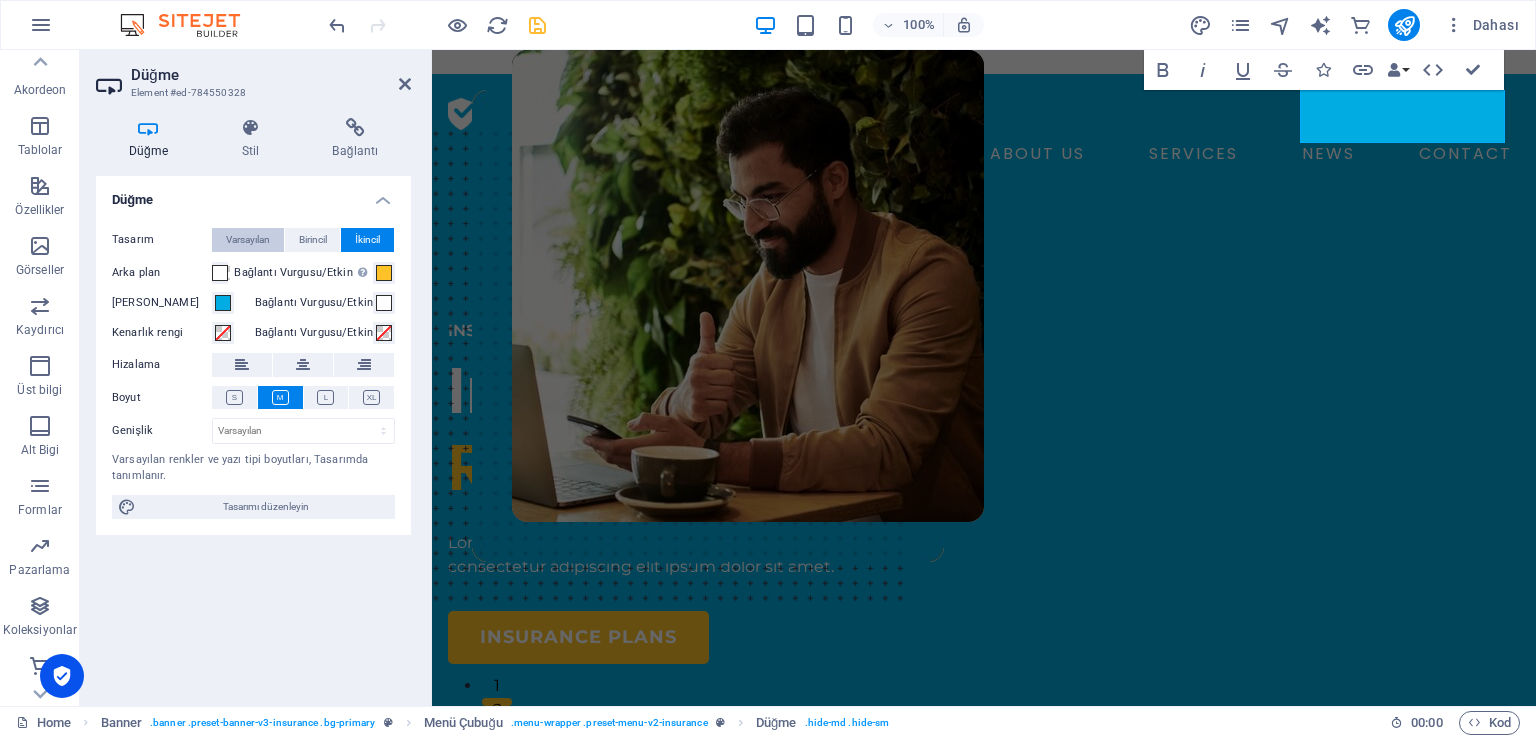 click on "Varsayılan" at bounding box center (248, 240) 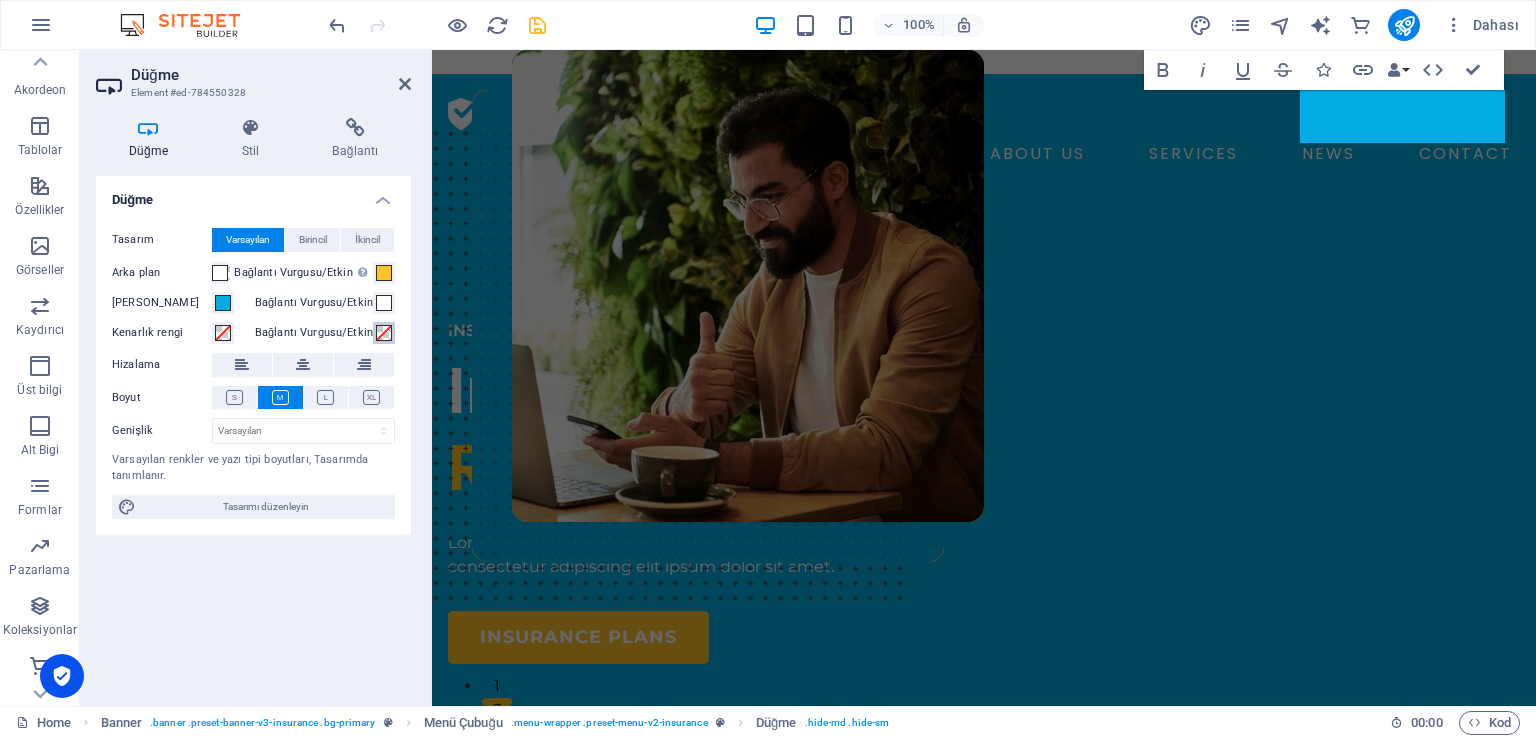 click at bounding box center [384, 333] 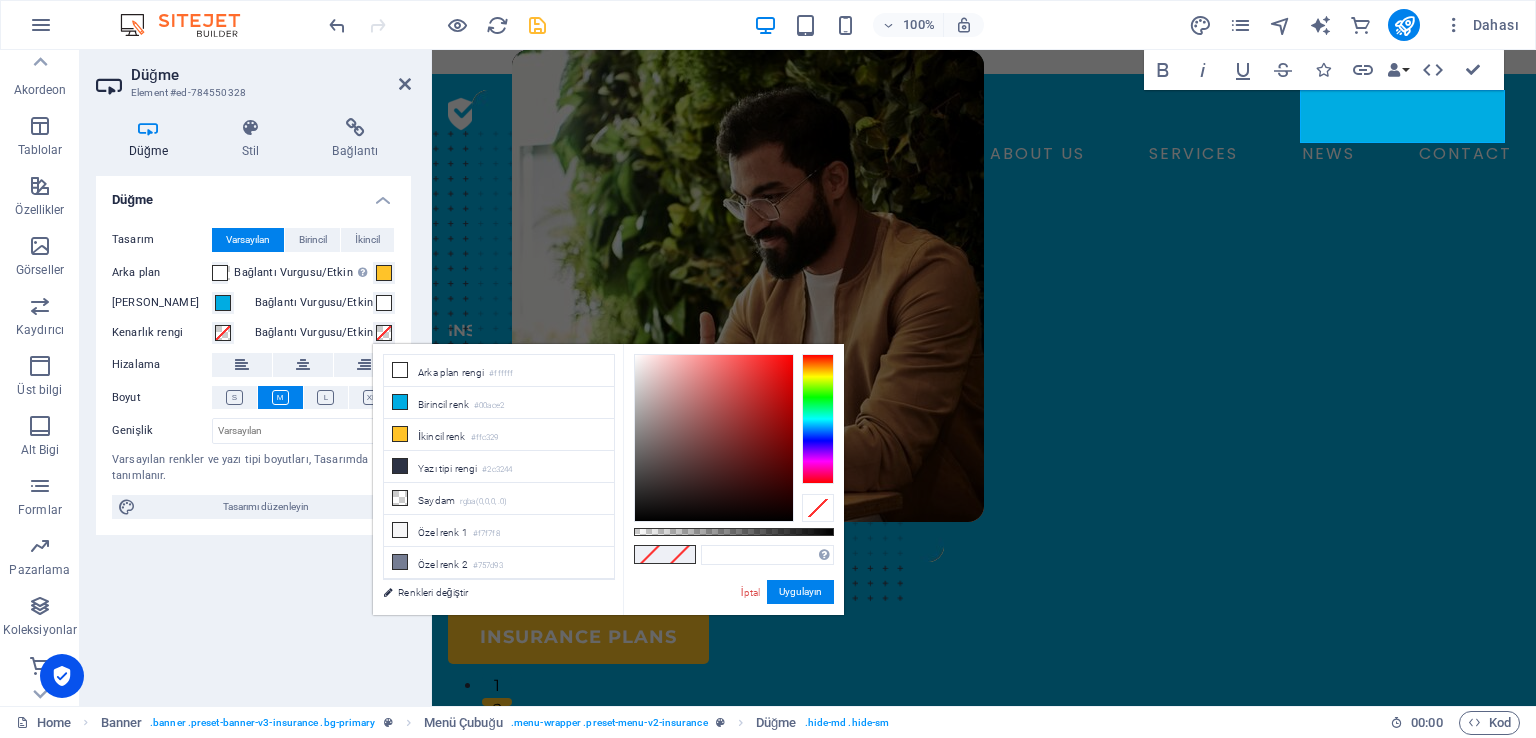click at bounding box center (384, 333) 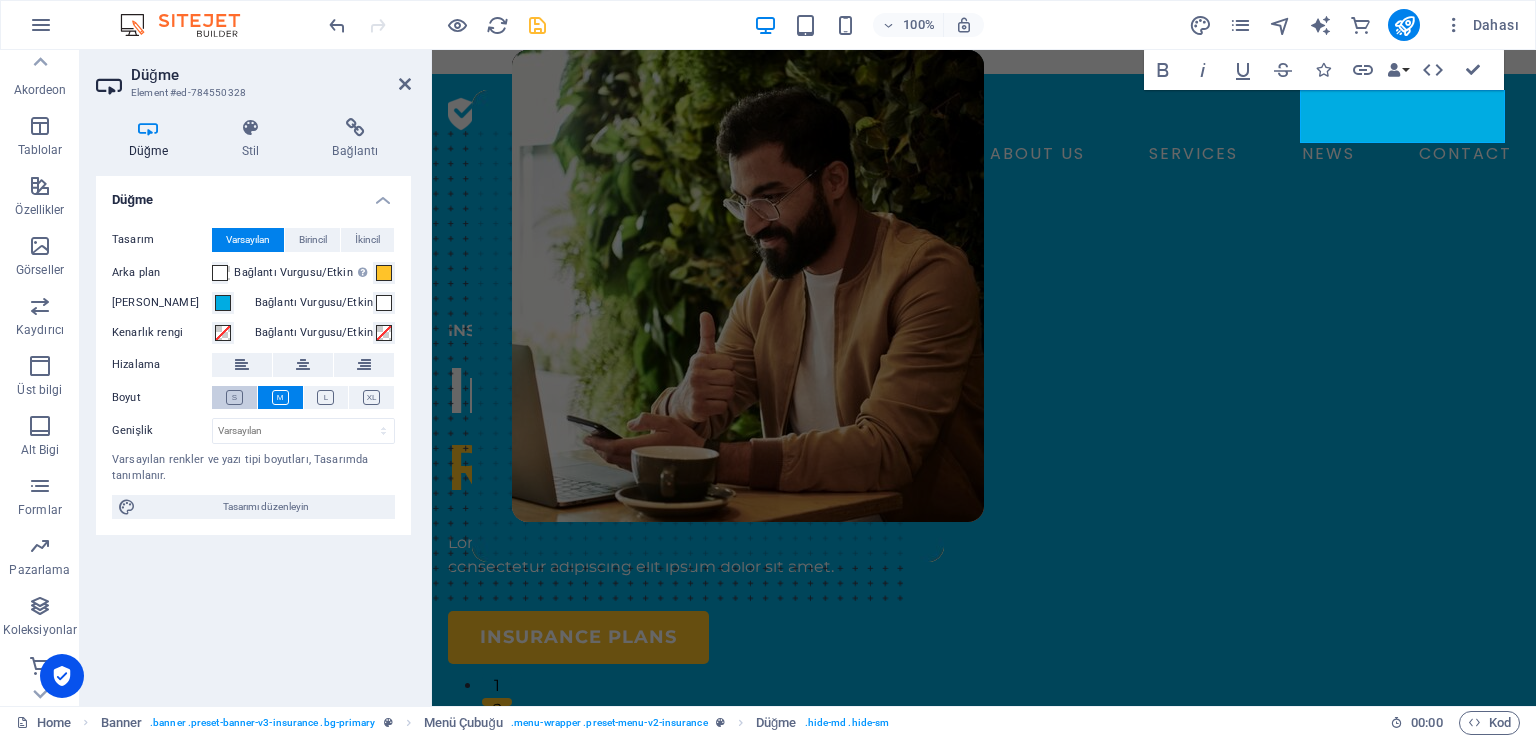 click at bounding box center [234, 397] 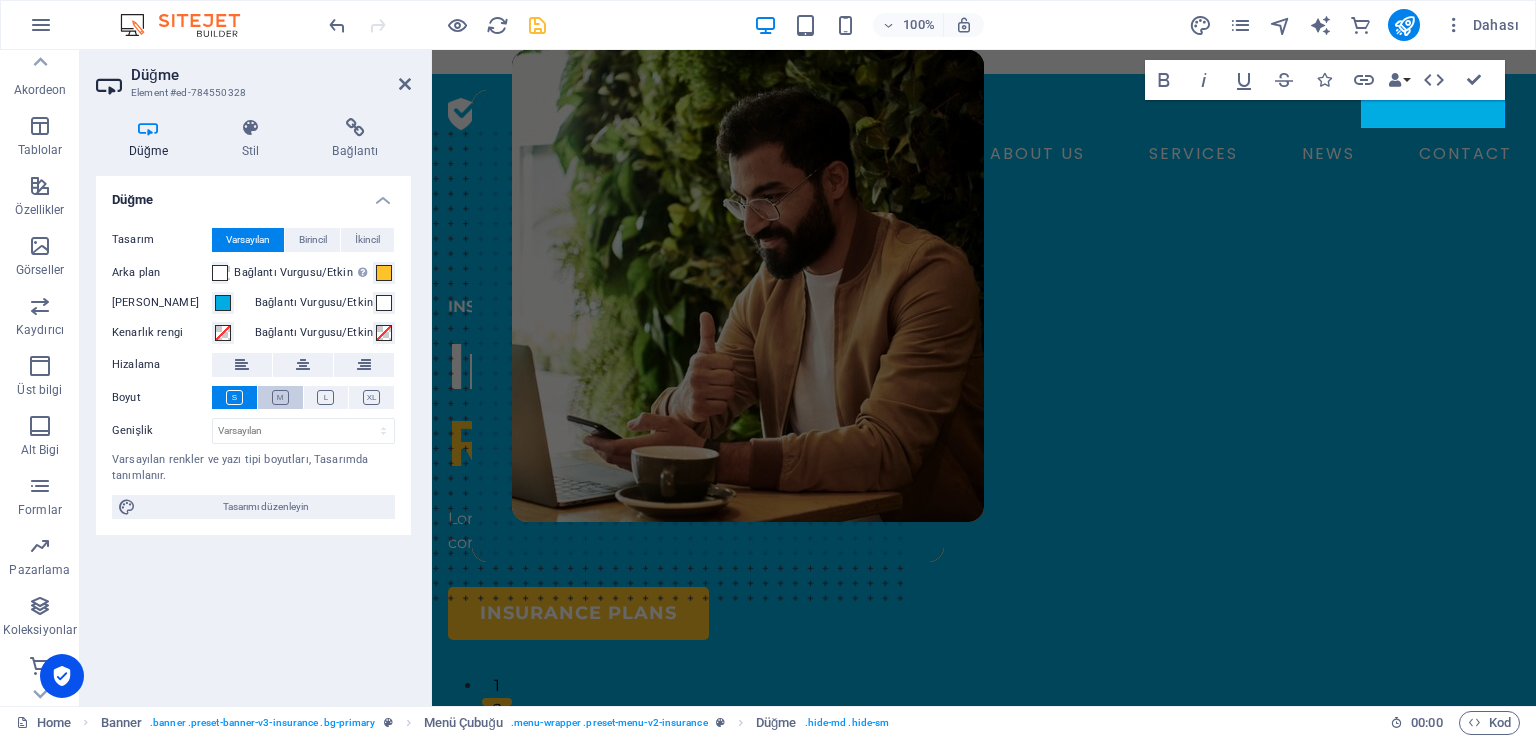 click at bounding box center [280, 397] 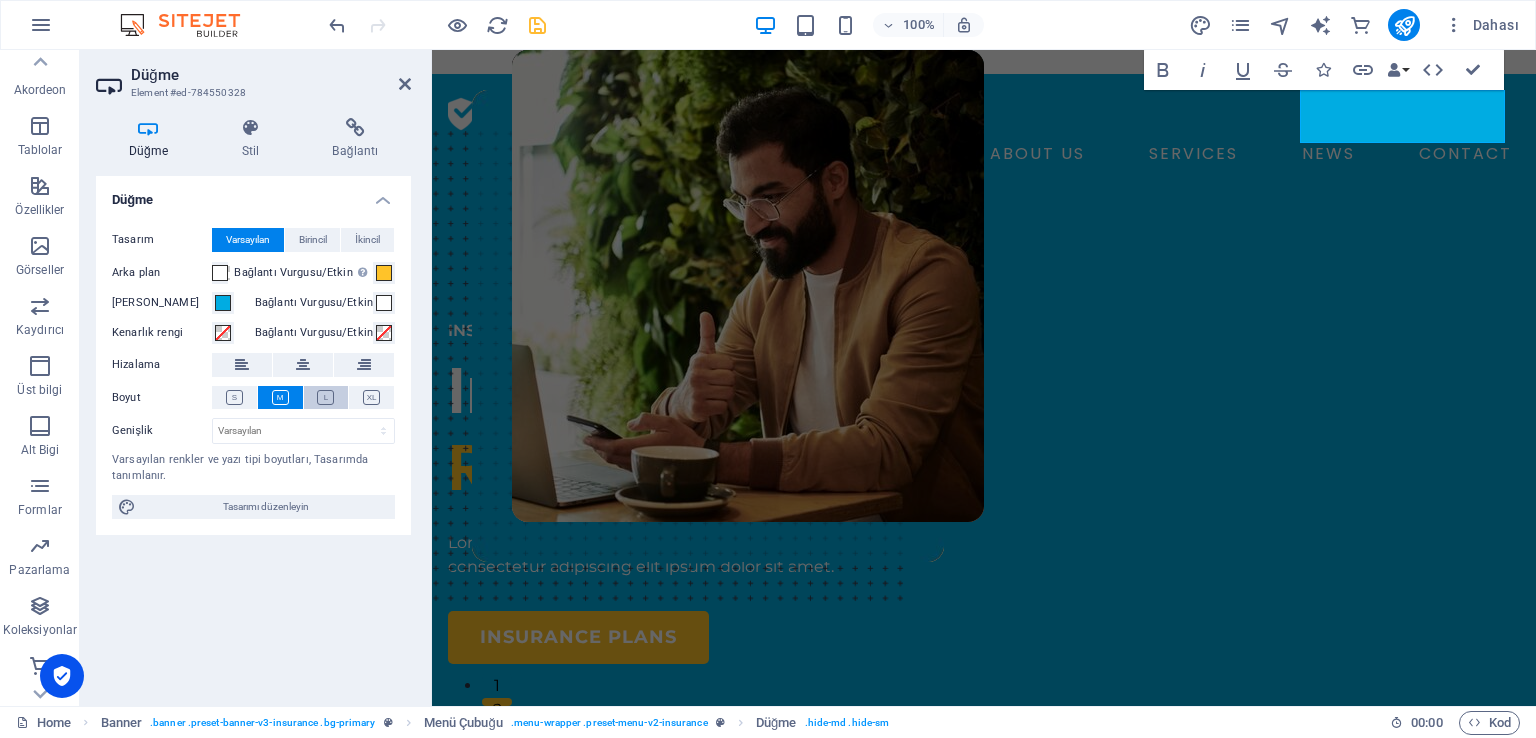 click at bounding box center [325, 397] 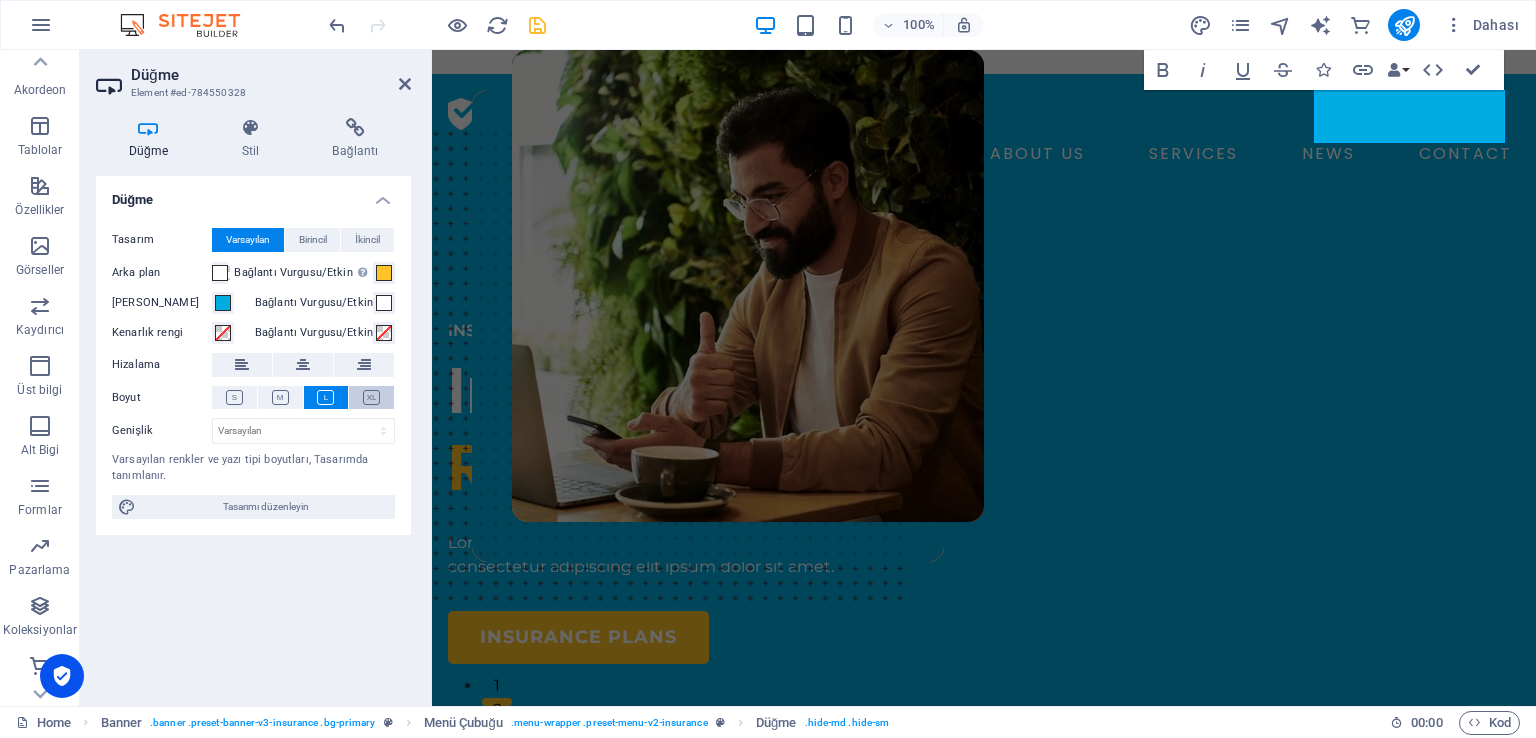 click at bounding box center [371, 397] 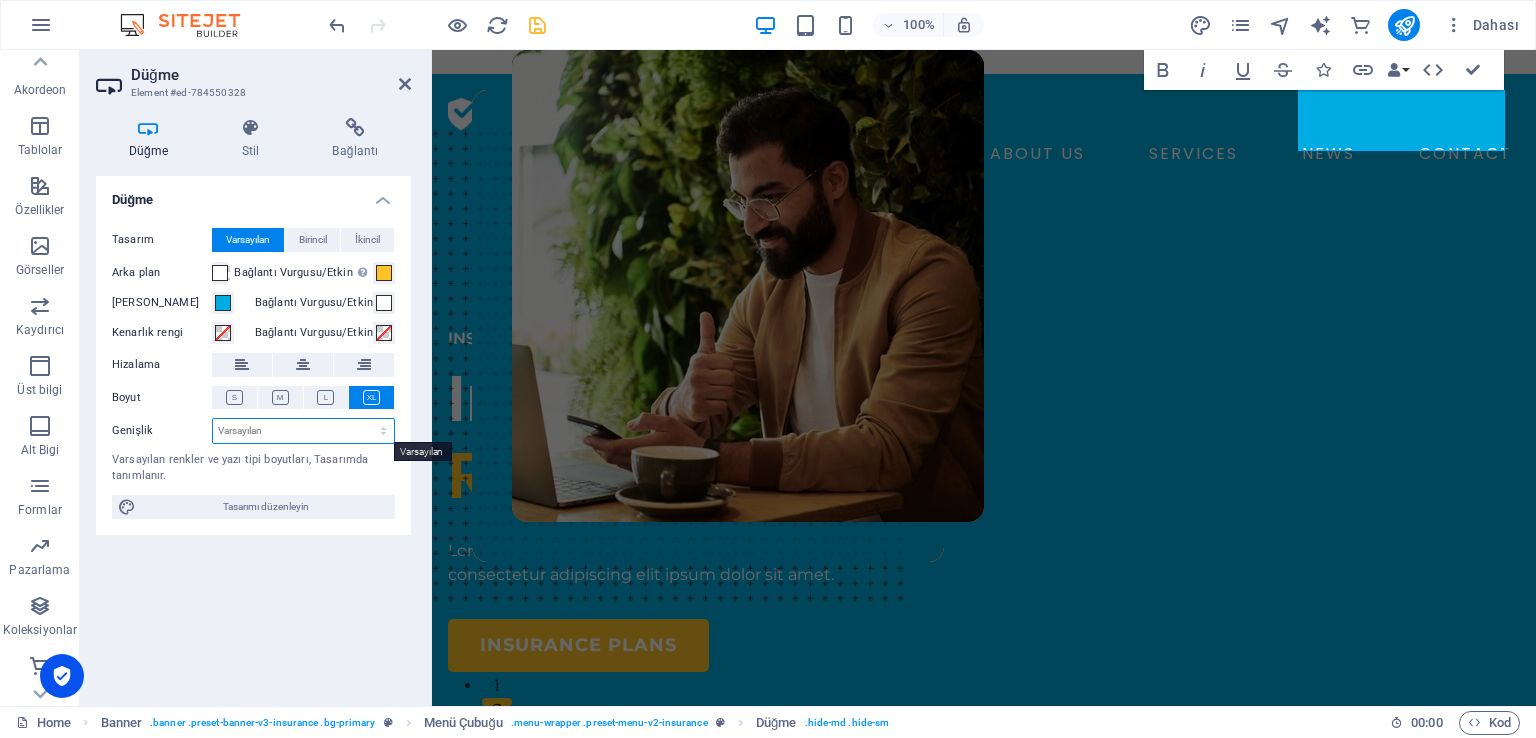 click on "Varsayılan px rem % em vh vw" at bounding box center (303, 431) 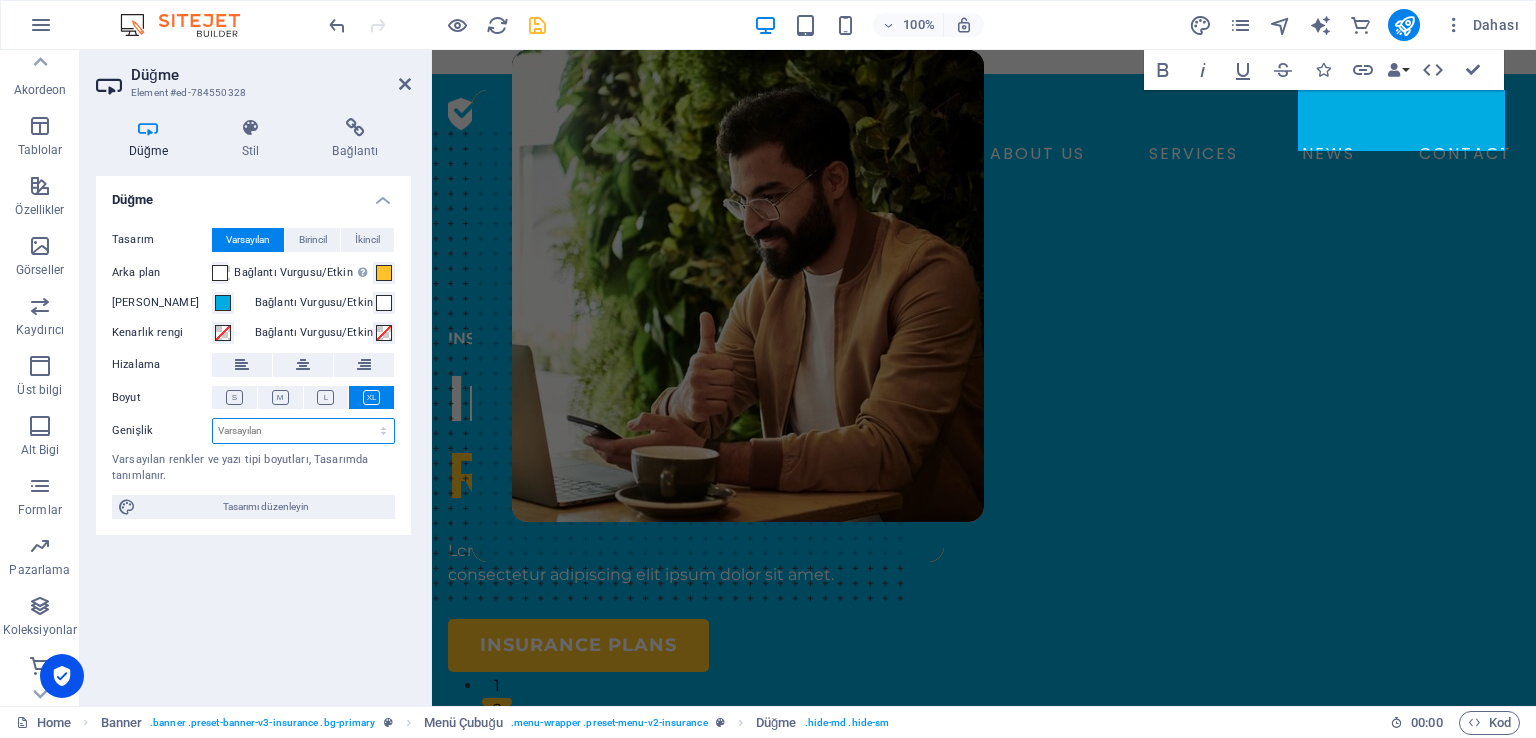 click on "Varsayılan px rem % em vh vw" at bounding box center (303, 431) 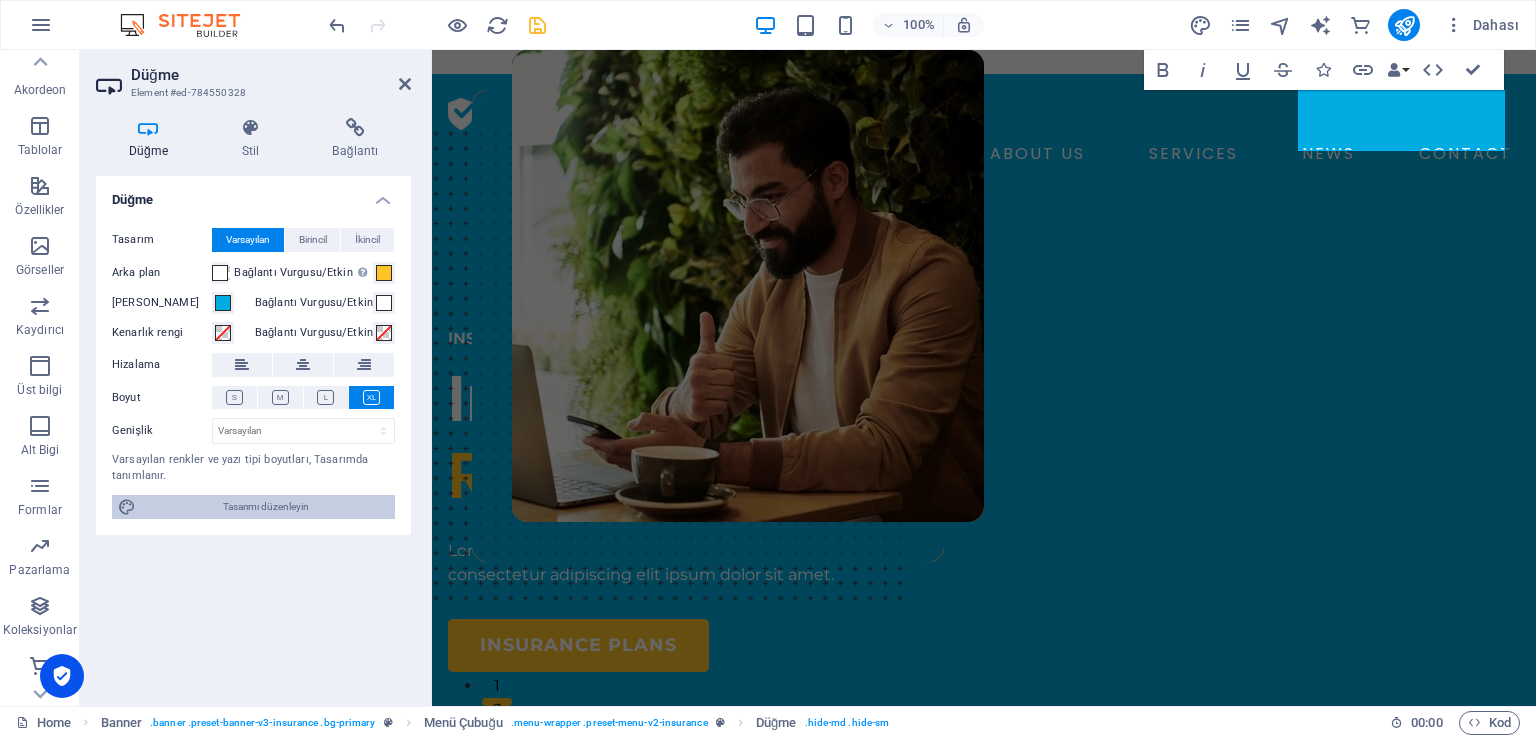 click on "Tasarımı düzenleyin" at bounding box center [265, 507] 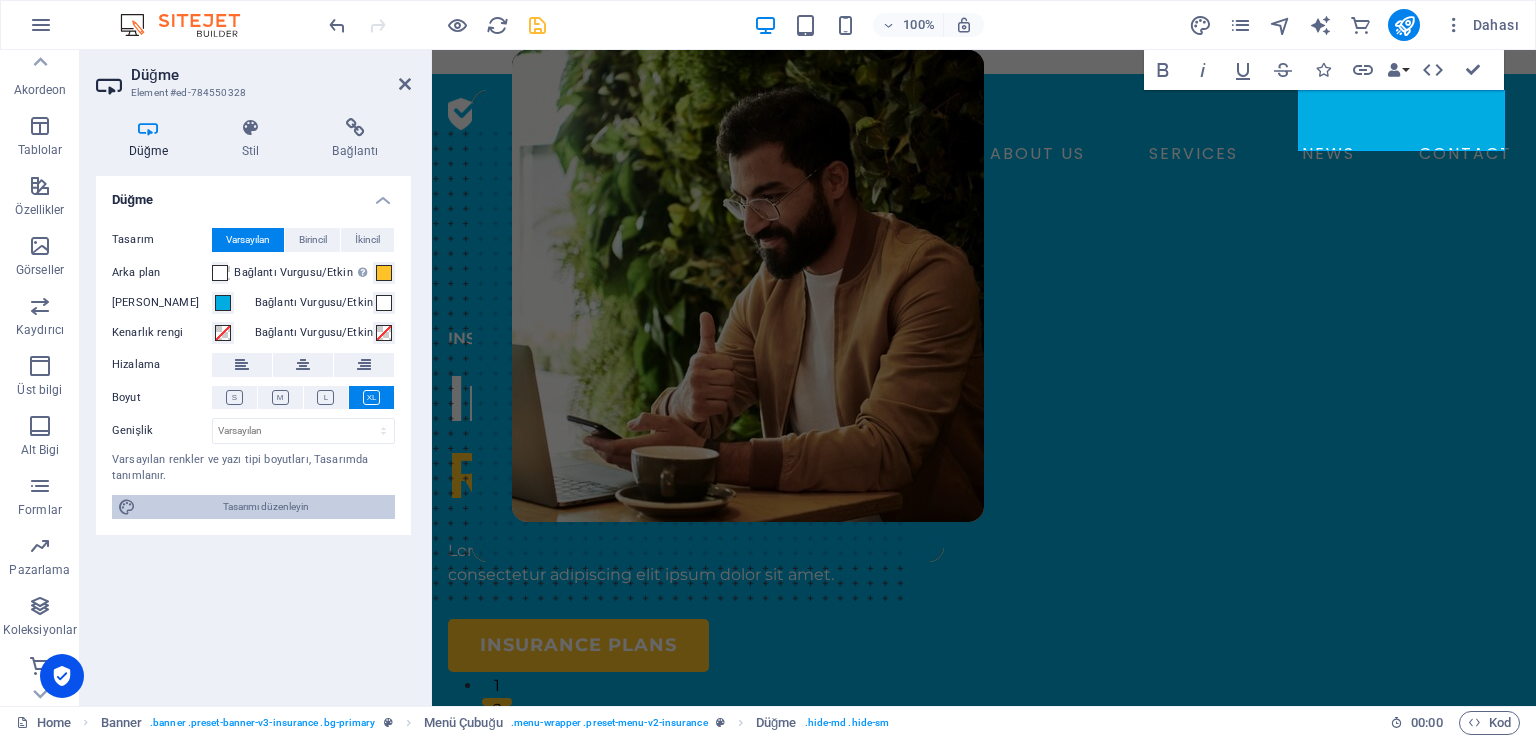 select on "600" 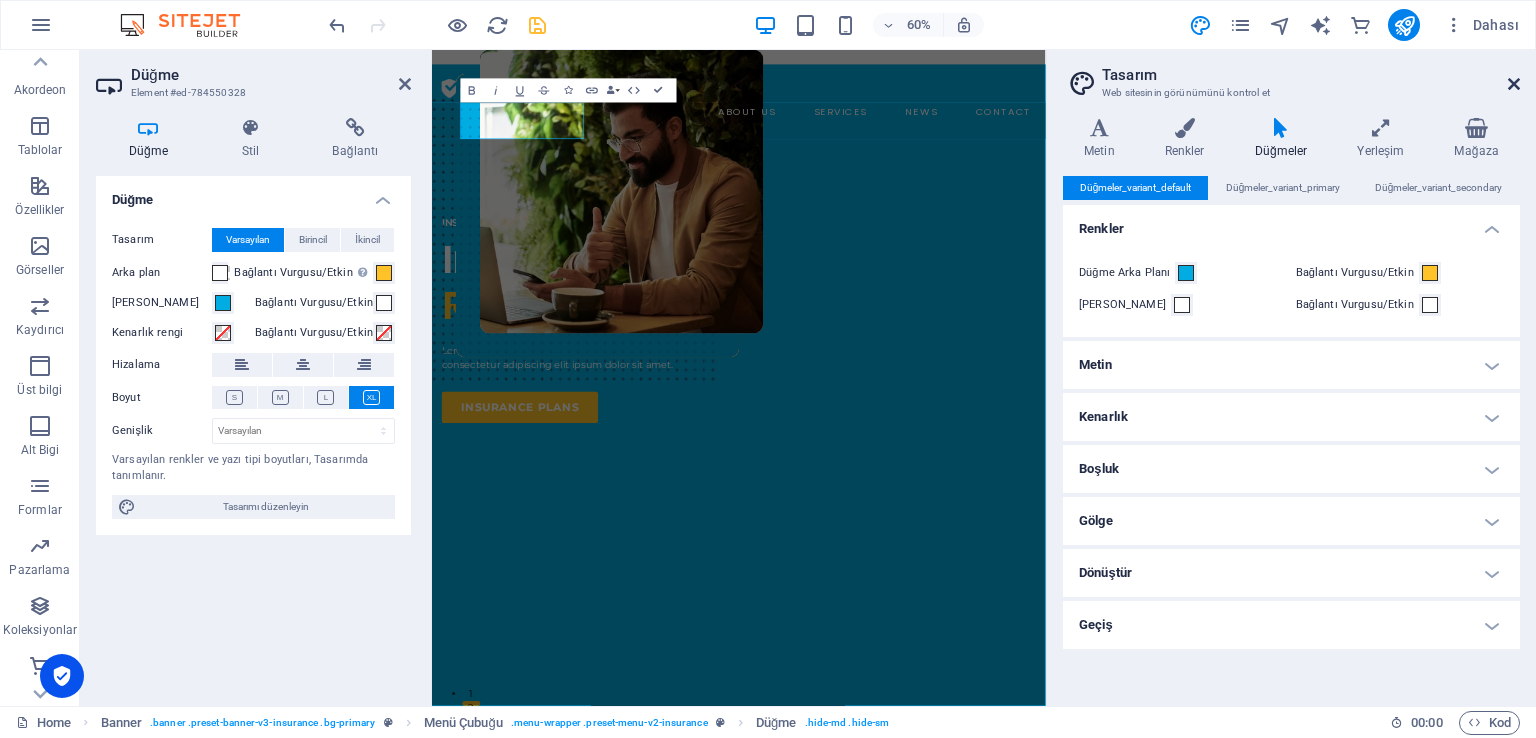 click at bounding box center (1514, 84) 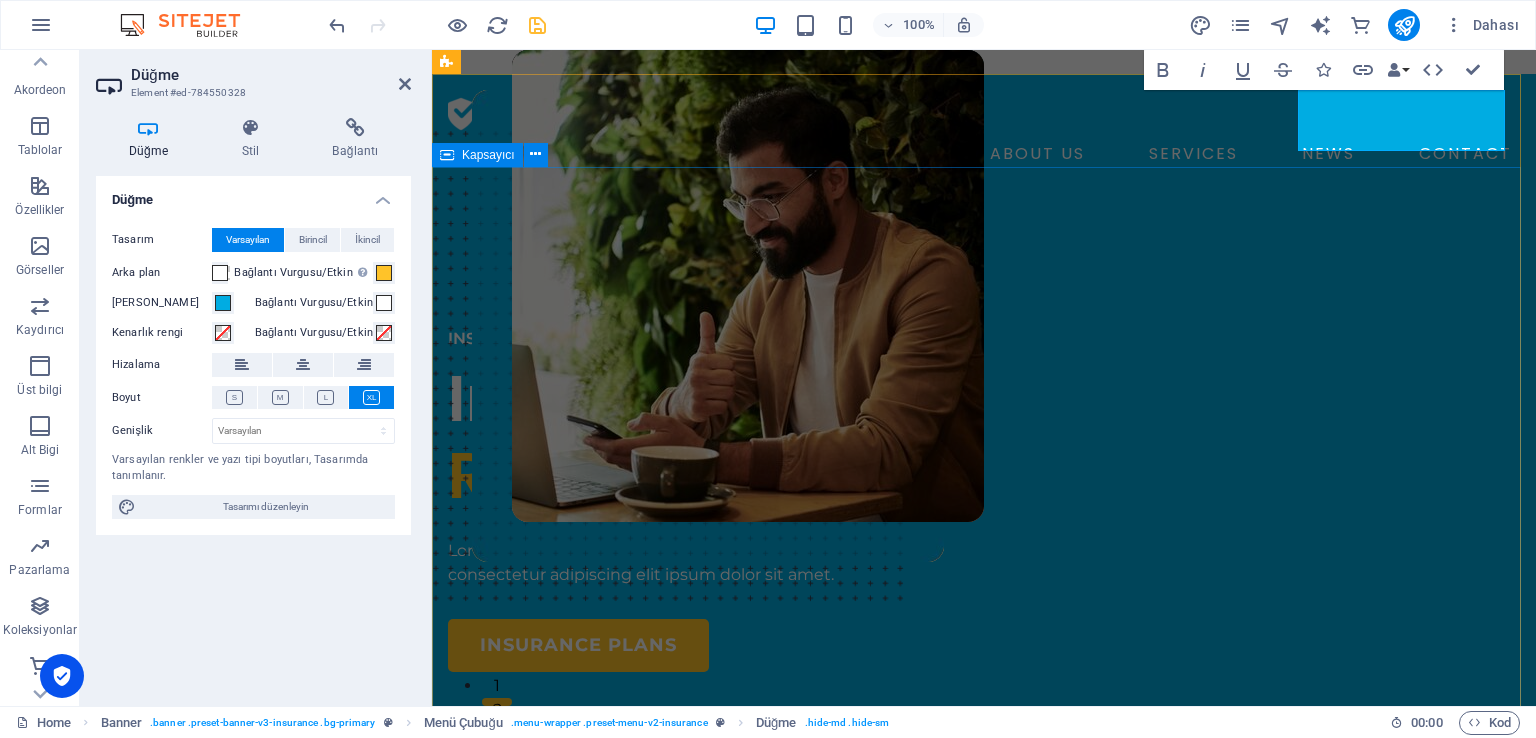 click on "INSURANCE COMPANY Insuring More Responsibly Lorem ipsum dolor sit amet, consectetur adipiss
consectetur adipiscing elit ipsum dolor sit amet. insurance plans" at bounding box center (984, 787) 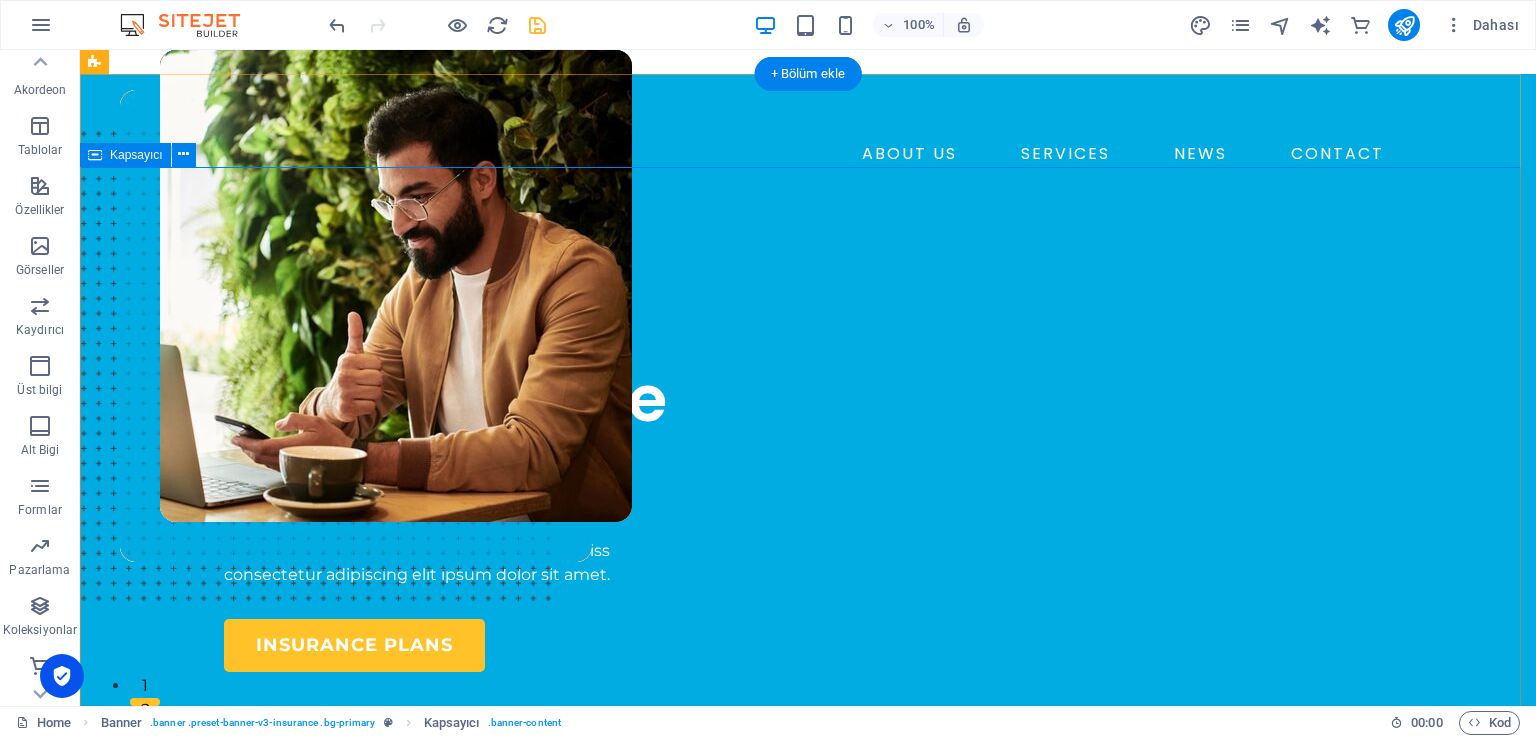 click on "INSURANCE COMPANY Insuring More Responsibly Lorem ipsum dolor sit amet, consectetur adipiss
consectetur adipiscing elit ipsum dolor sit amet. insurance plans" at bounding box center [808, 787] 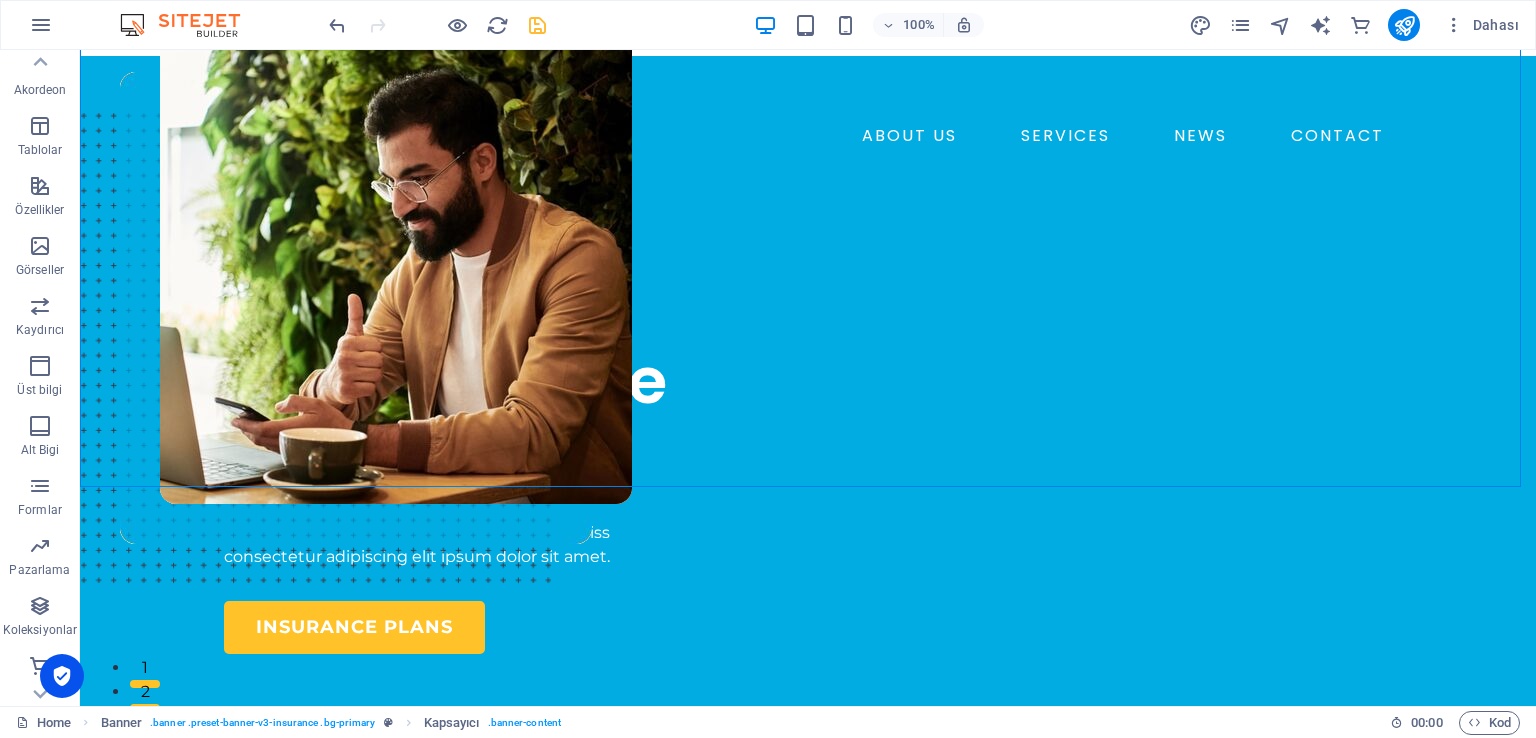 scroll, scrollTop: 0, scrollLeft: 0, axis: both 